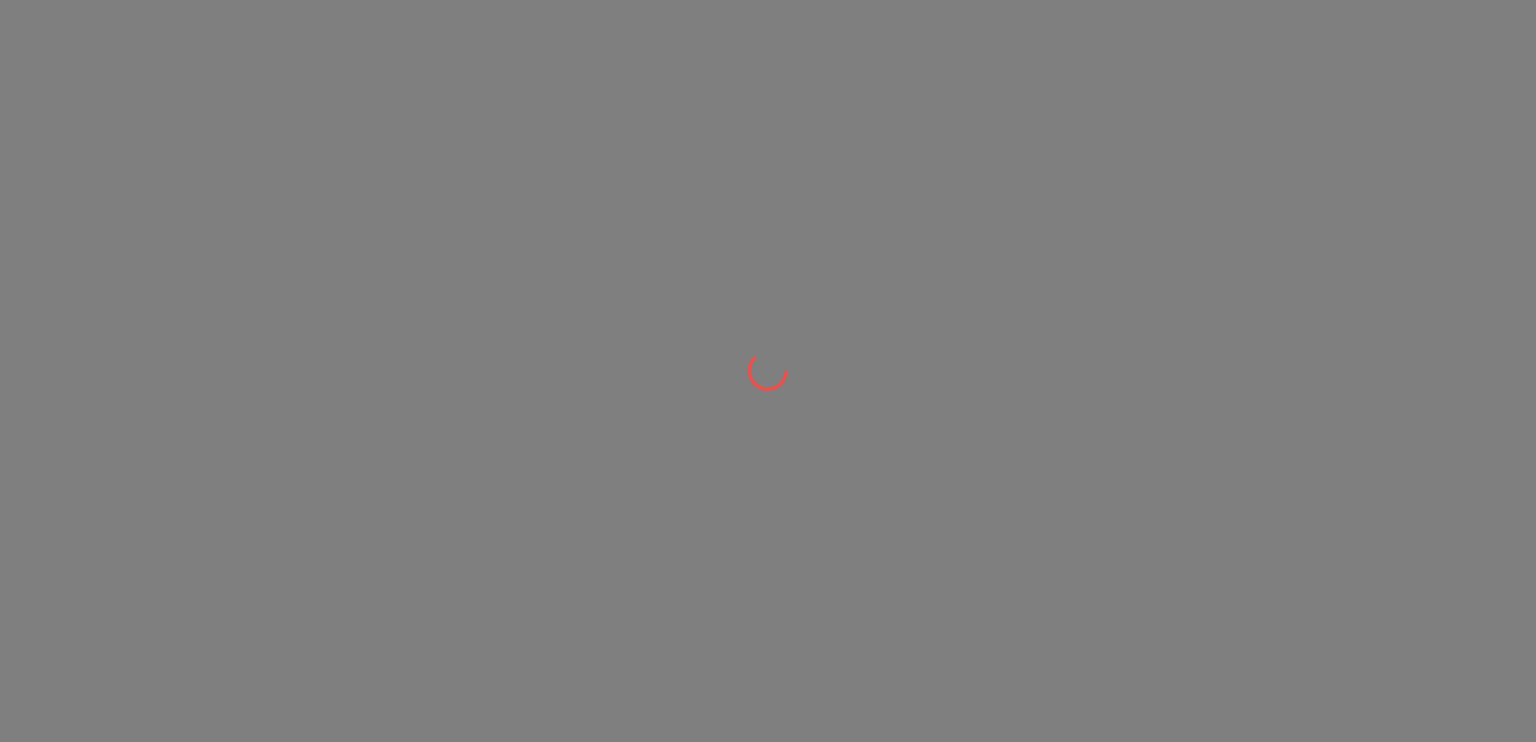 scroll, scrollTop: 0, scrollLeft: 0, axis: both 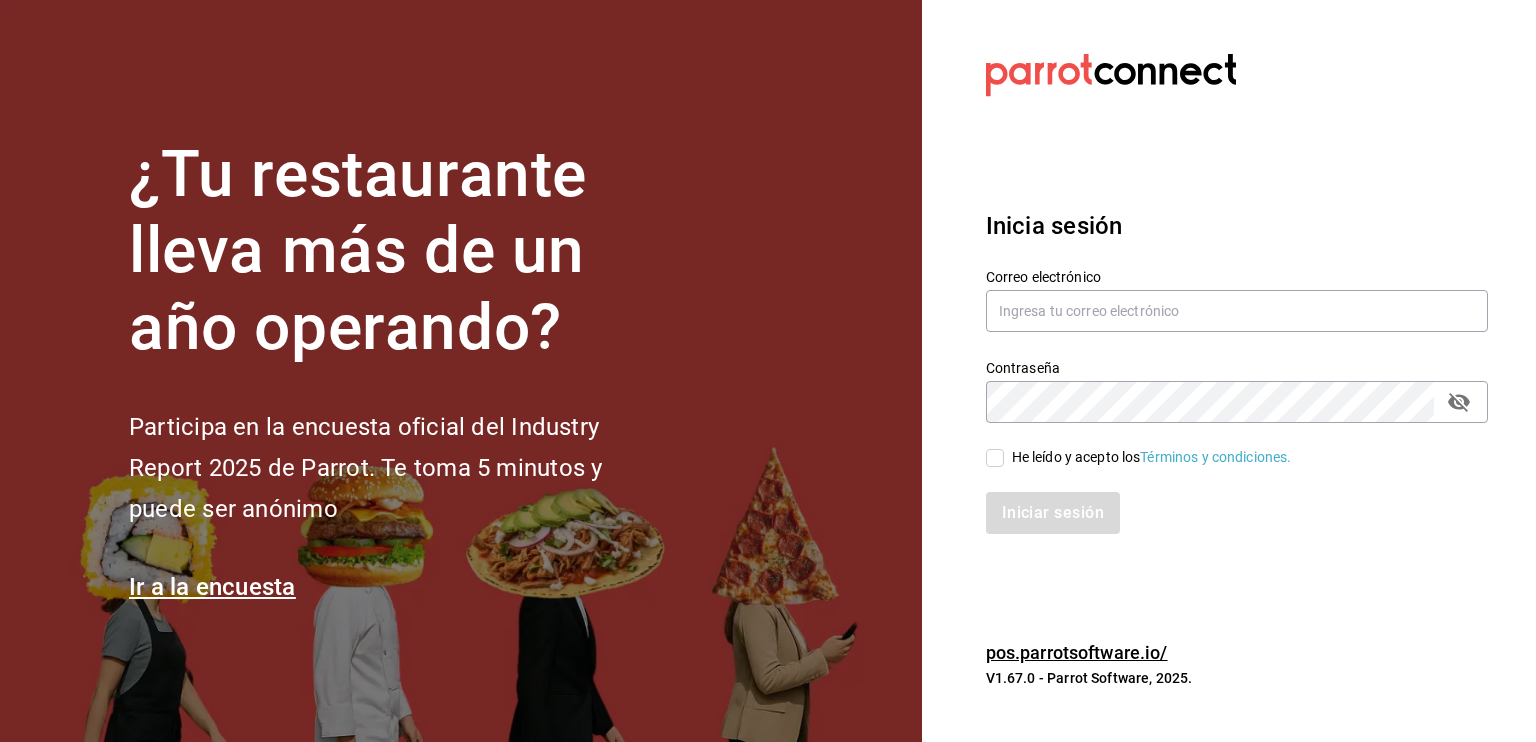 click on "¿Tu restaurante lleva más de un año operando? Participa en la encuesta oficial del Industry Report 2025 de Parrot. Te toma 5 minutos y puede ser anónimo Ir a la encuesta" at bounding box center [461, 371] 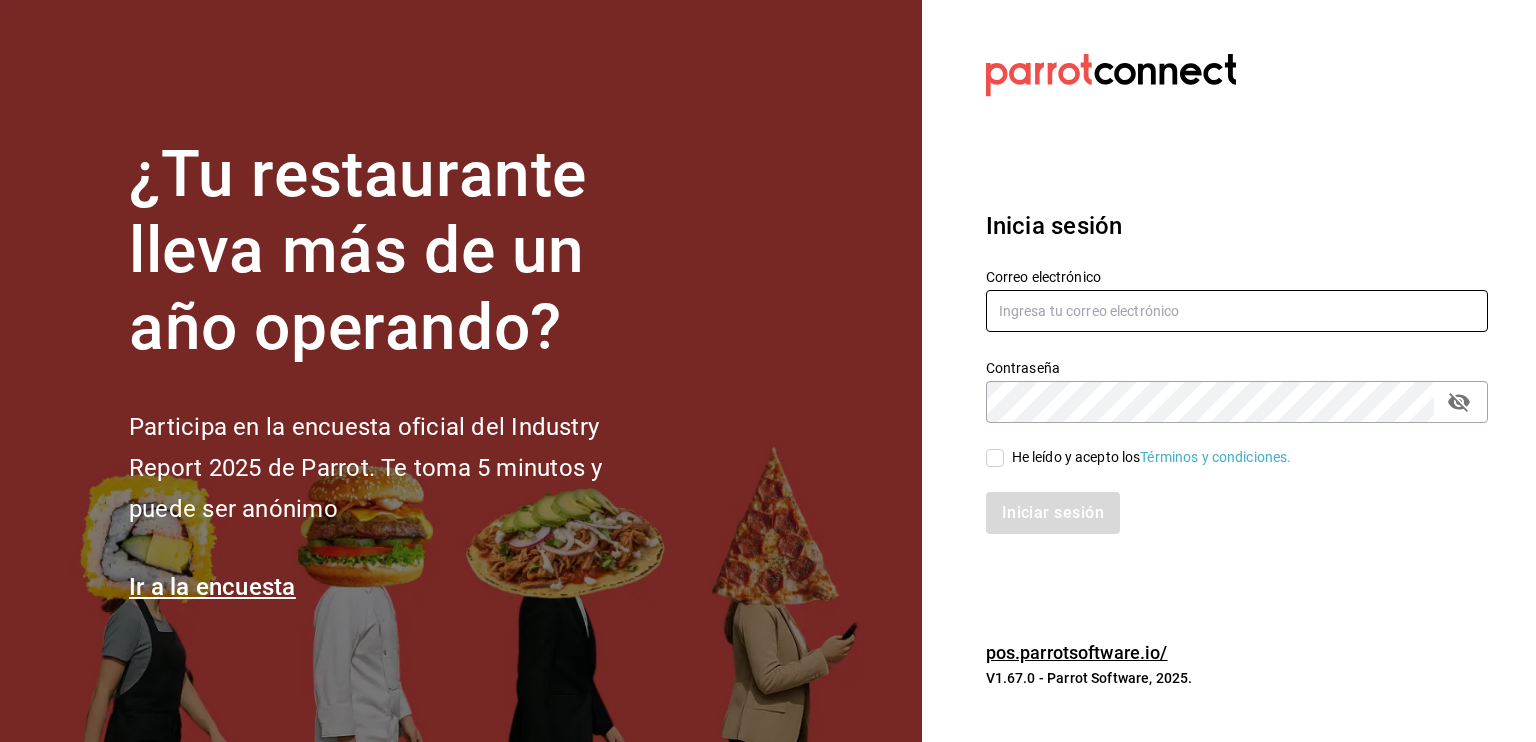 click at bounding box center [1237, 311] 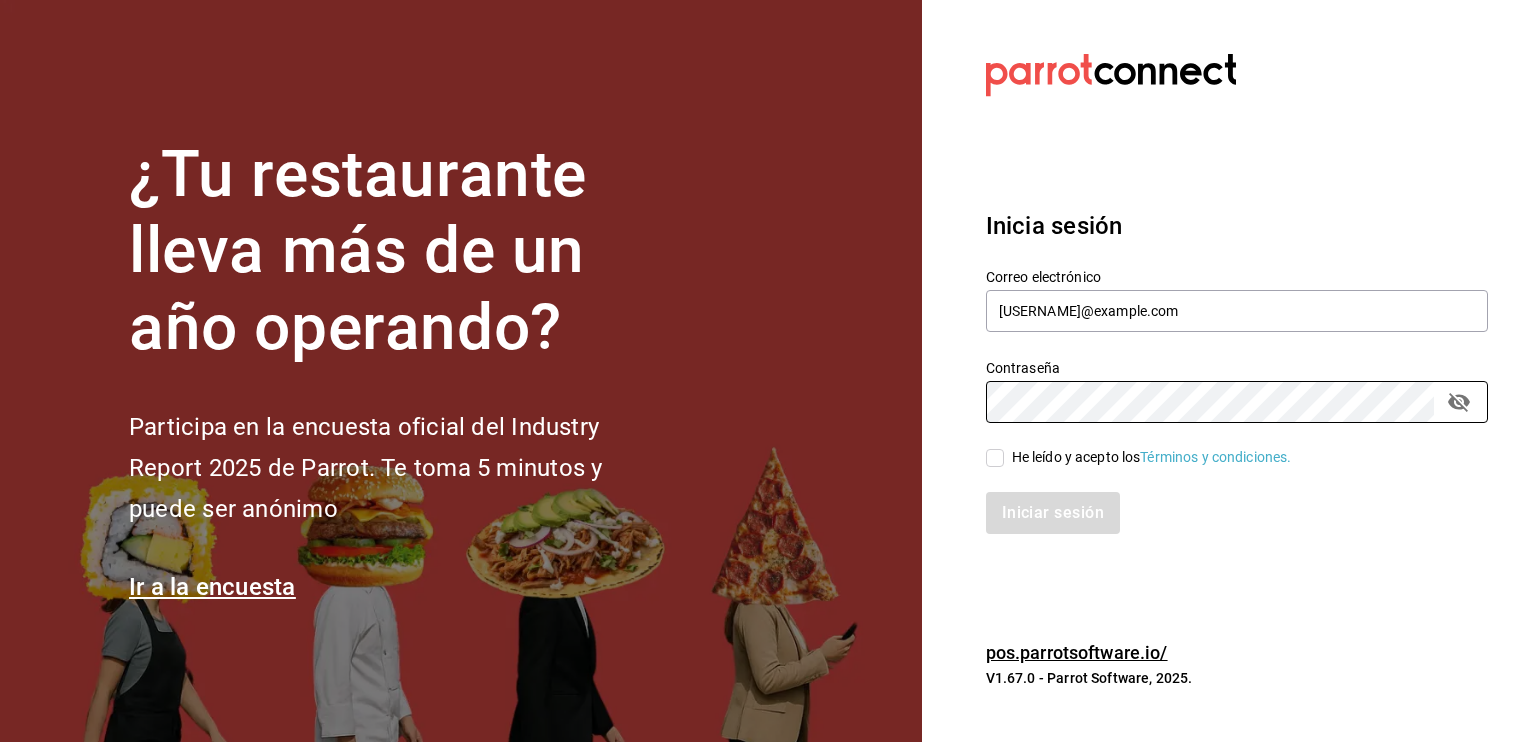 click on "He leído y acepto los  Términos y condiciones." at bounding box center (1152, 457) 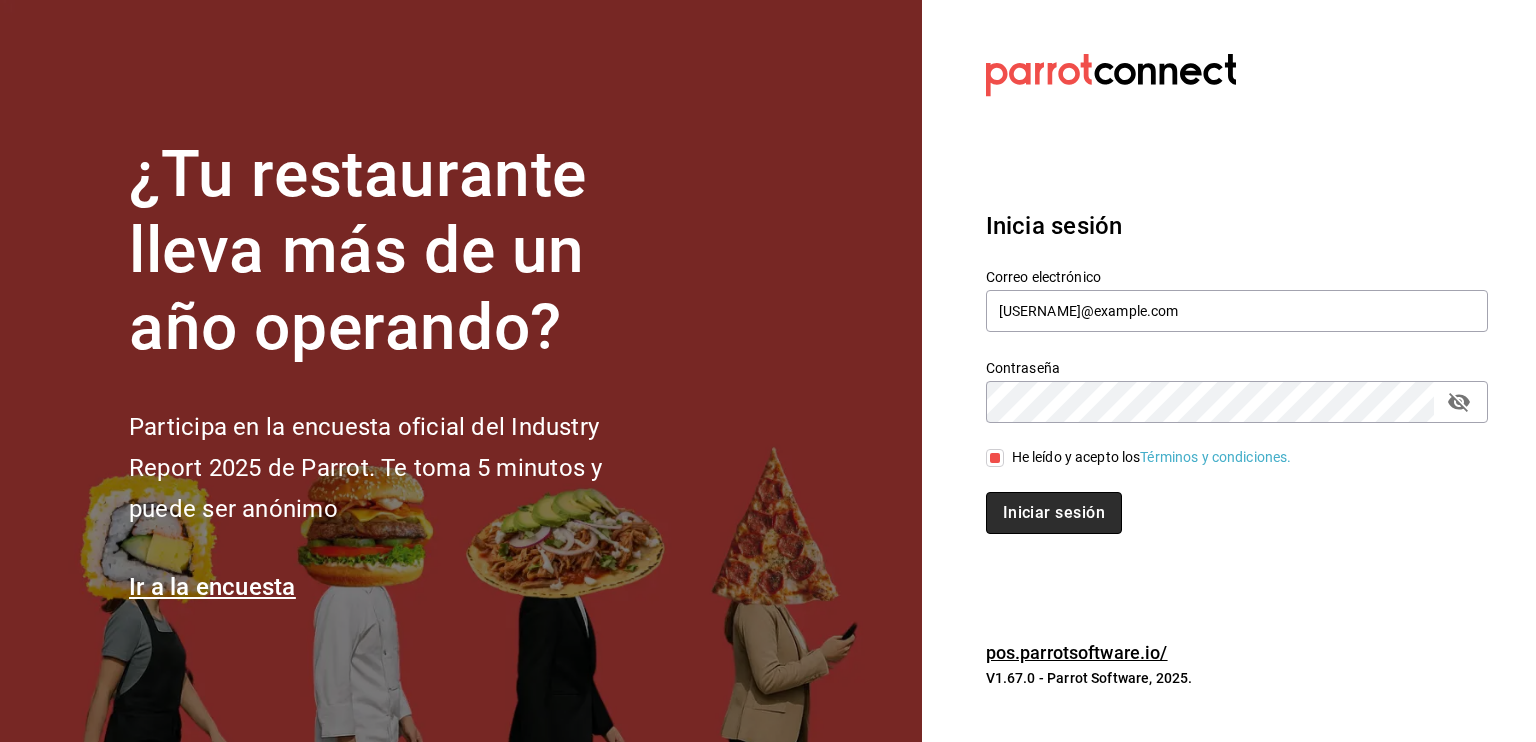 click on "Iniciar sesión" at bounding box center (1054, 513) 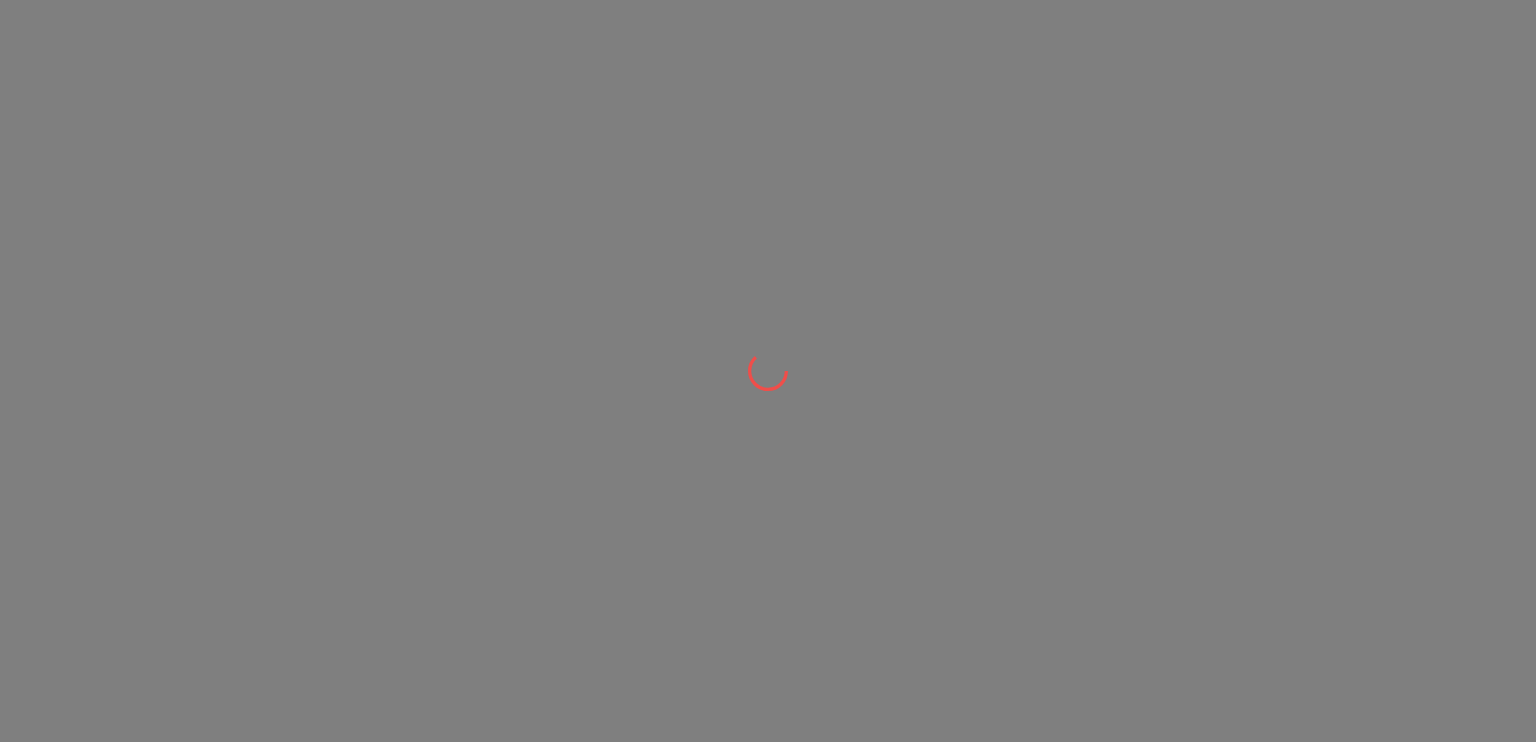 scroll, scrollTop: 0, scrollLeft: 0, axis: both 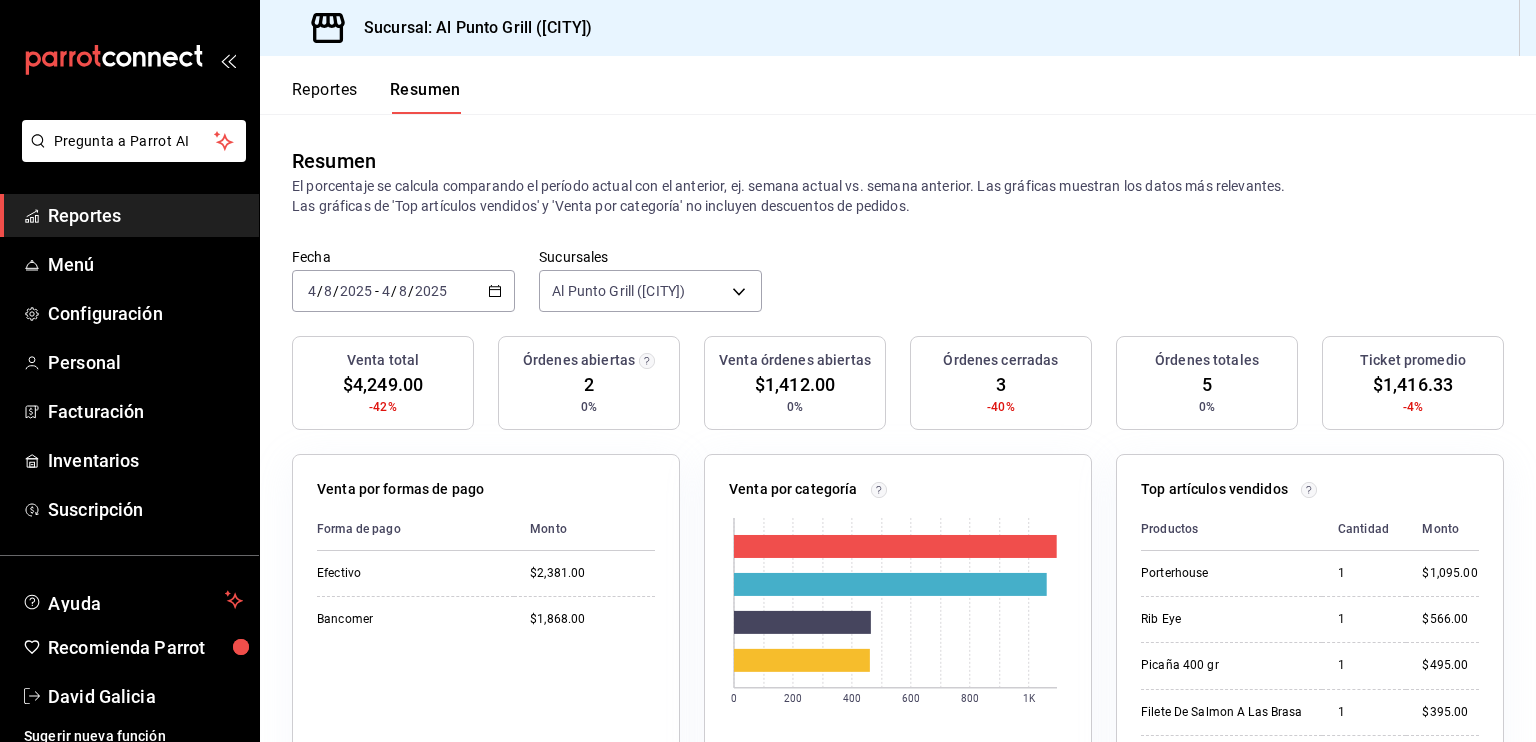 click on "Reportes" at bounding box center [145, 215] 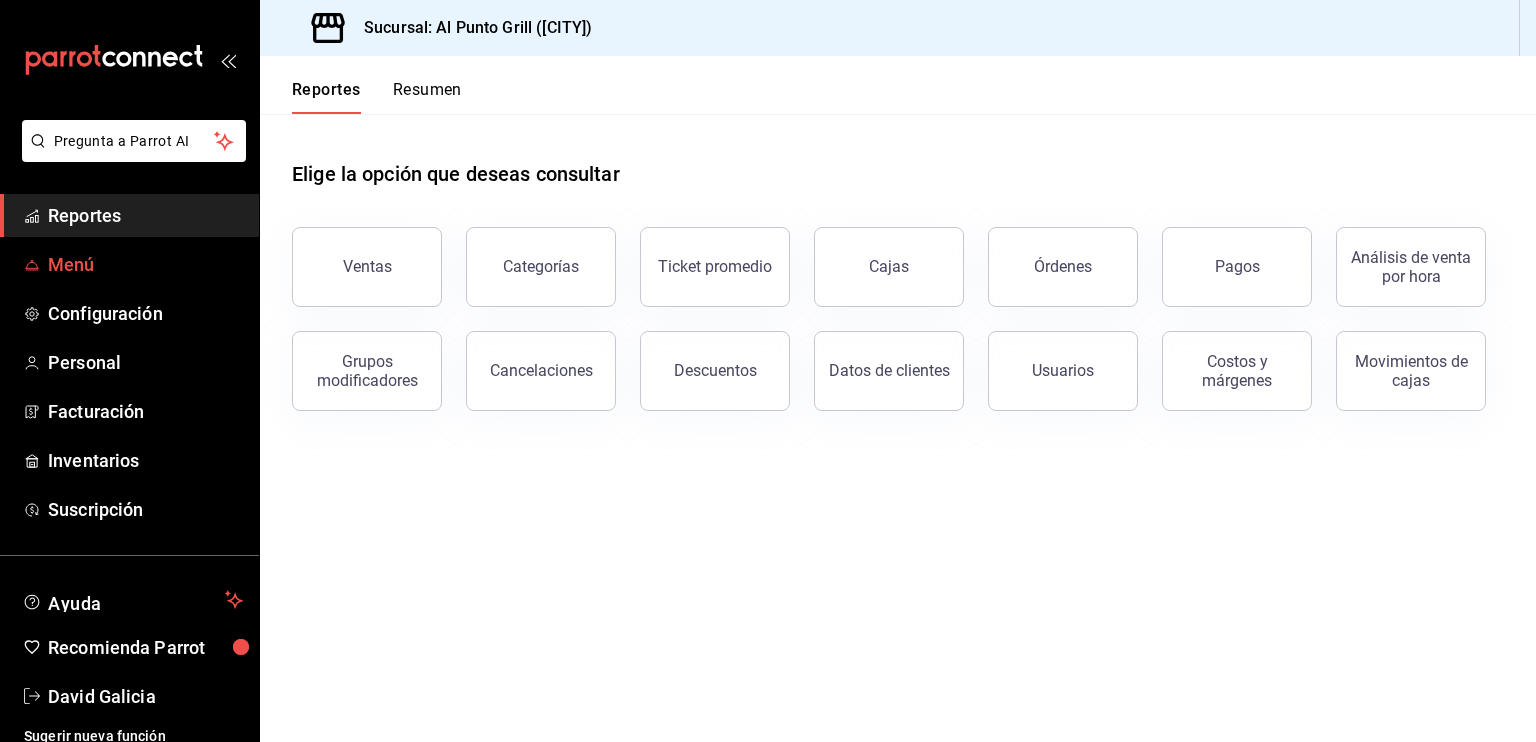 click on "Menú" at bounding box center [145, 264] 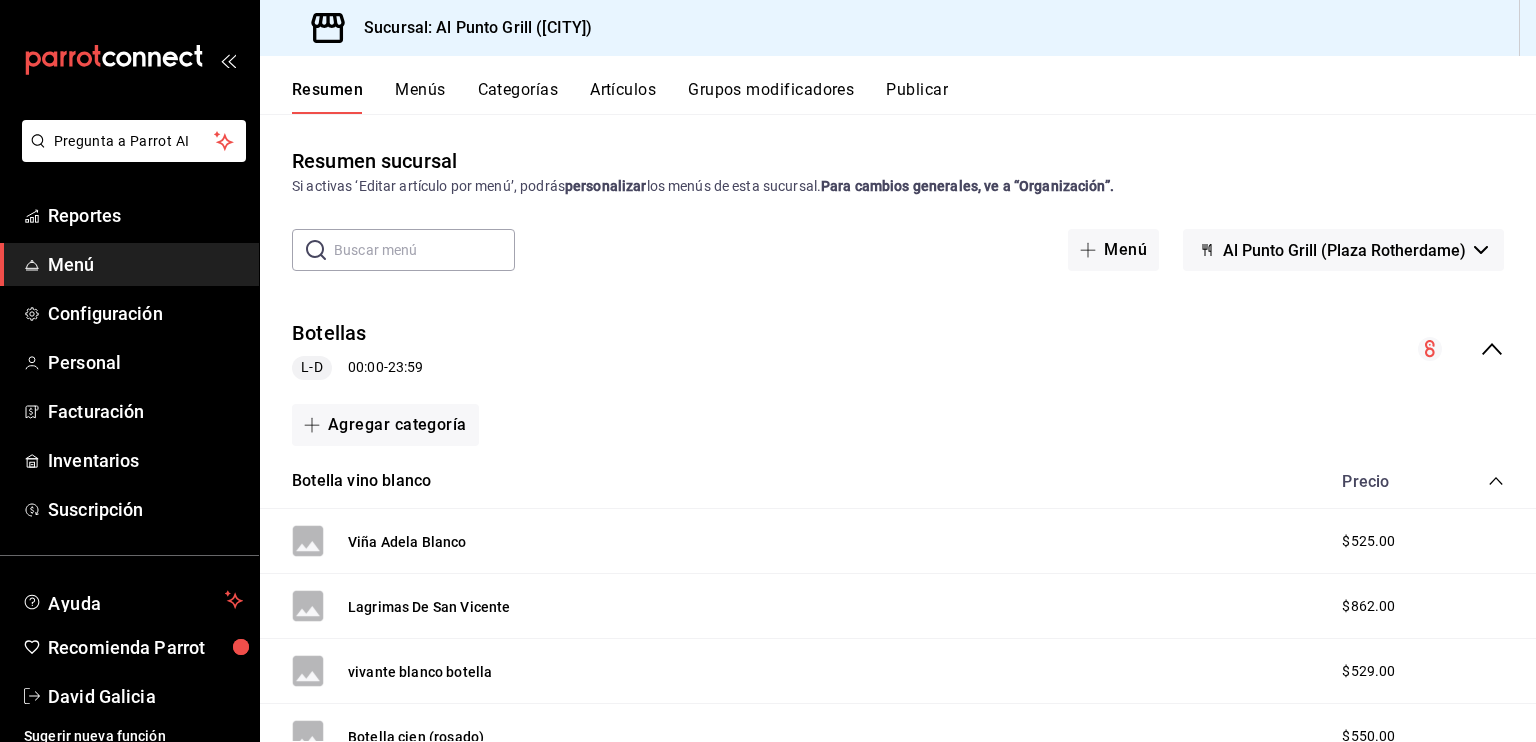 click on "Artículos" at bounding box center [623, 97] 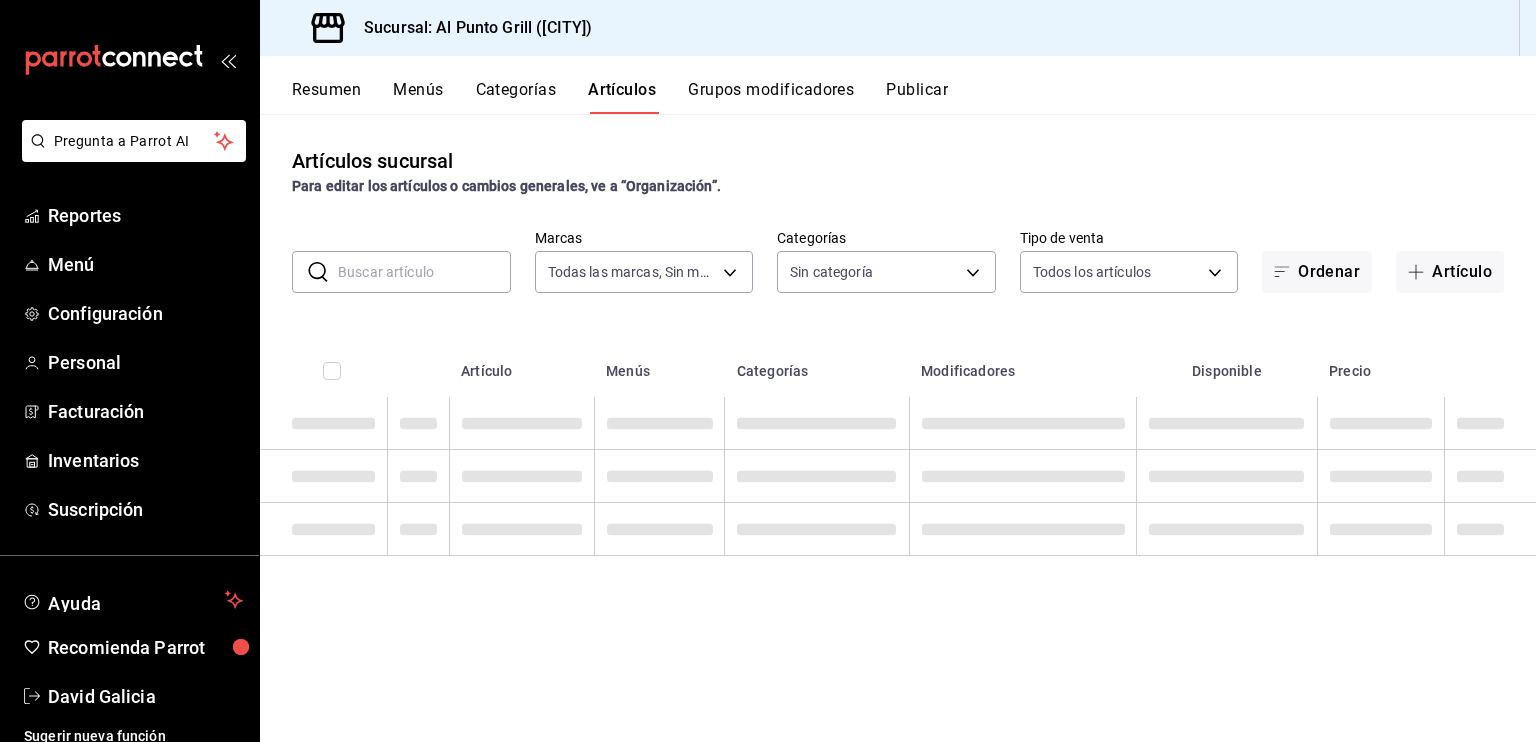 type on "359452a4-77df-4a2a-96d1-dbb27ae34e49" 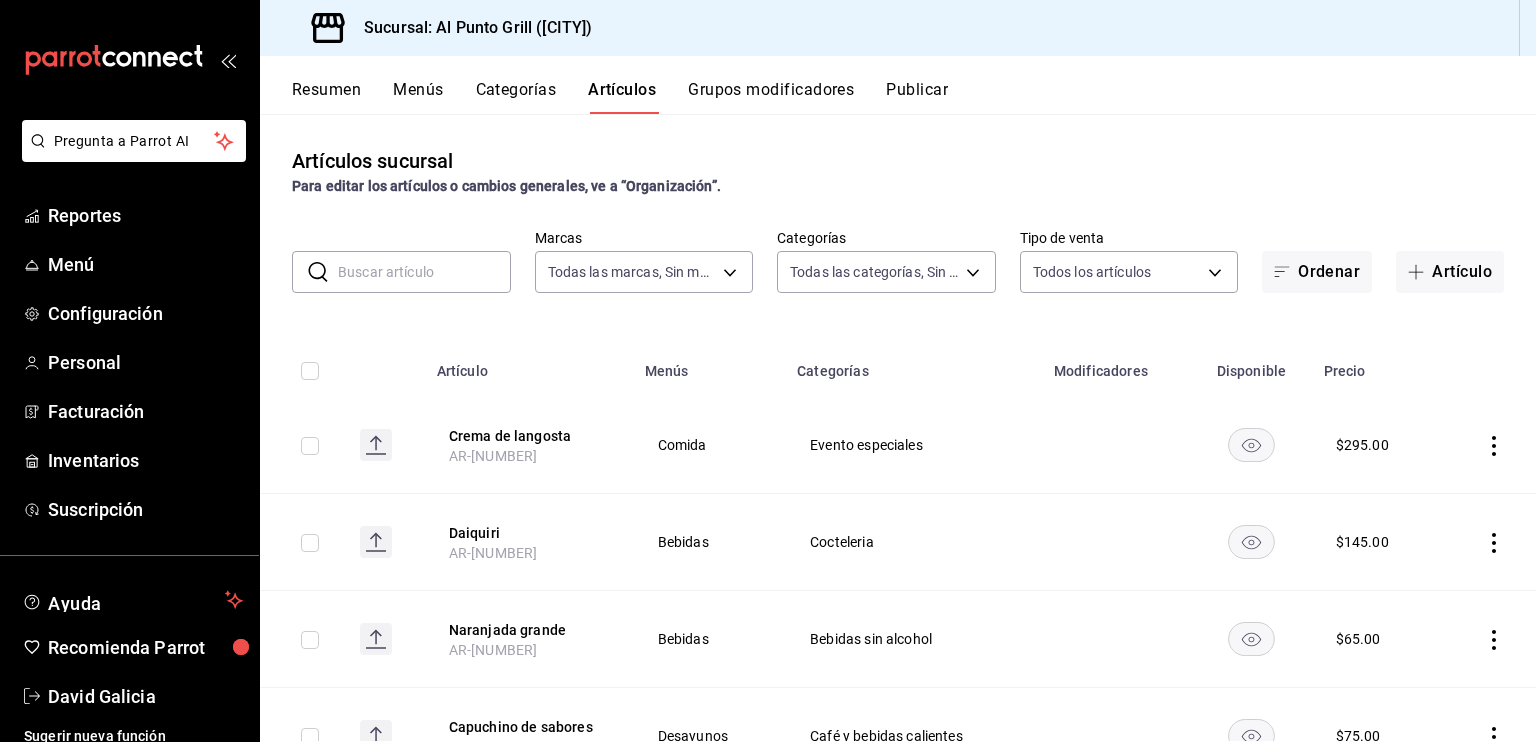 type on "[UUID],[UUID],[UUID],[UUID],[UUID],[UUID],[UUID],[UUID],[UUID],[UUID],[UUID],[UUID],[UUID],[UUID],[UUID],[UUID],[UUID],[UUID],[UUID],[UUID],[UUID],[UUID],[UUID],[UUID],[UUID],[UUID],[UUID],[UUID]..." 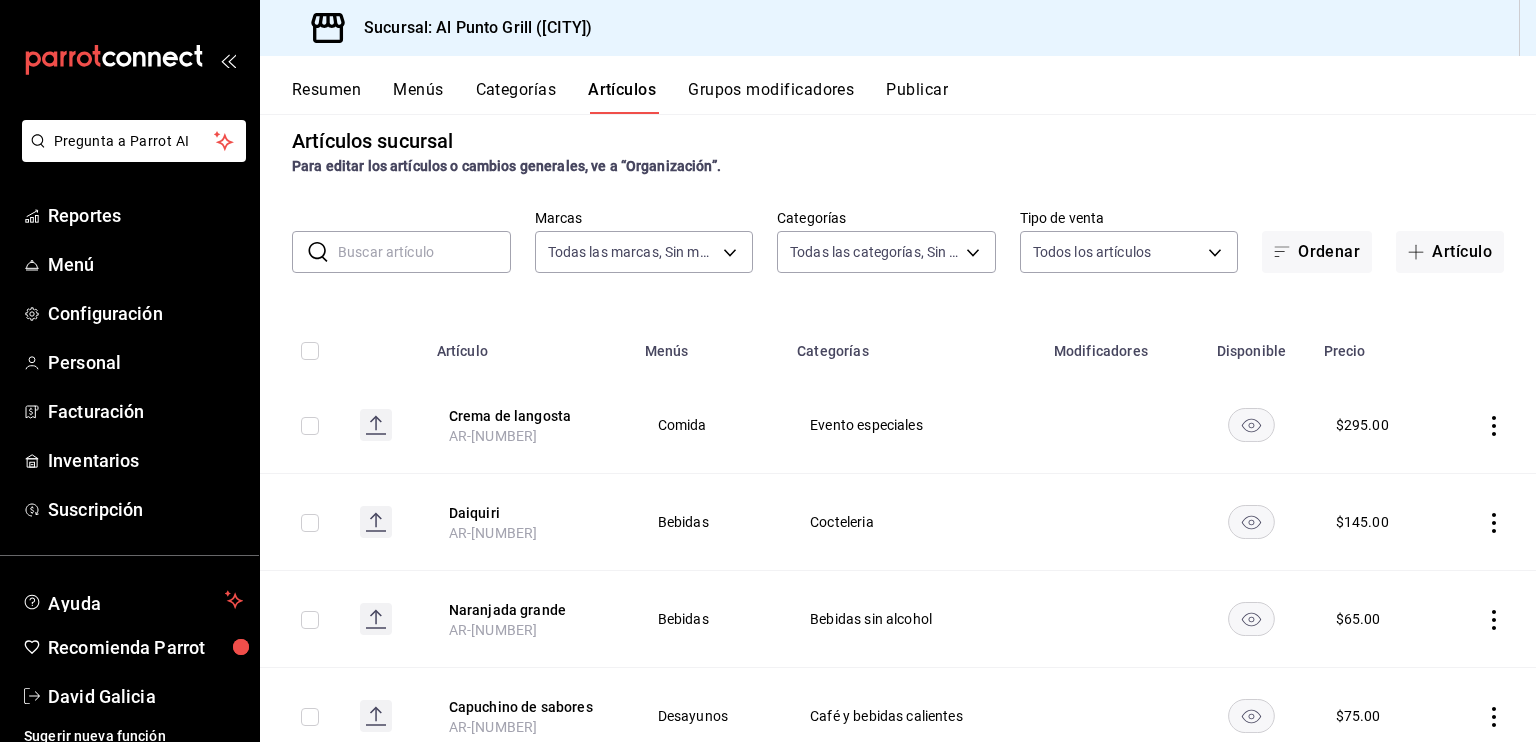scroll, scrollTop: 0, scrollLeft: 0, axis: both 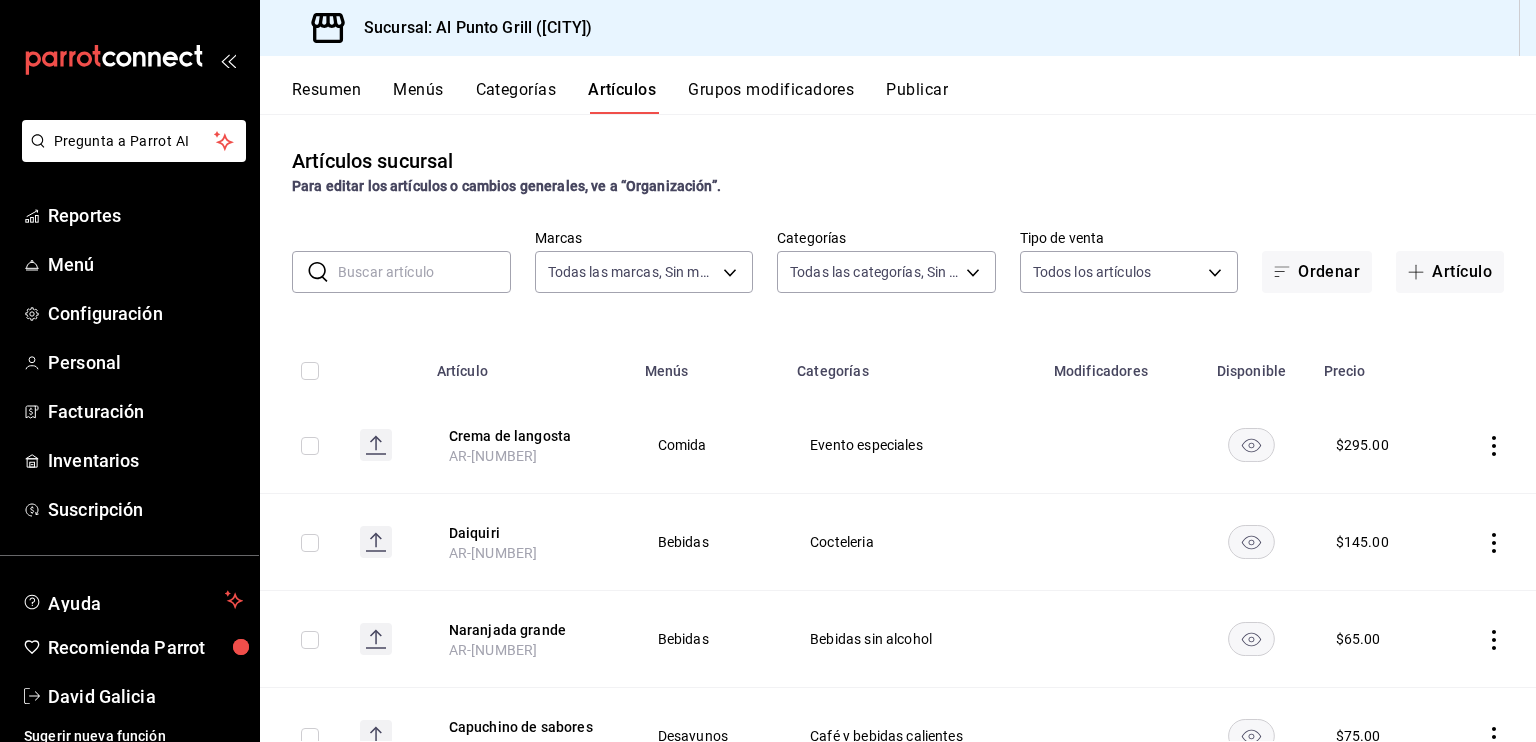 click at bounding box center [424, 272] 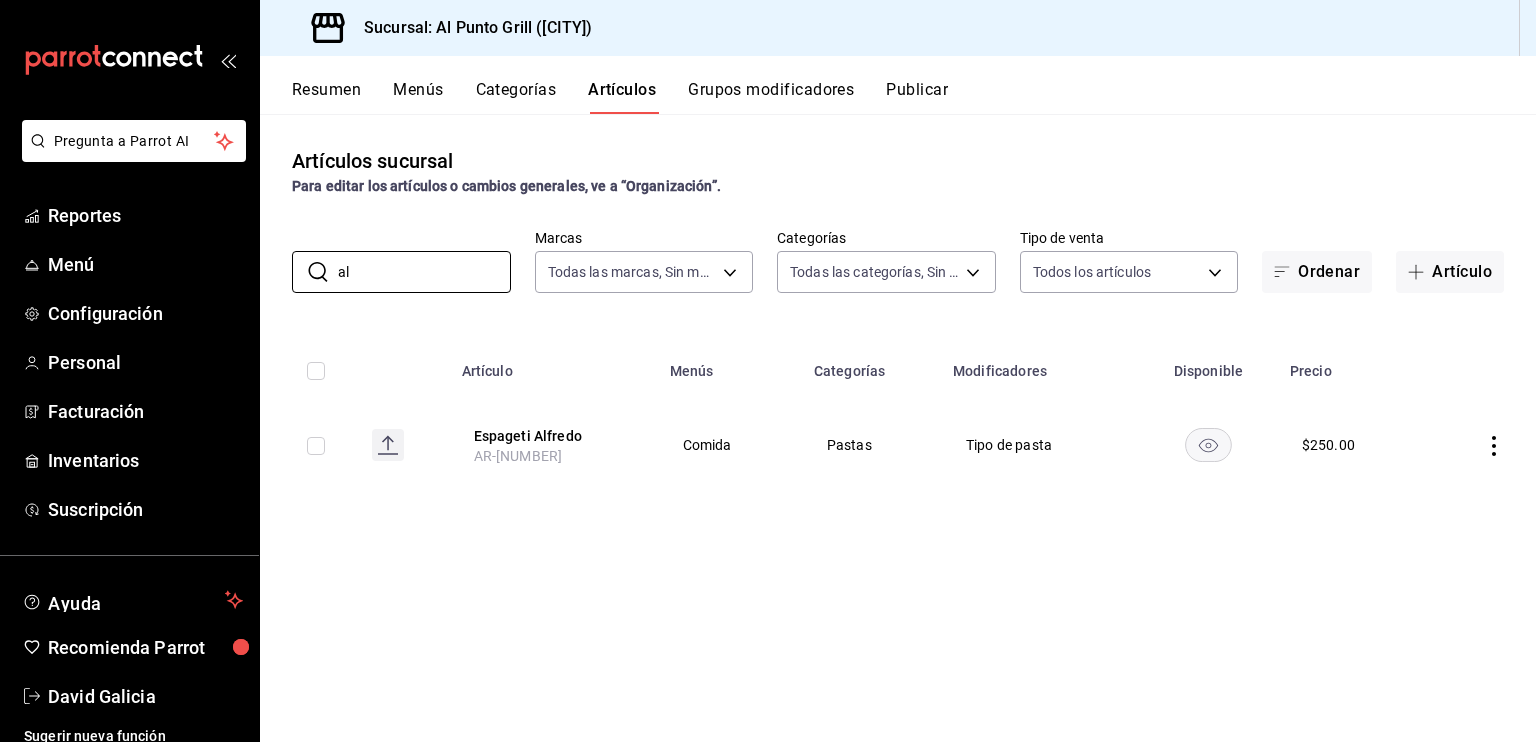 type on "a" 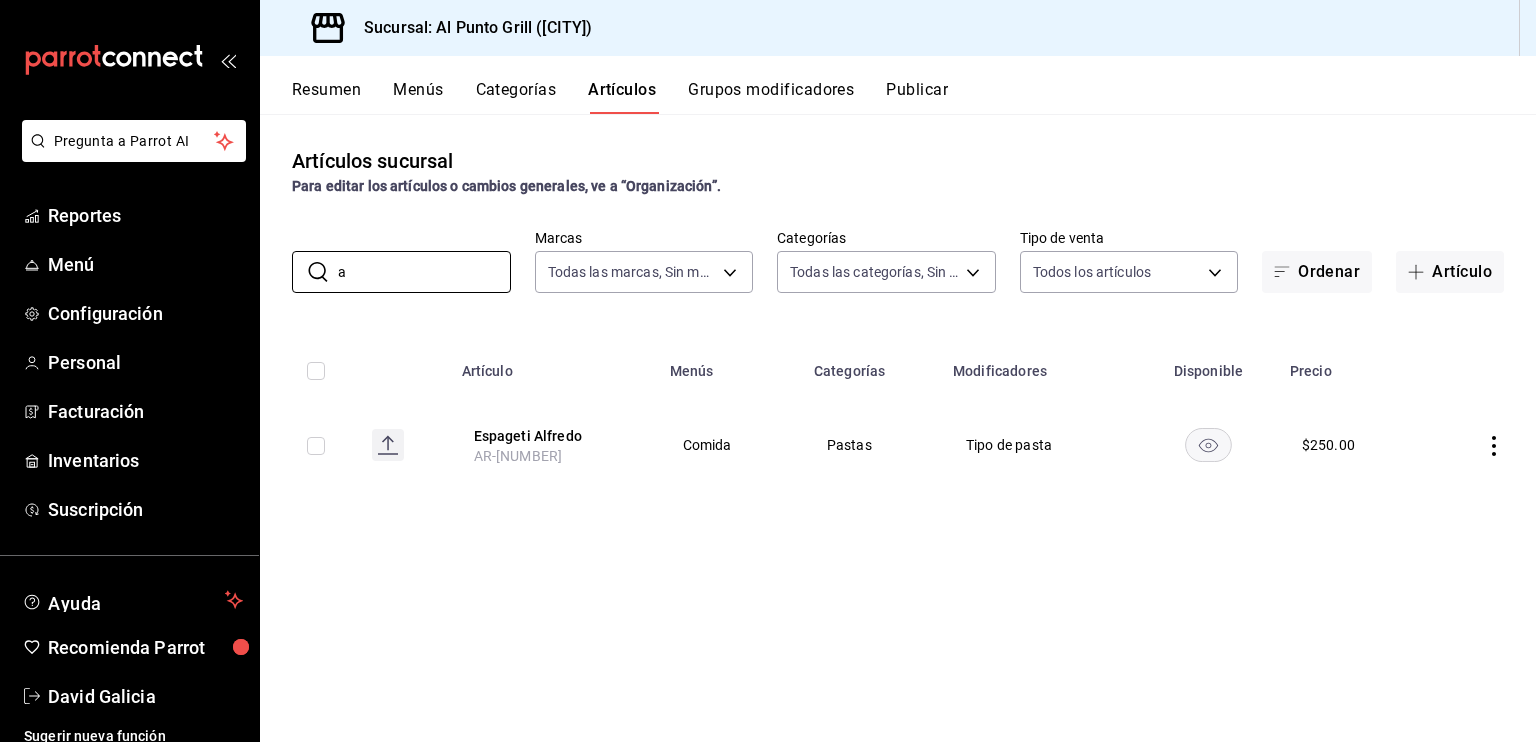 type 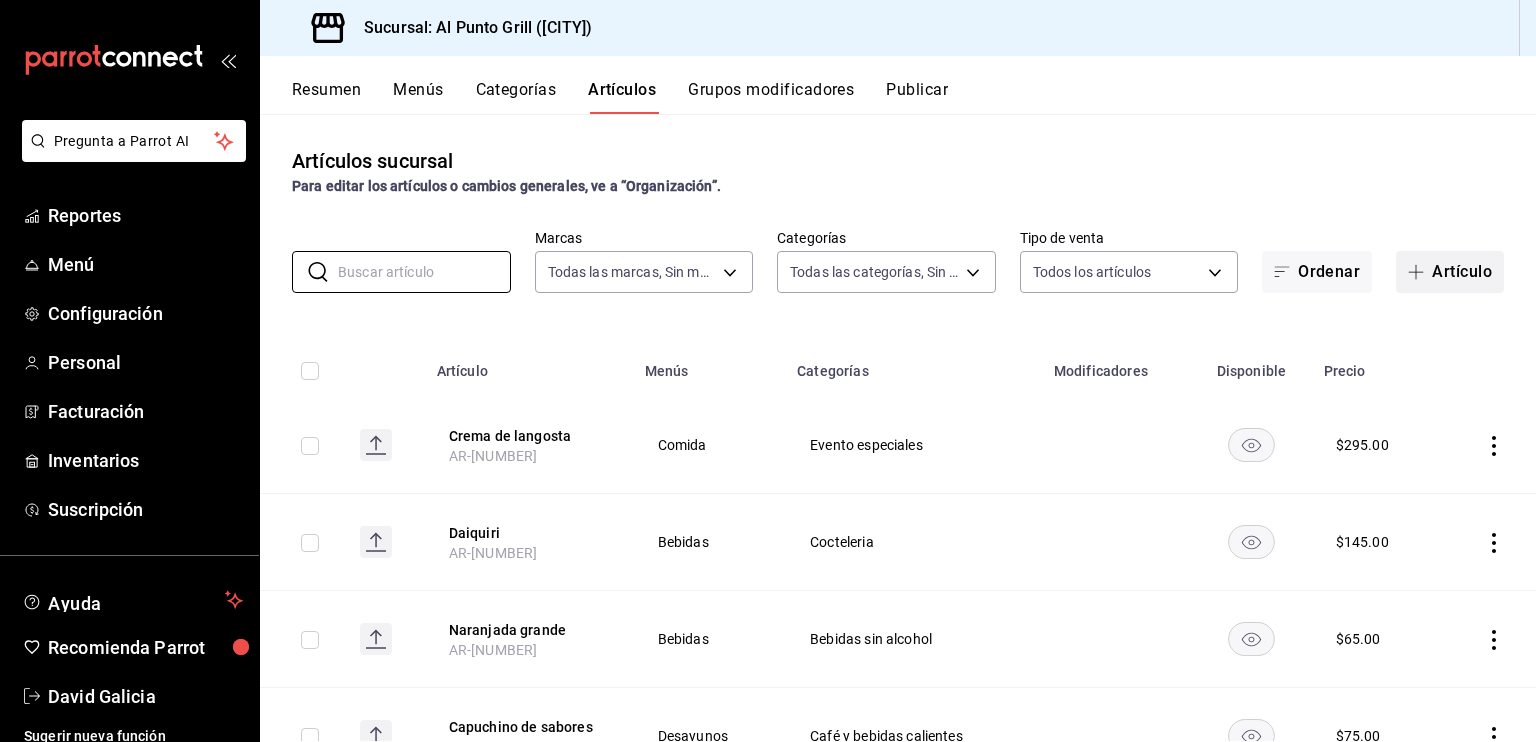 click on "Artículo" at bounding box center (1450, 272) 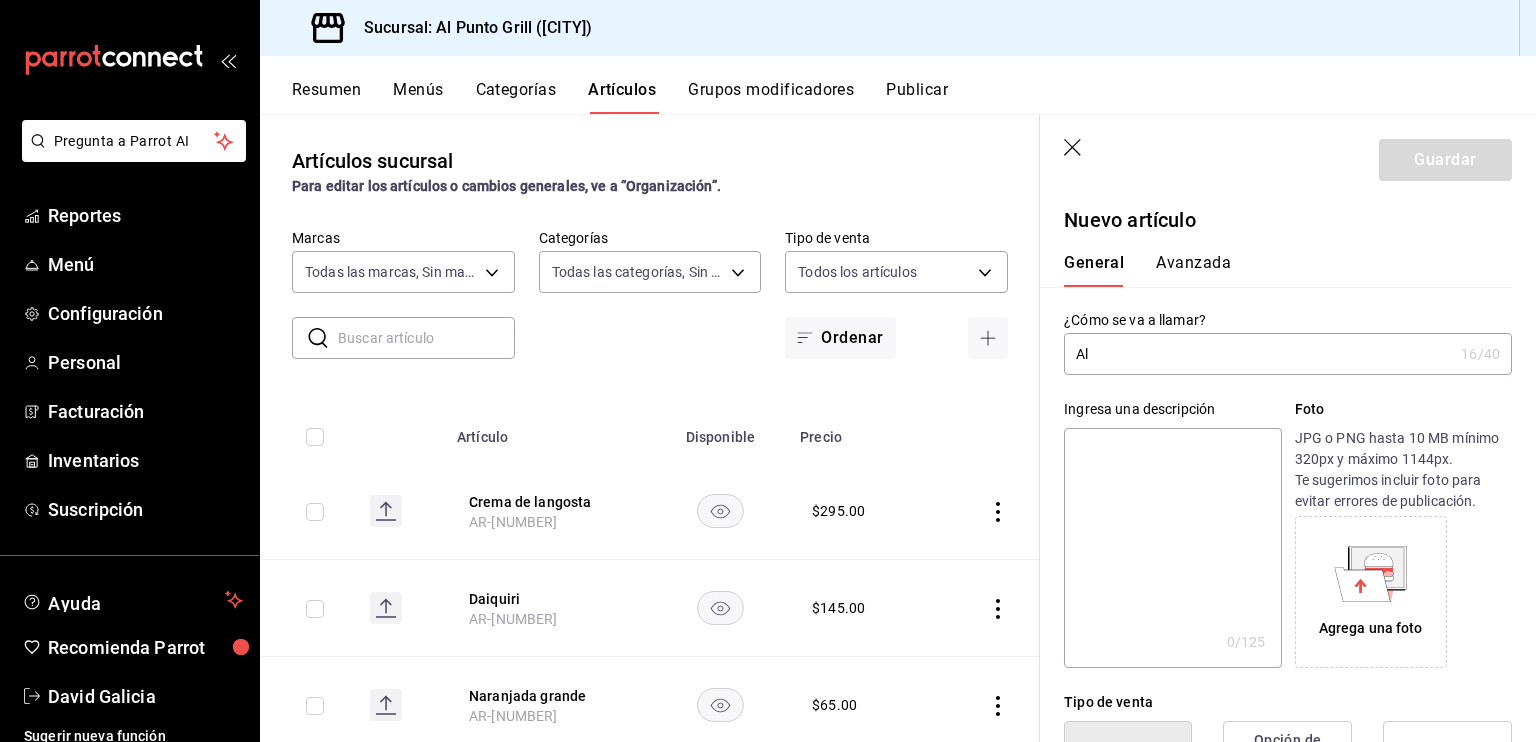 type on "A" 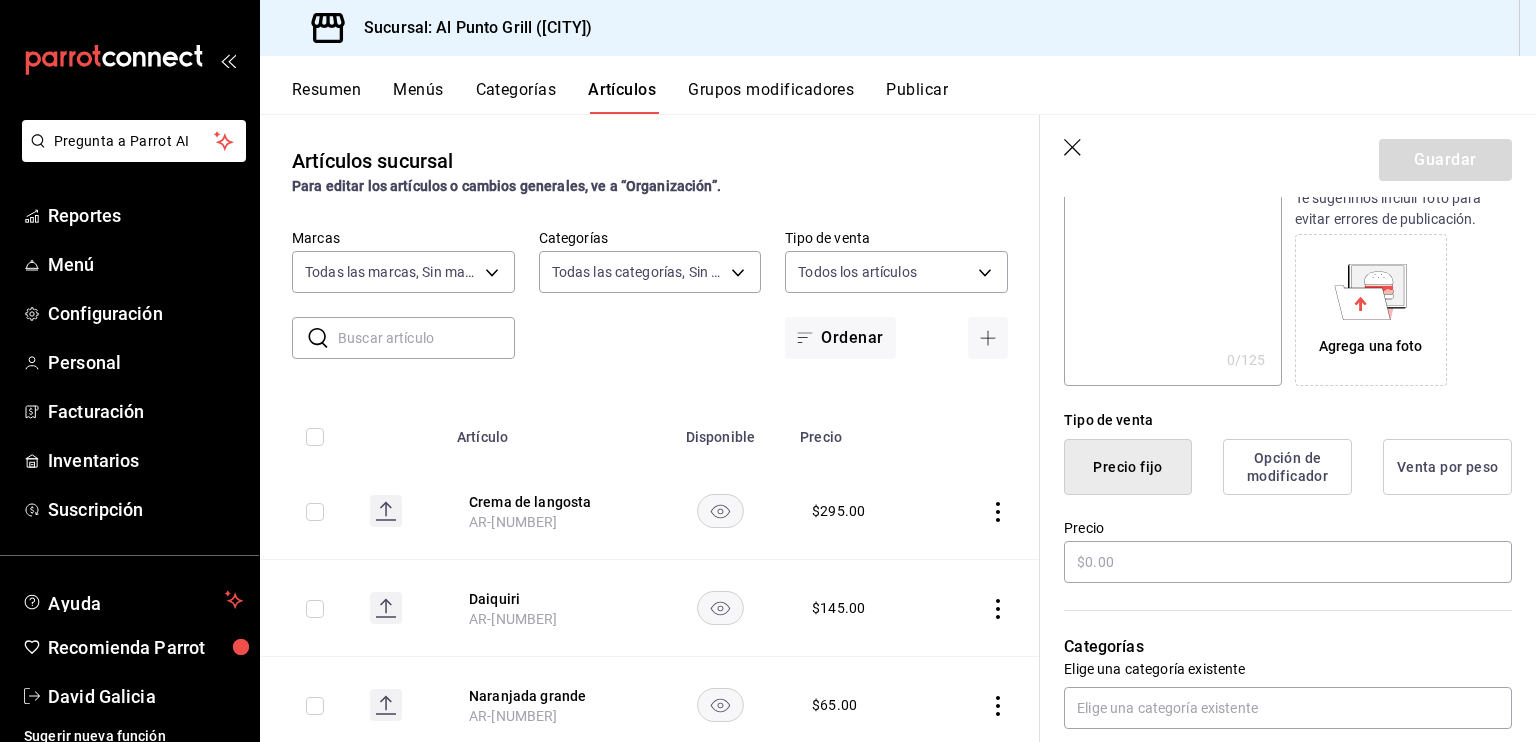 scroll, scrollTop: 328, scrollLeft: 0, axis: vertical 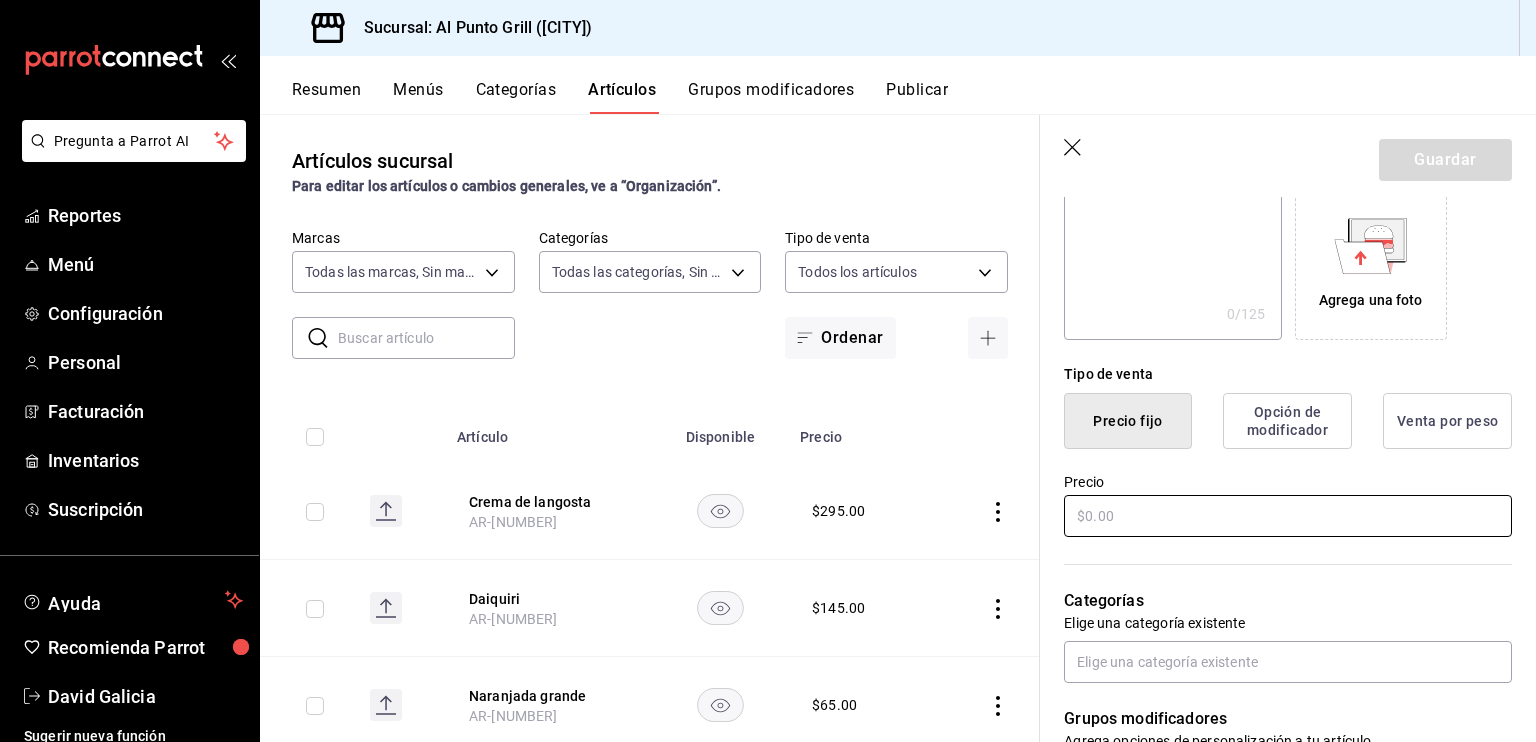 type on "Pasta Alfredo con trufa" 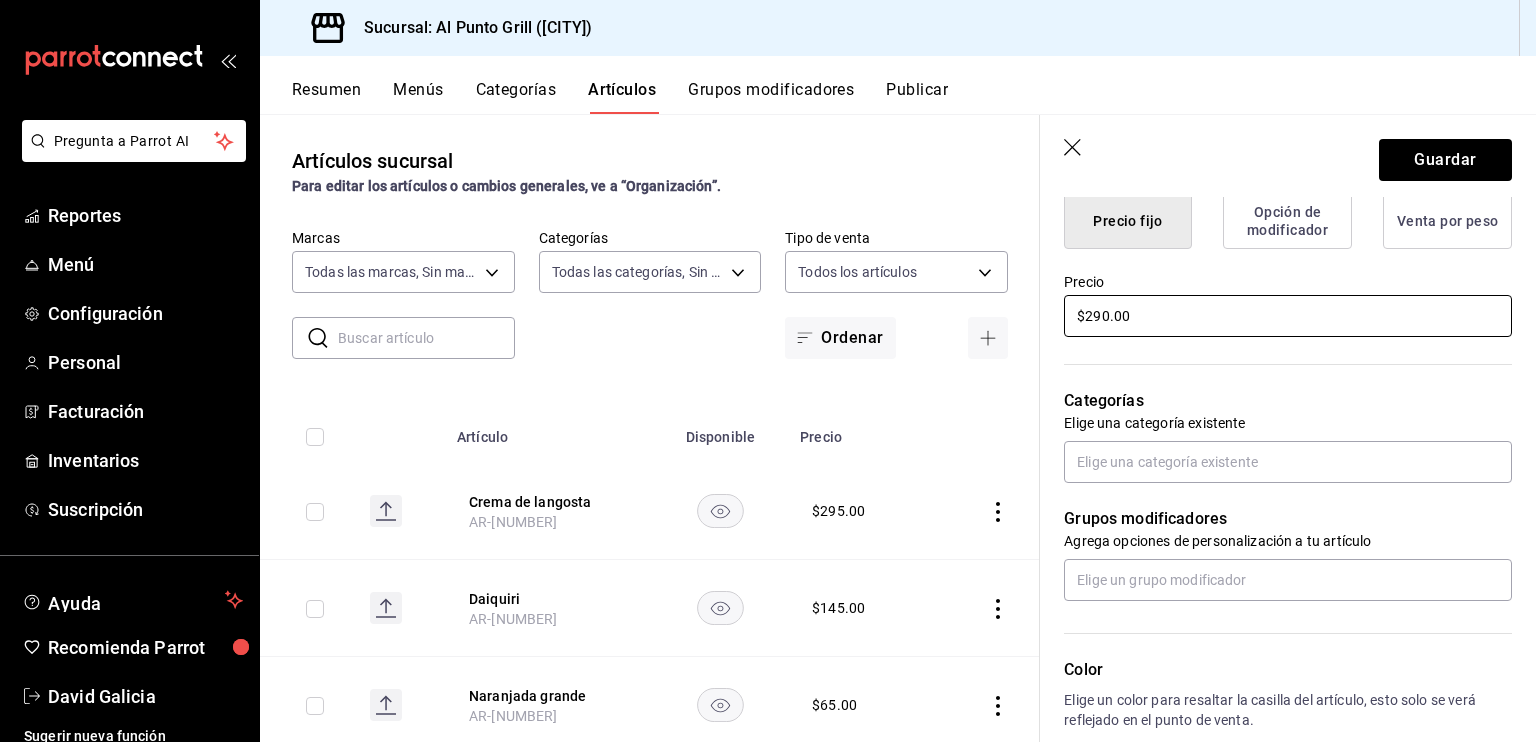 scroll, scrollTop: 543, scrollLeft: 0, axis: vertical 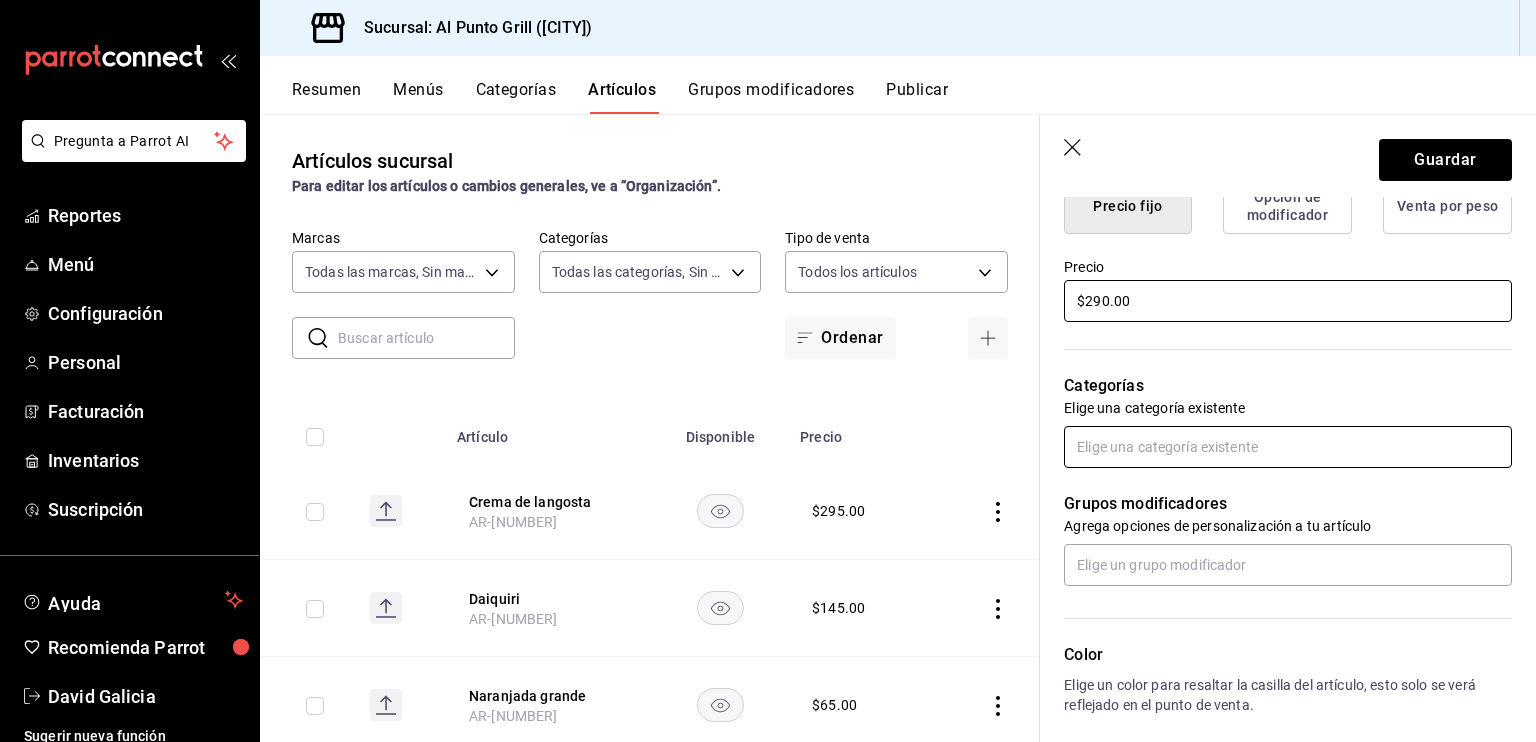 type on "$290.00" 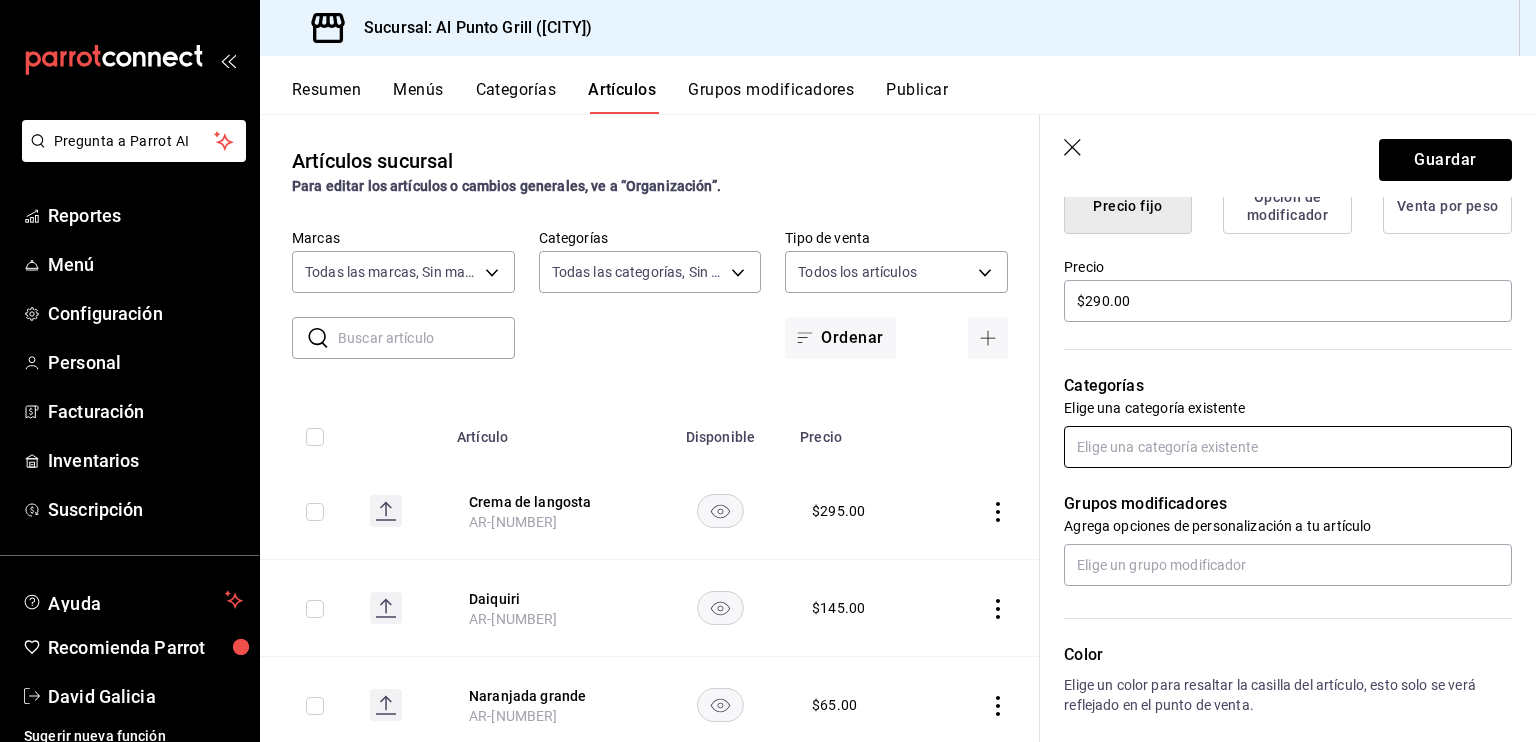 click at bounding box center (1288, 447) 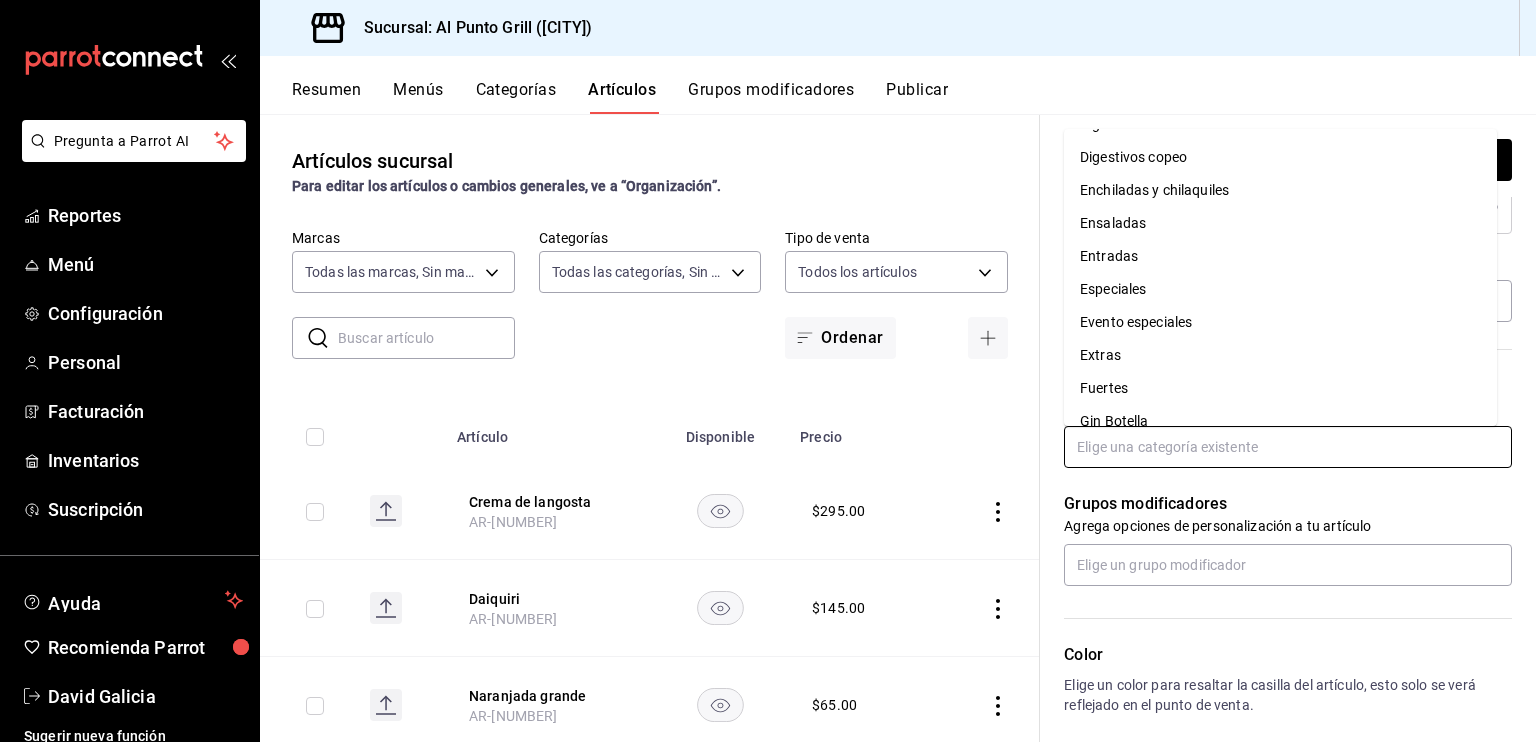 scroll, scrollTop: 662, scrollLeft: 0, axis: vertical 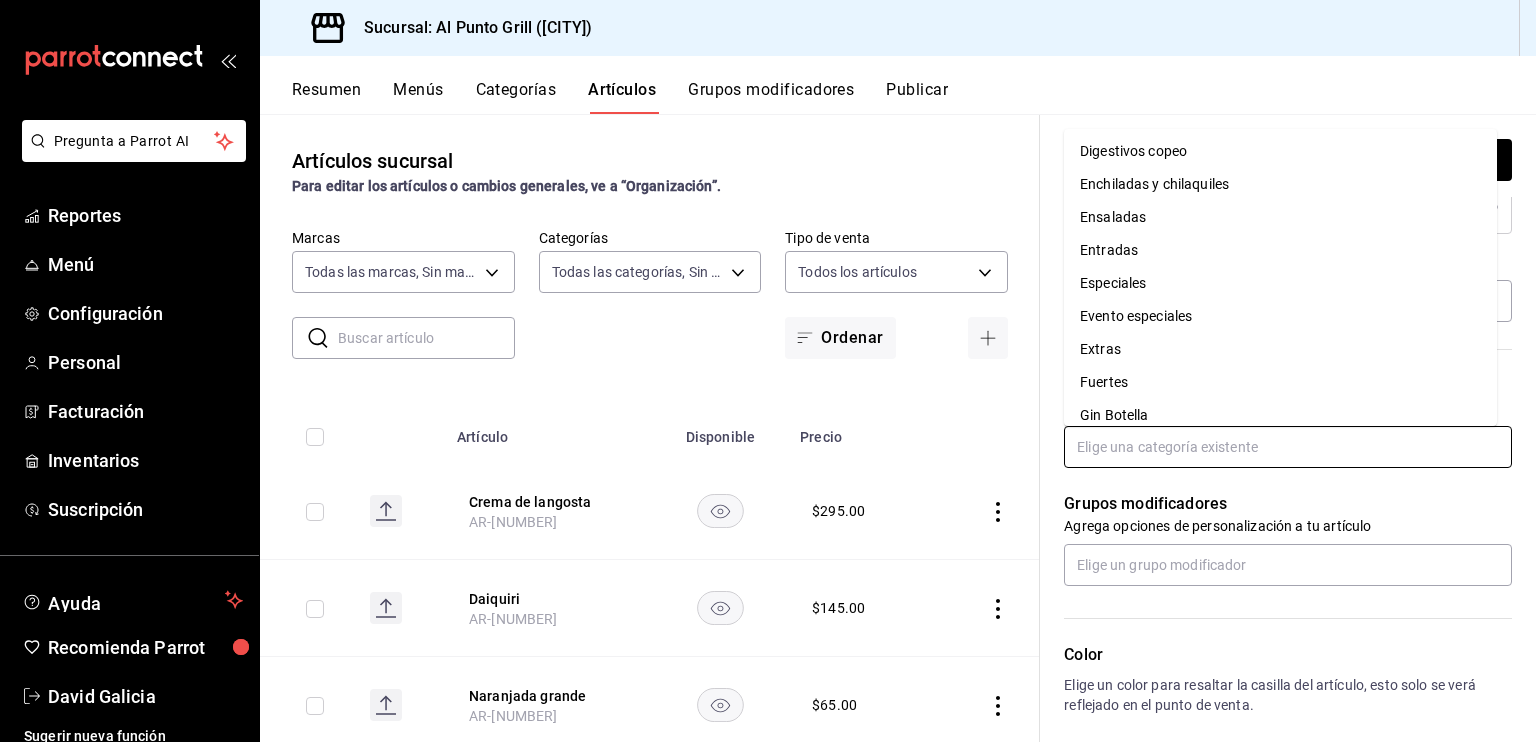 click on "Evento especiales" at bounding box center [1280, 316] 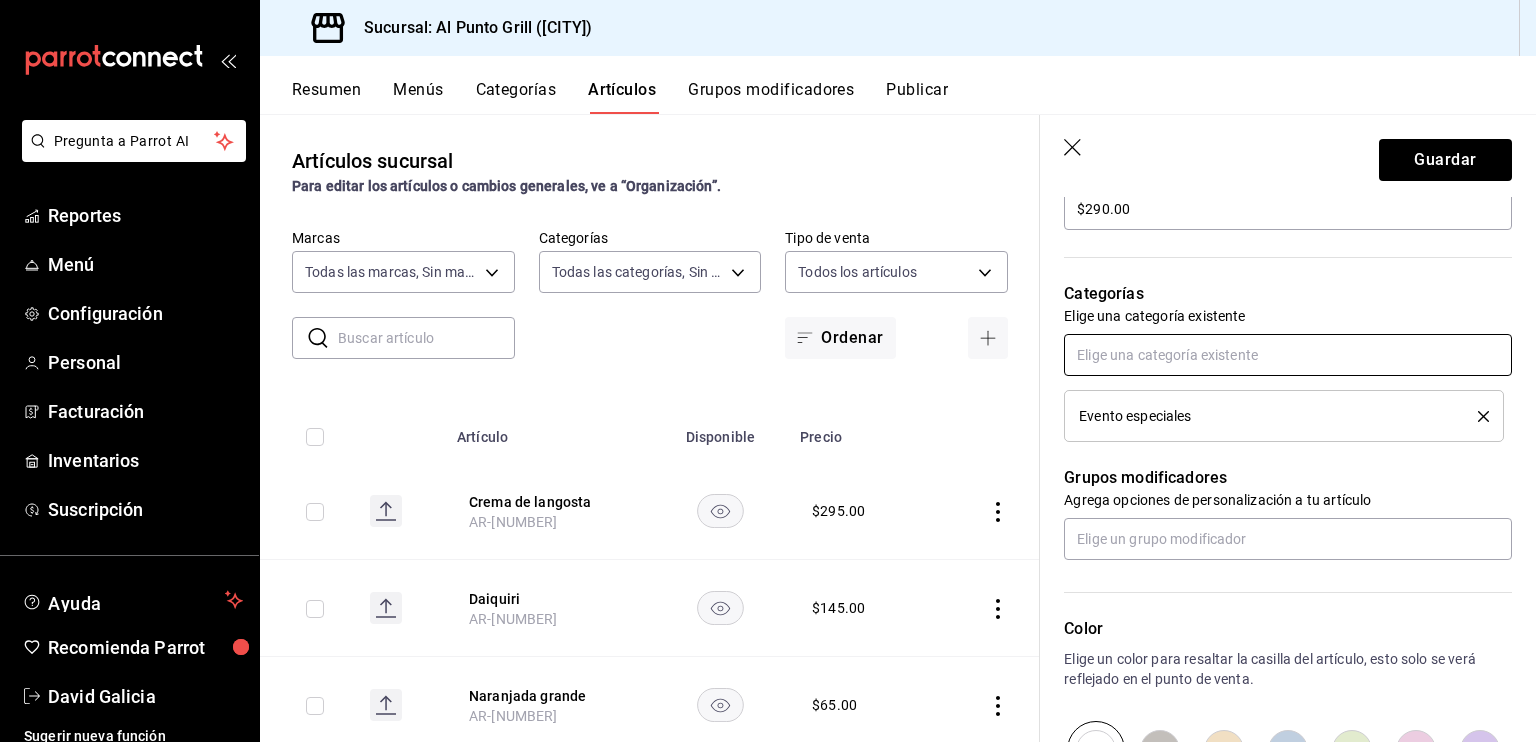 scroll, scrollTop: 635, scrollLeft: 0, axis: vertical 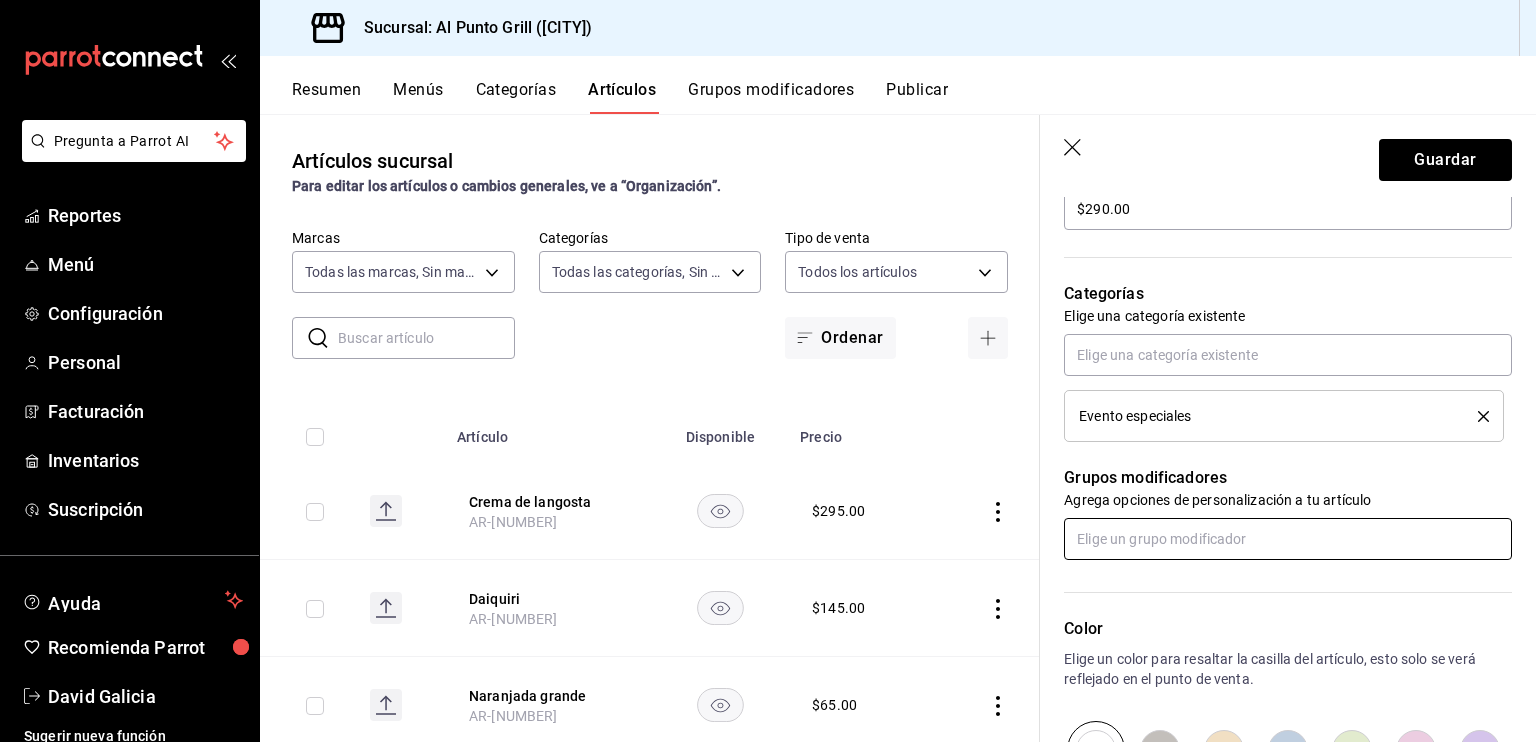 click at bounding box center [1288, 539] 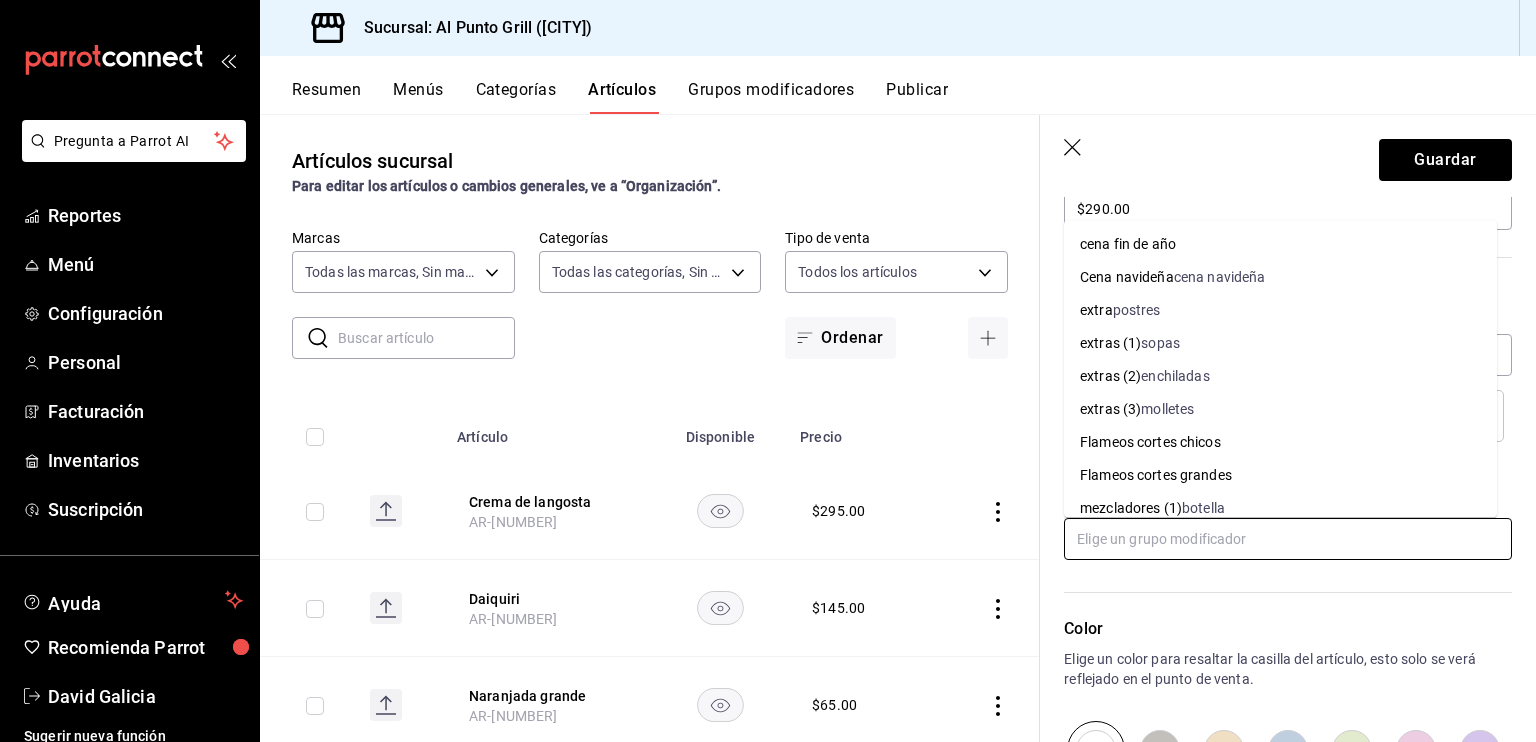 click at bounding box center (1288, 539) 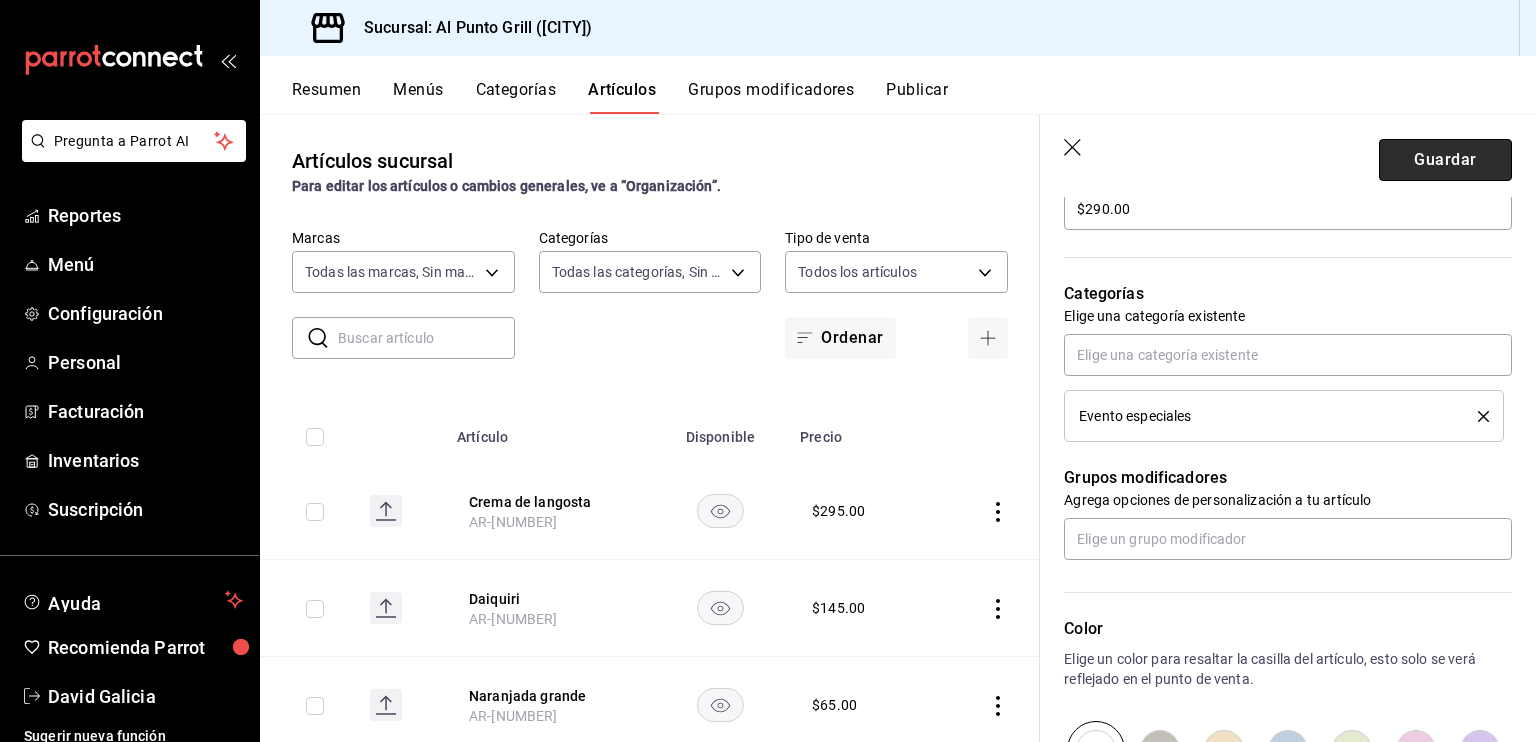 click on "Guardar" at bounding box center [1445, 160] 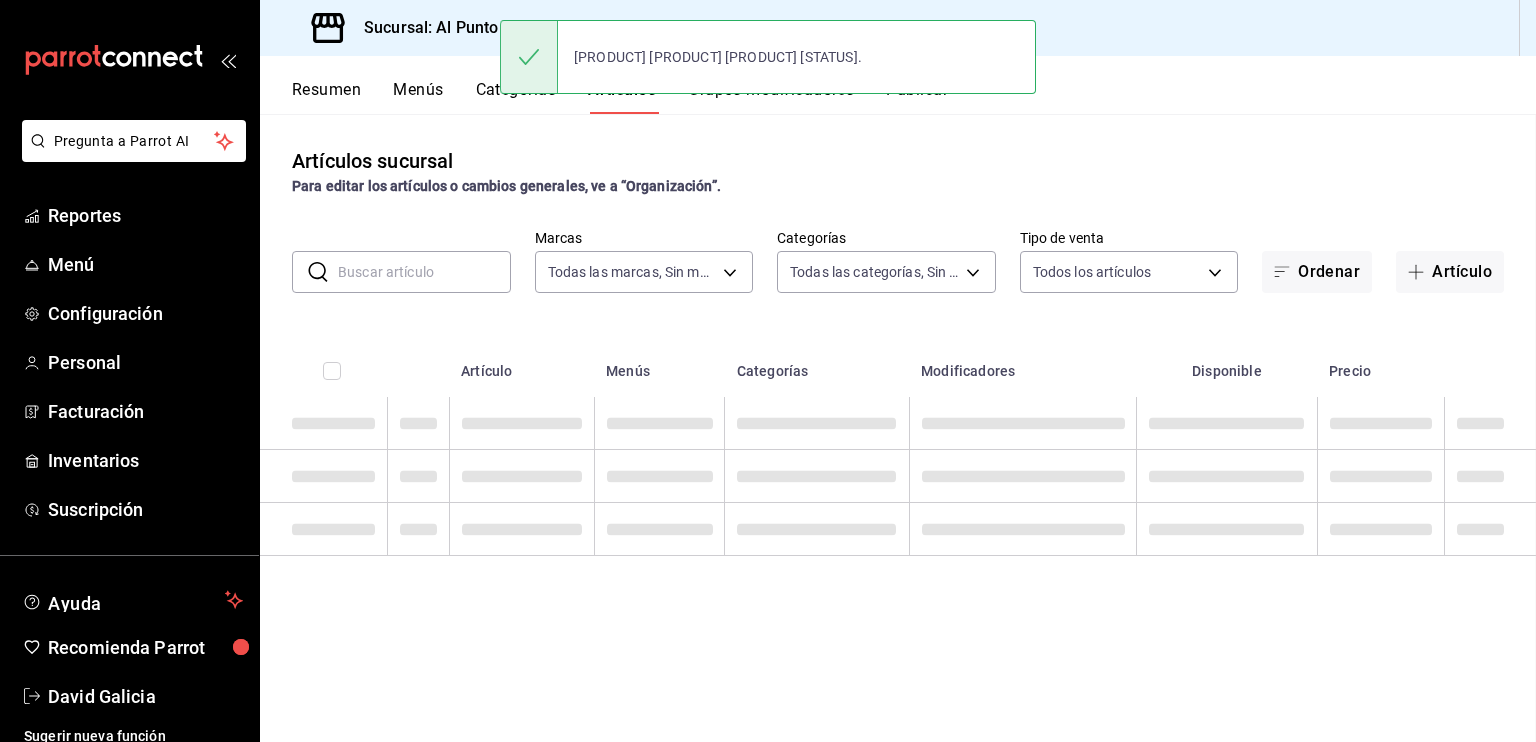 scroll, scrollTop: 0, scrollLeft: 0, axis: both 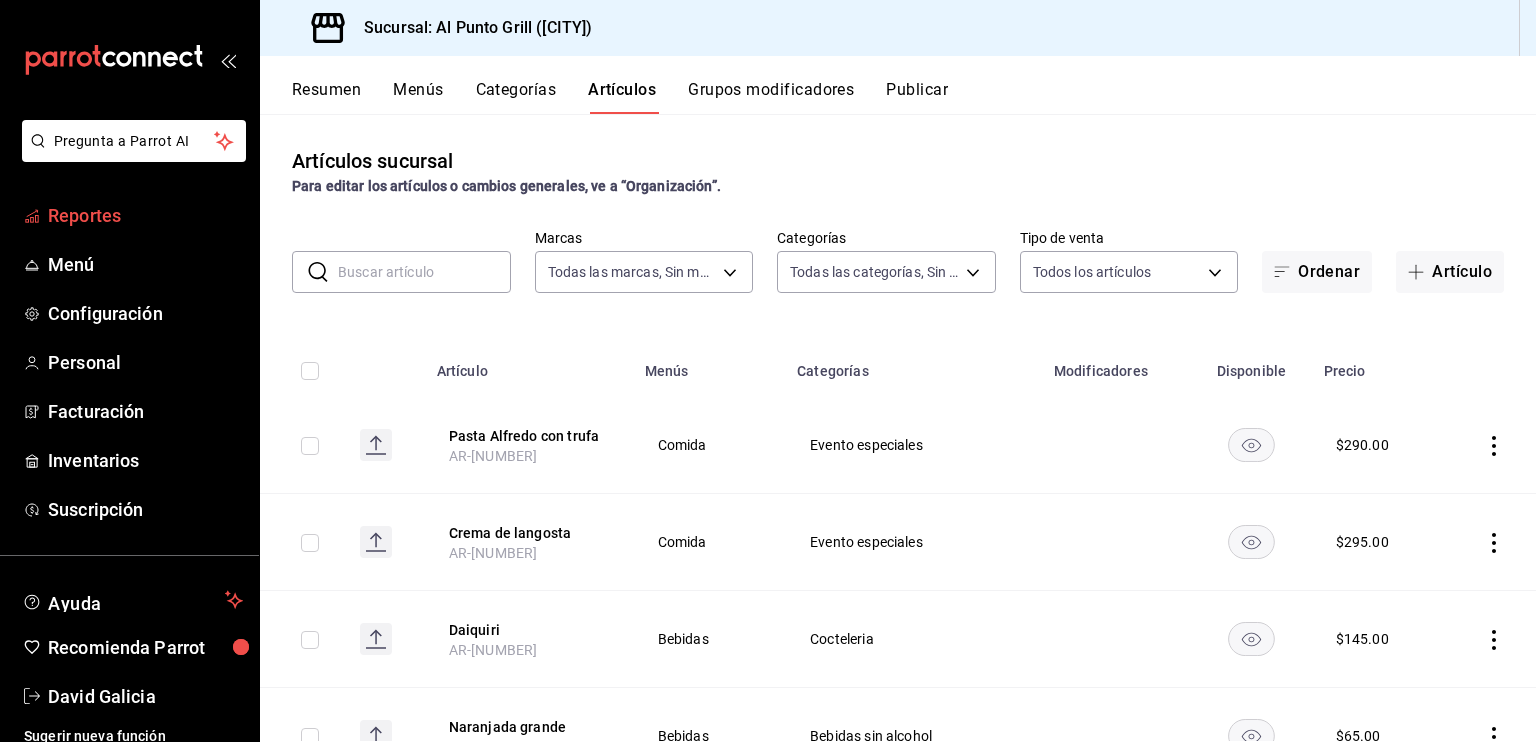 click on "Reportes" at bounding box center [145, 215] 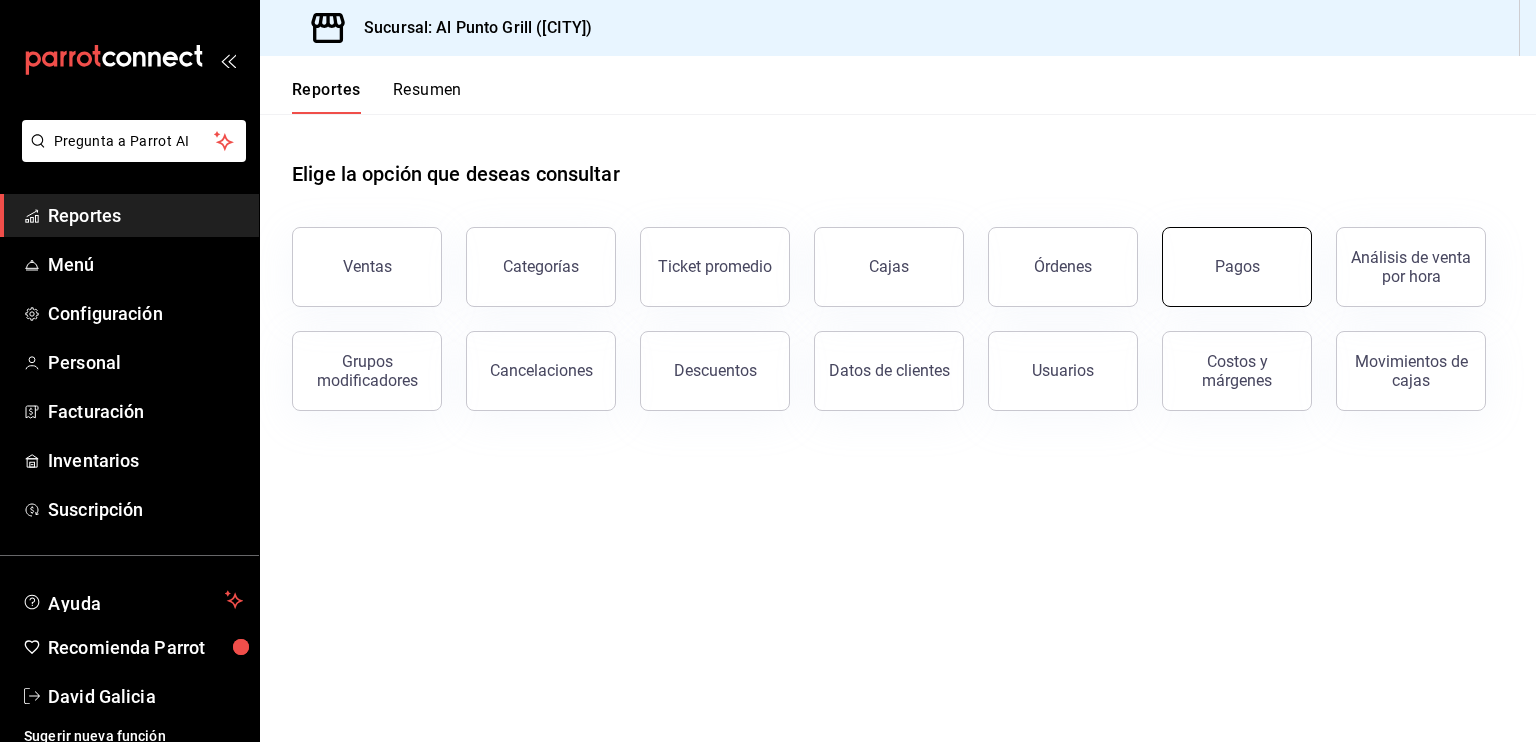 click on "Pagos" at bounding box center [1237, 267] 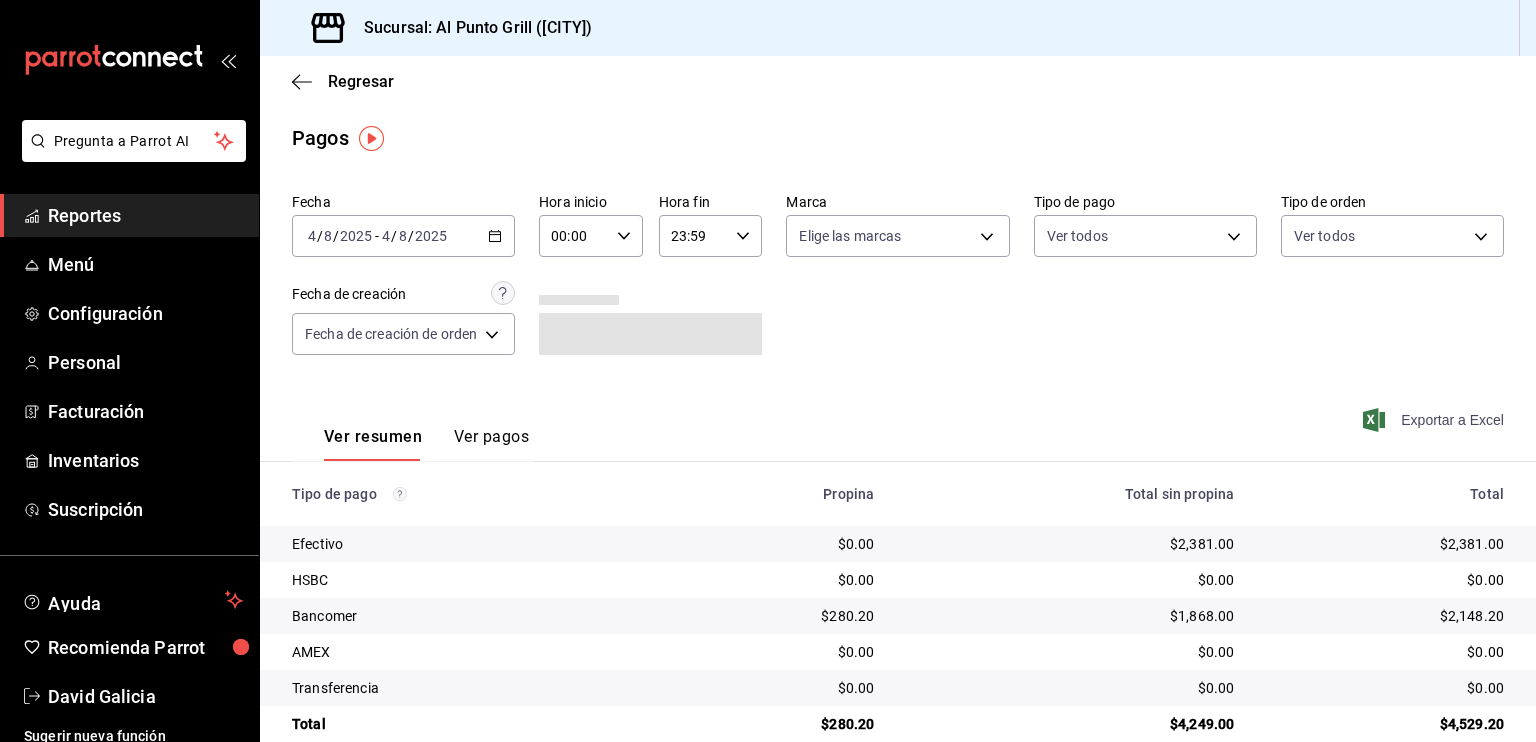 click on "Exportar a Excel" at bounding box center [1435, 420] 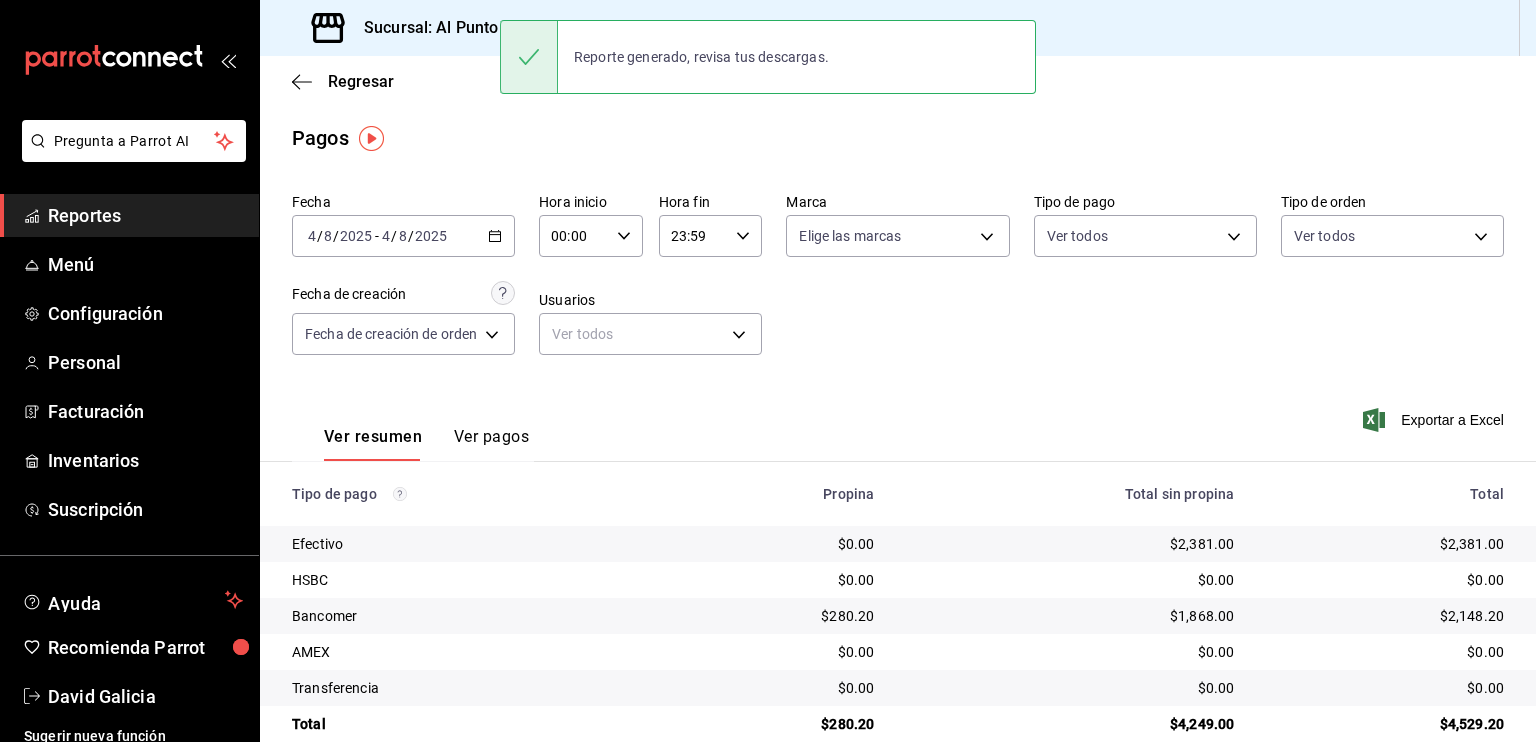 click on "2025-08-04 4 / 8 / 2025 - 2025-08-04 4 / 8 / 2025" at bounding box center [403, 236] 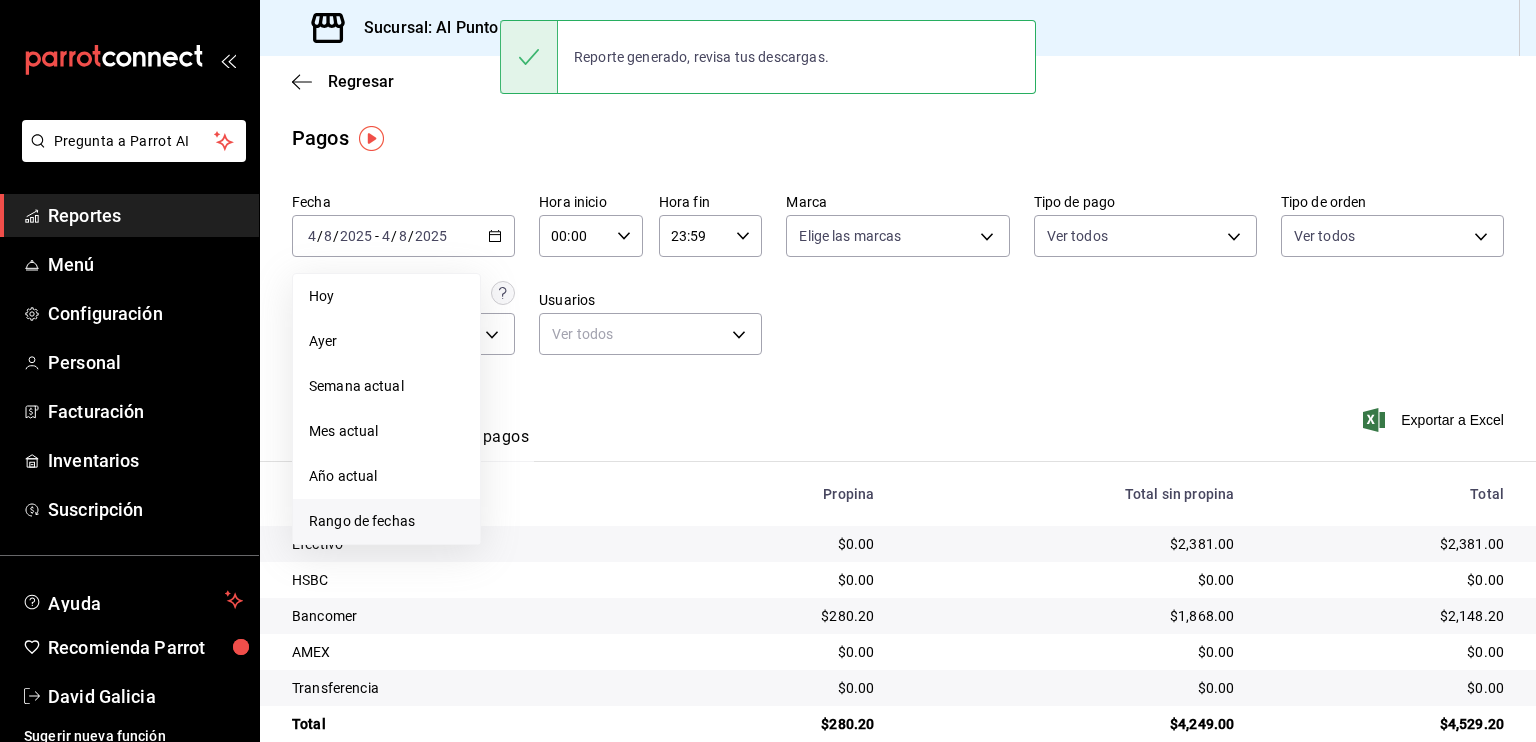 click on "Rango de fechas" at bounding box center (386, 521) 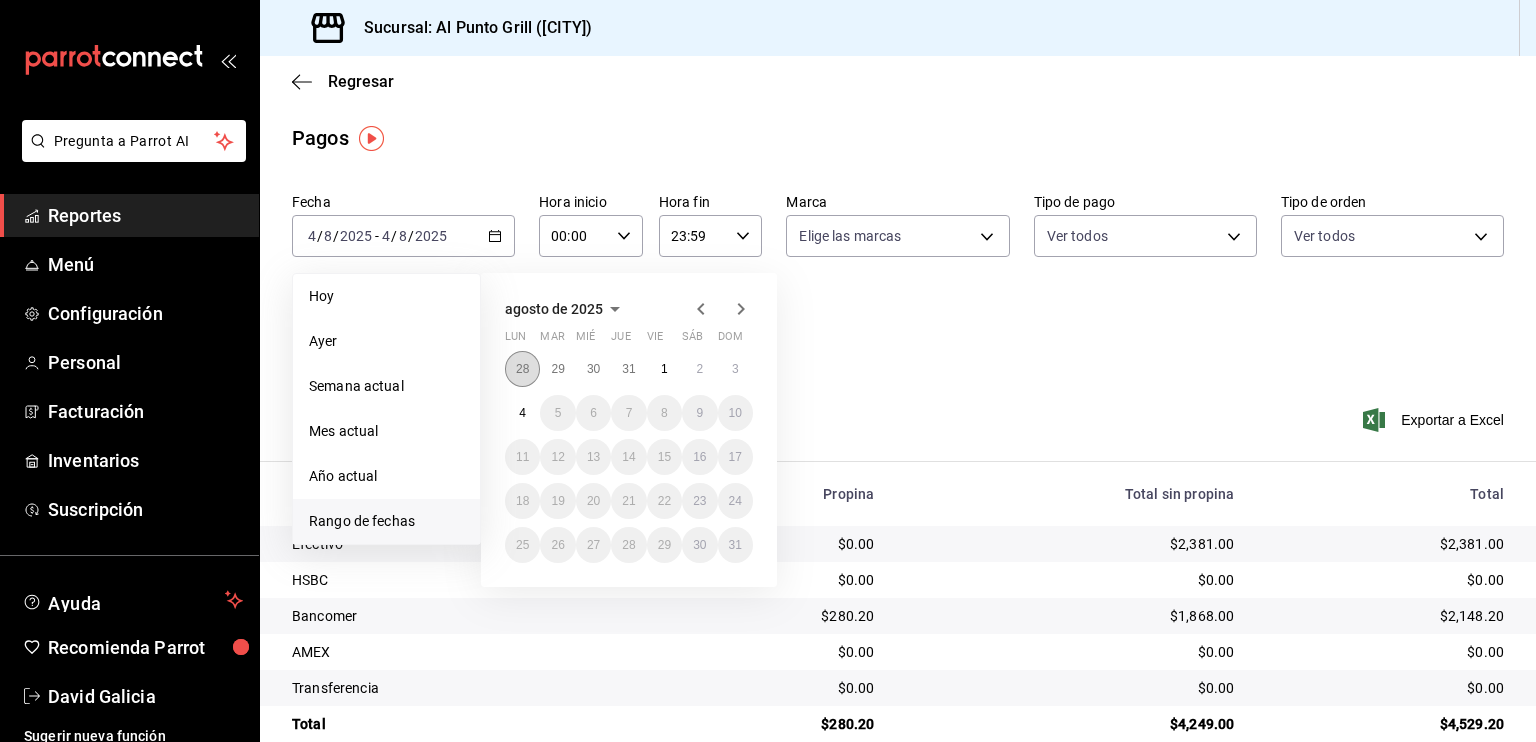 click on "28" at bounding box center (522, 369) 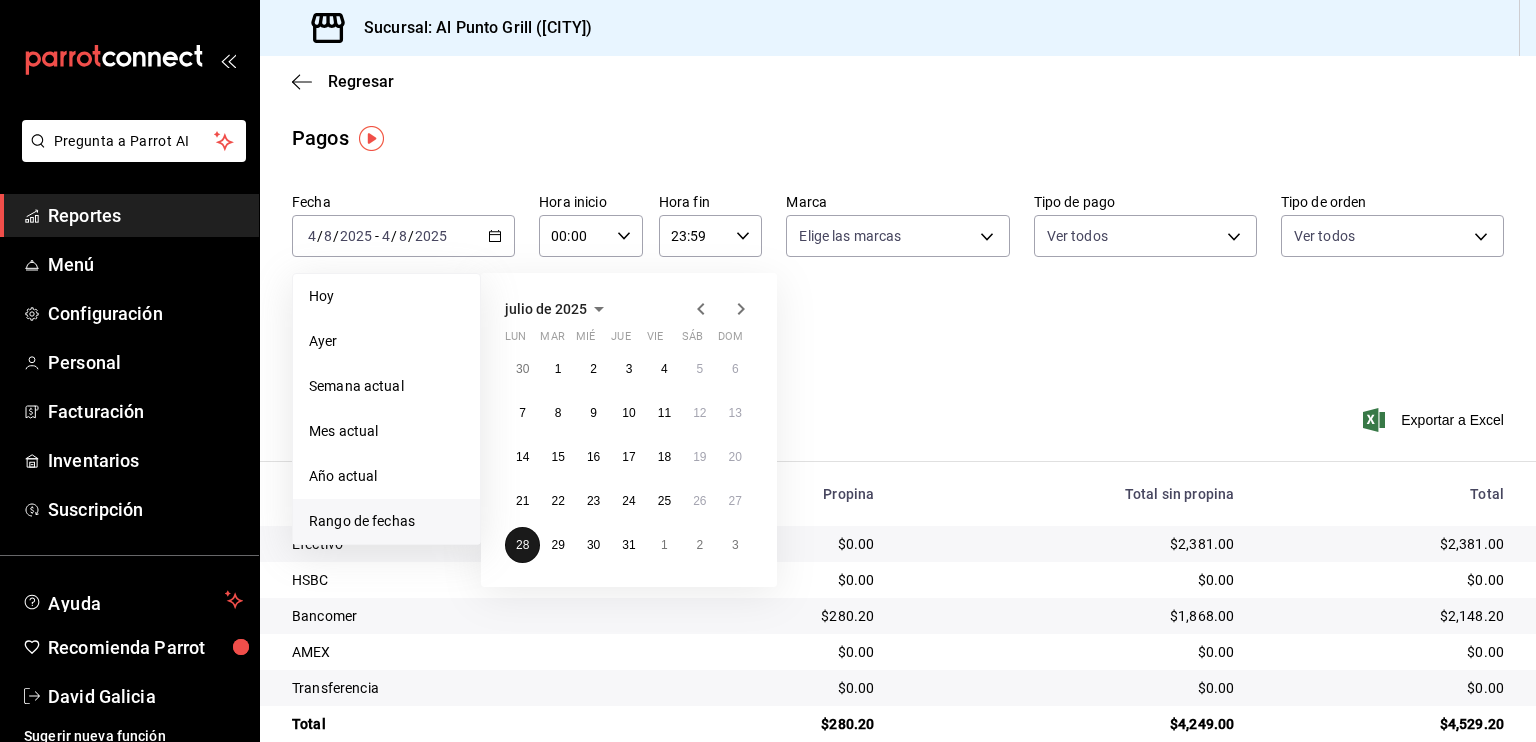 click on "28" at bounding box center [522, 545] 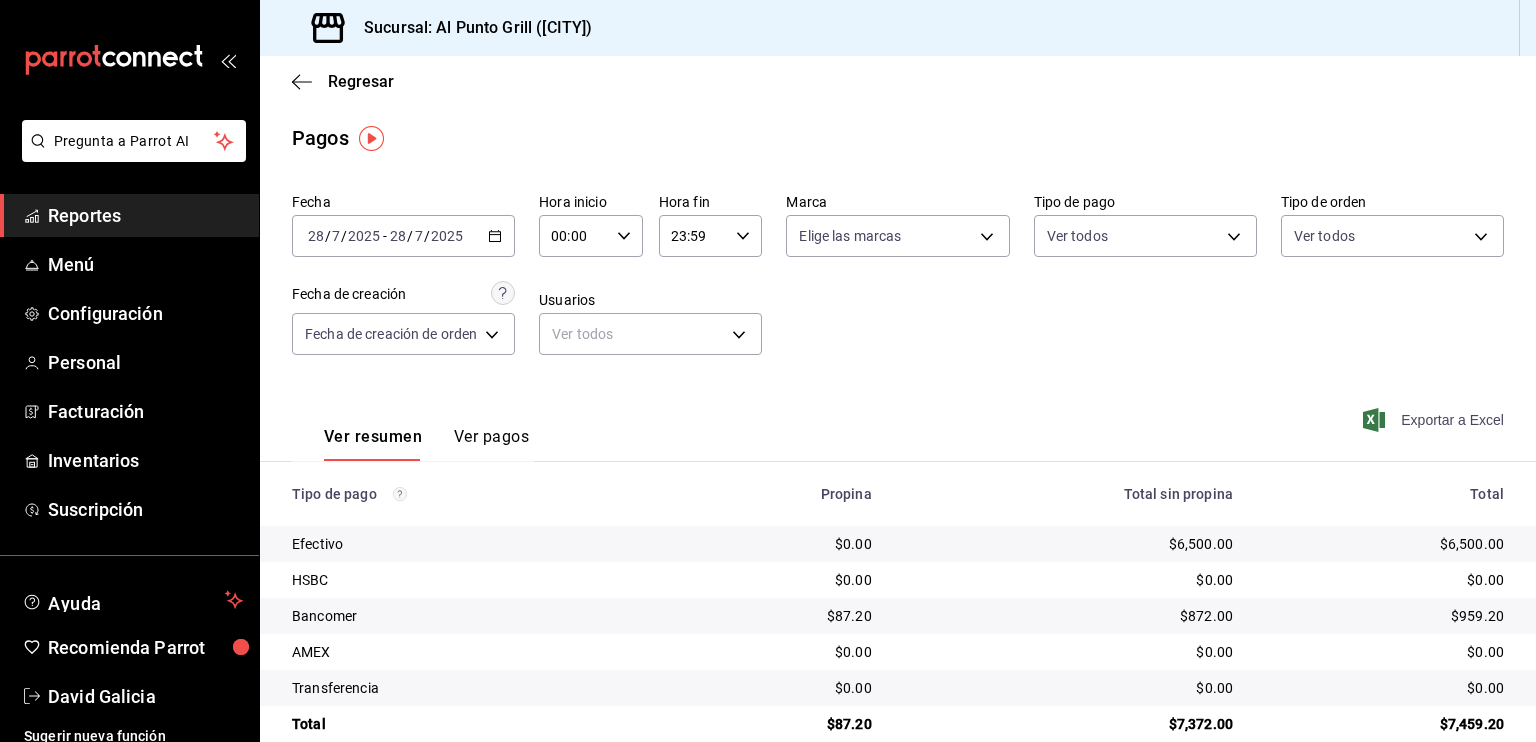 click on "Exportar a Excel" at bounding box center [1435, 420] 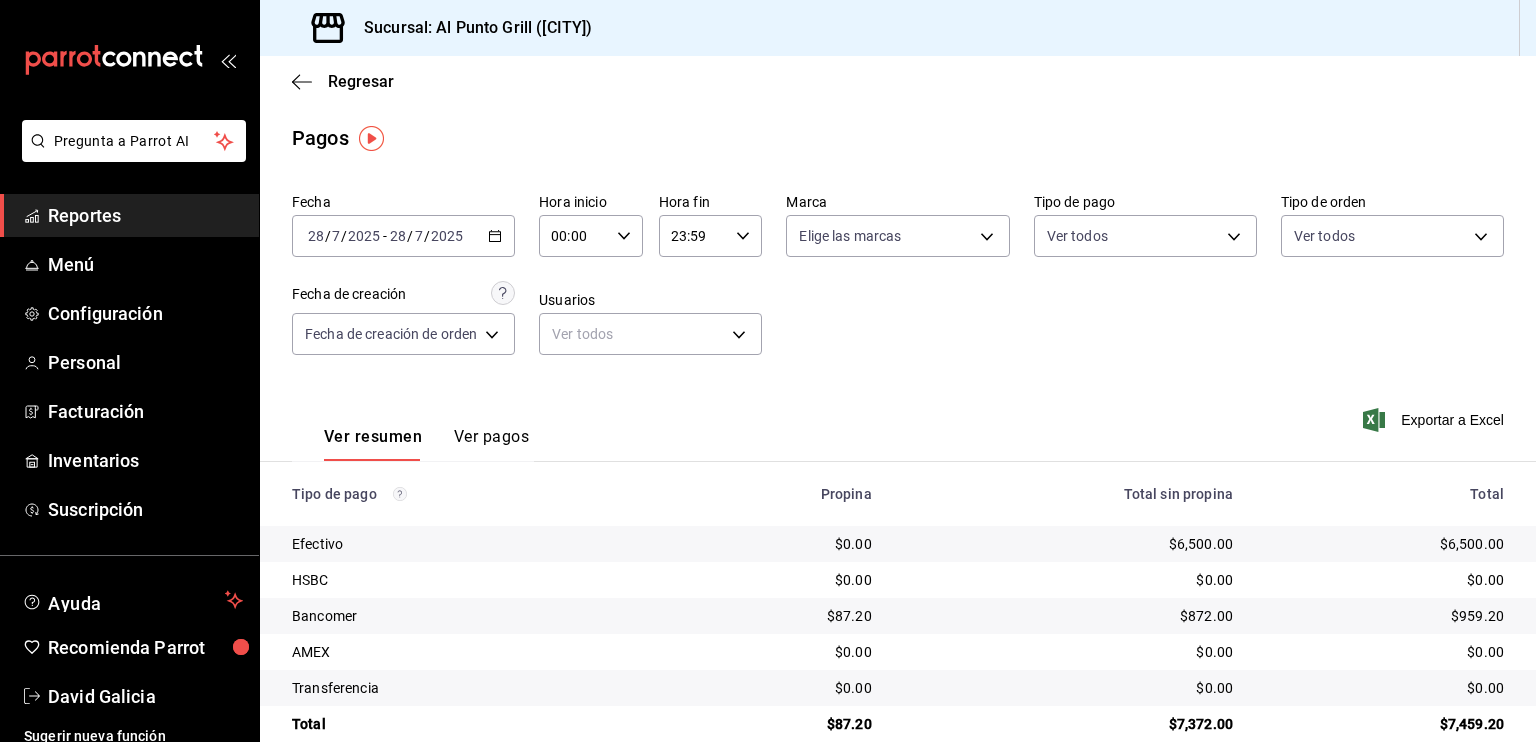 click on "/" at bounding box center (427, 236) 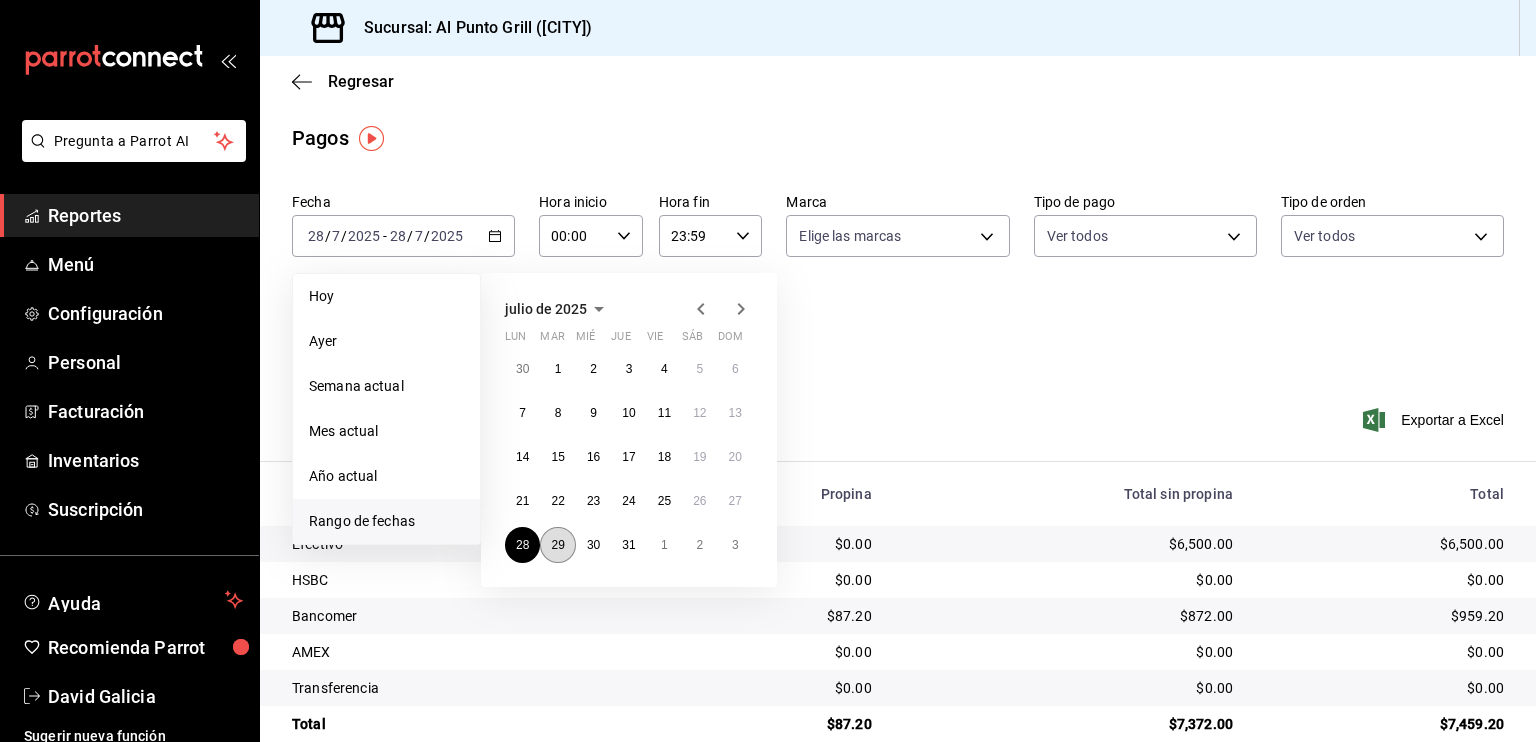 click on "29" at bounding box center (557, 545) 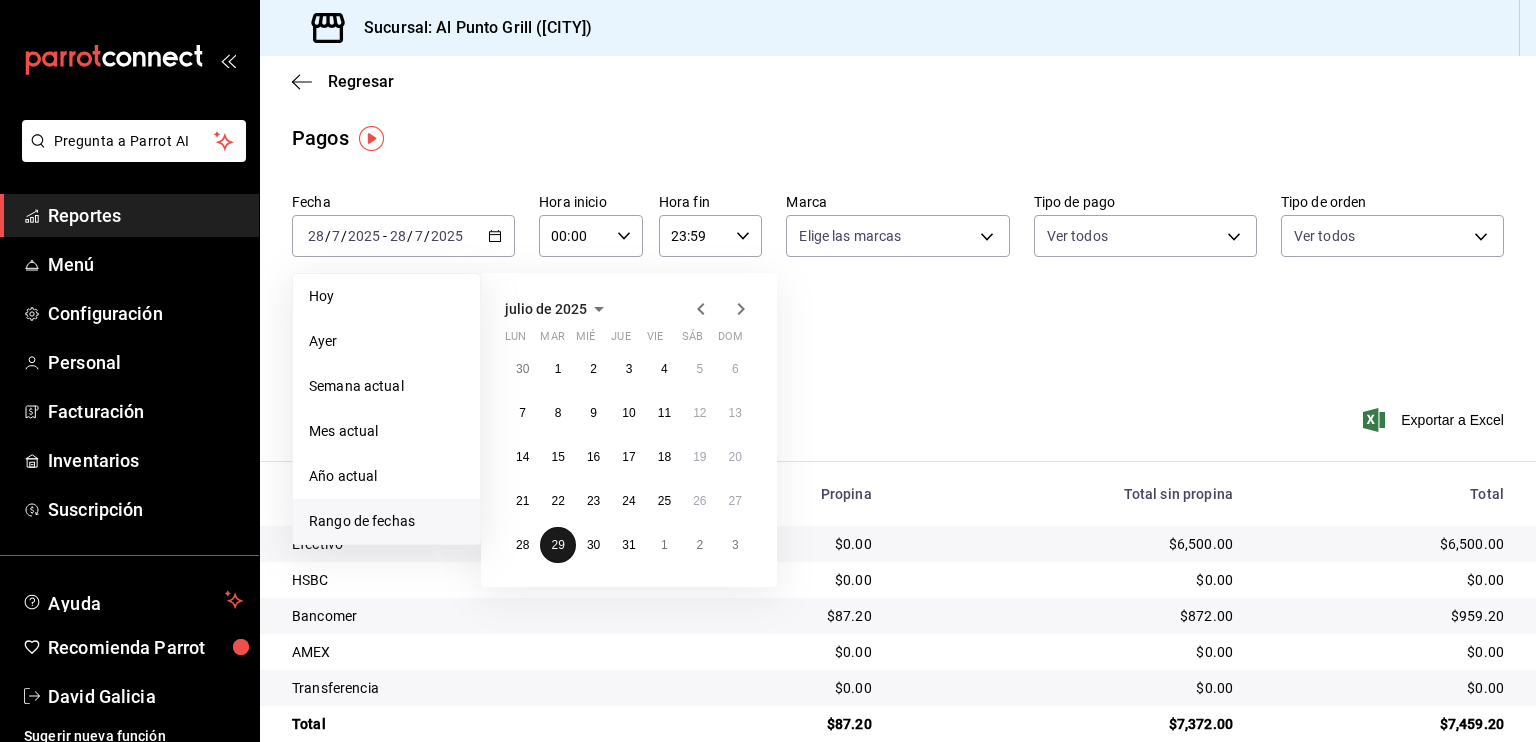 click on "29" at bounding box center [557, 545] 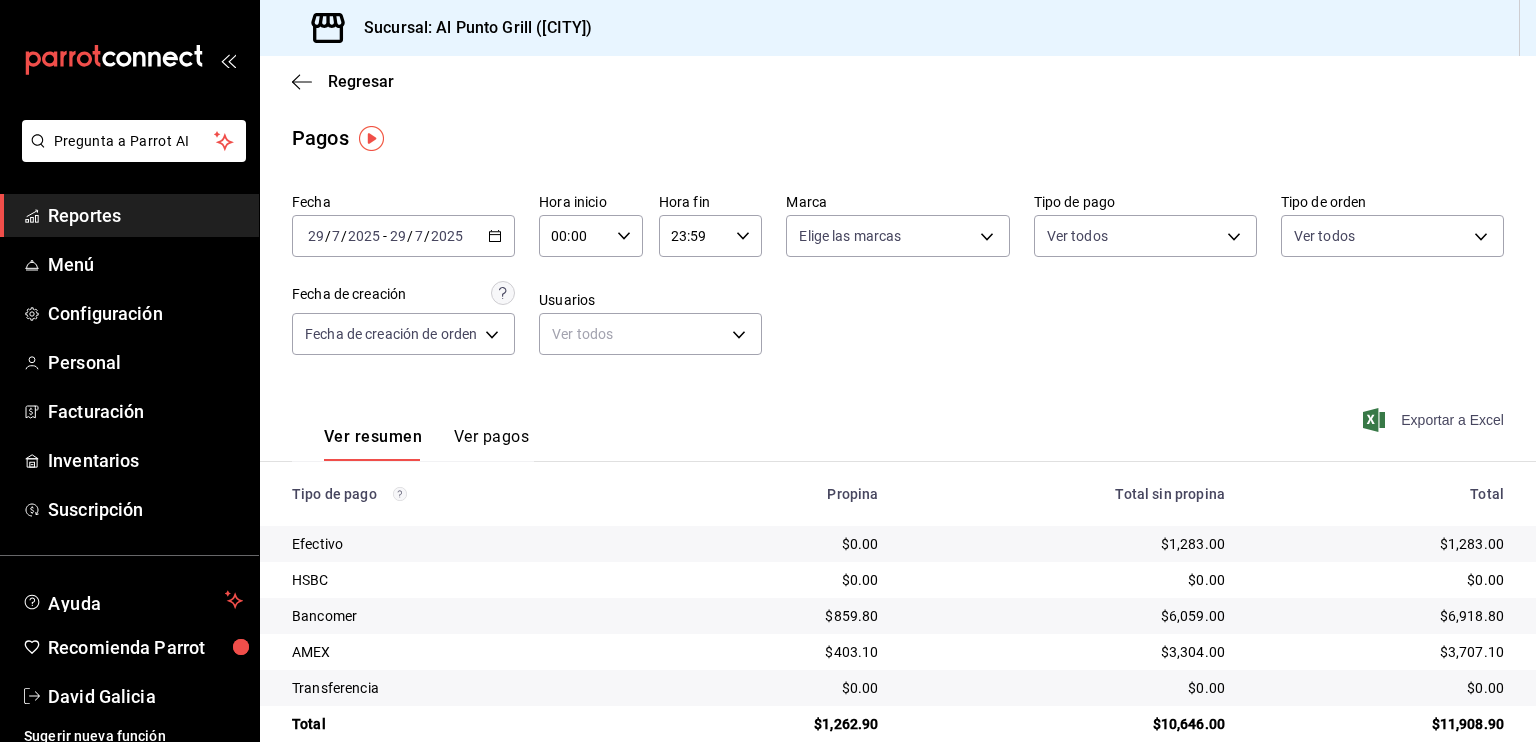 click on "Exportar a Excel" at bounding box center [1435, 420] 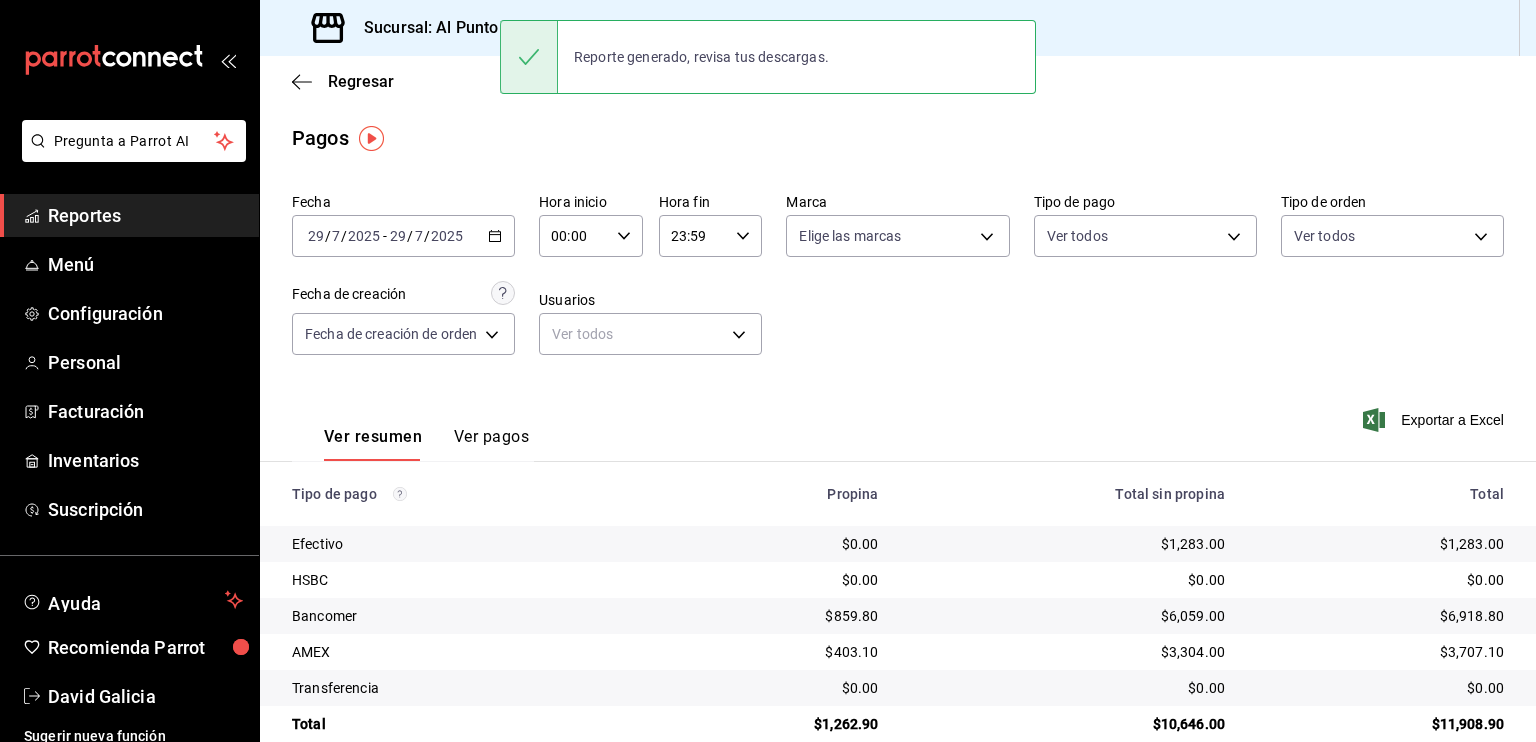 click on "2025" at bounding box center (447, 236) 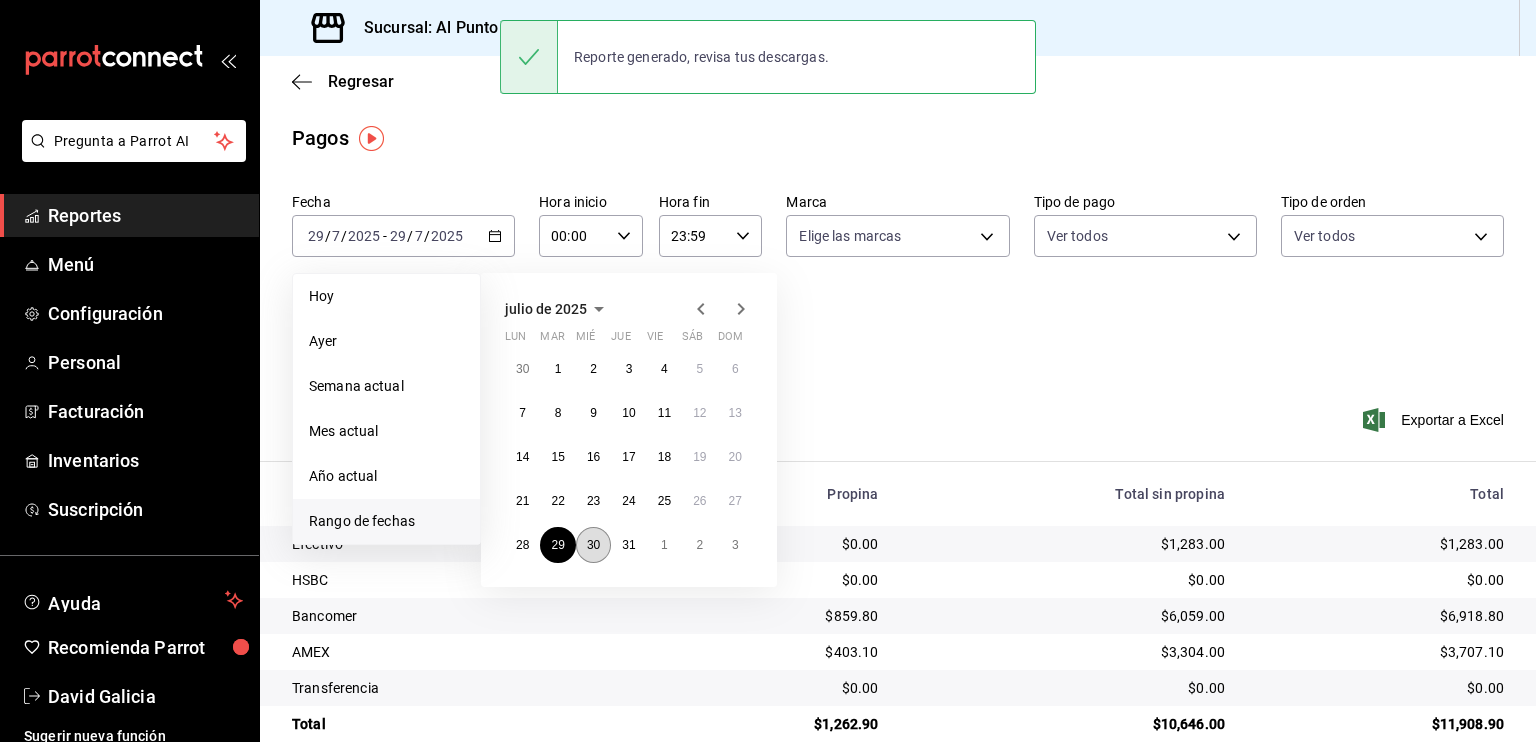 click on "30" at bounding box center (593, 545) 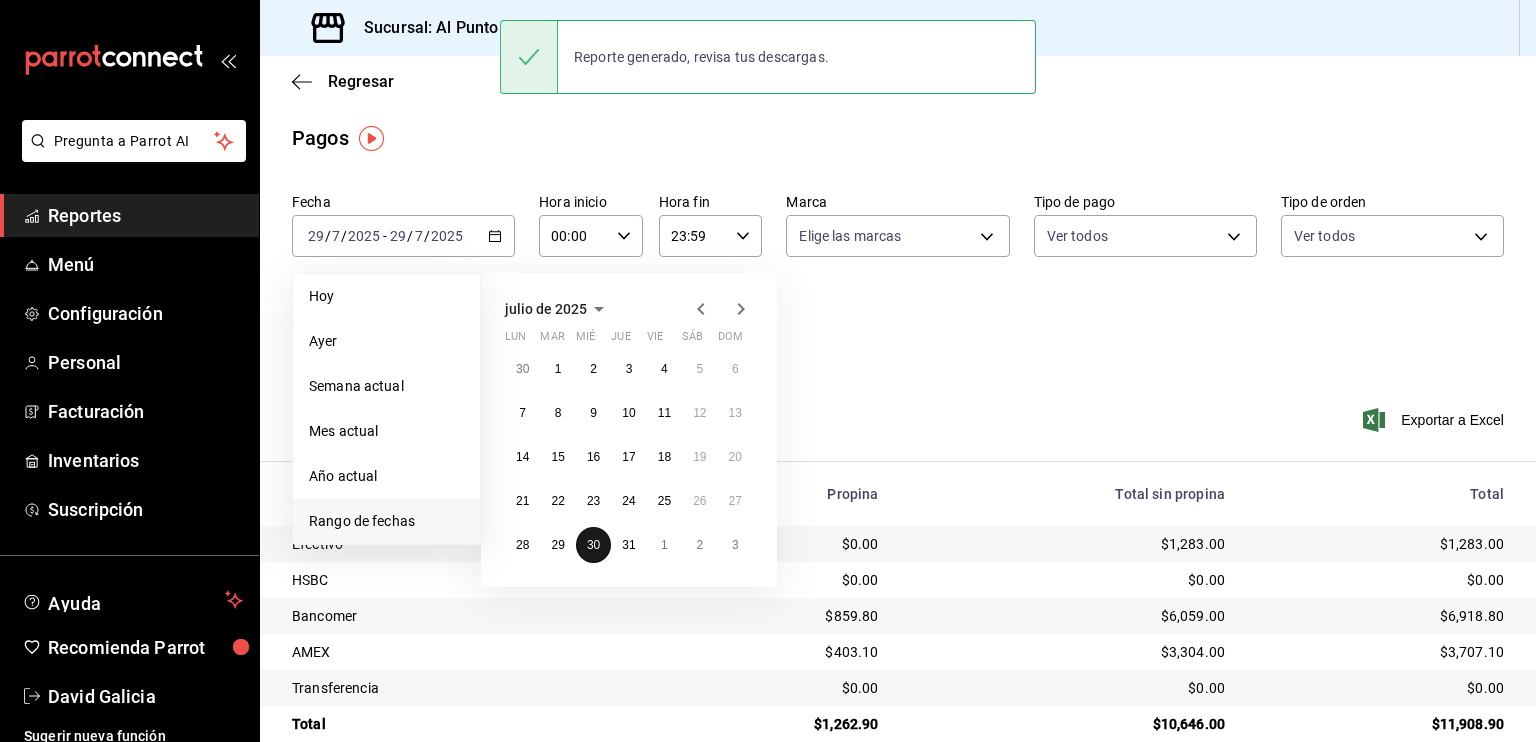 click on "30" at bounding box center (593, 545) 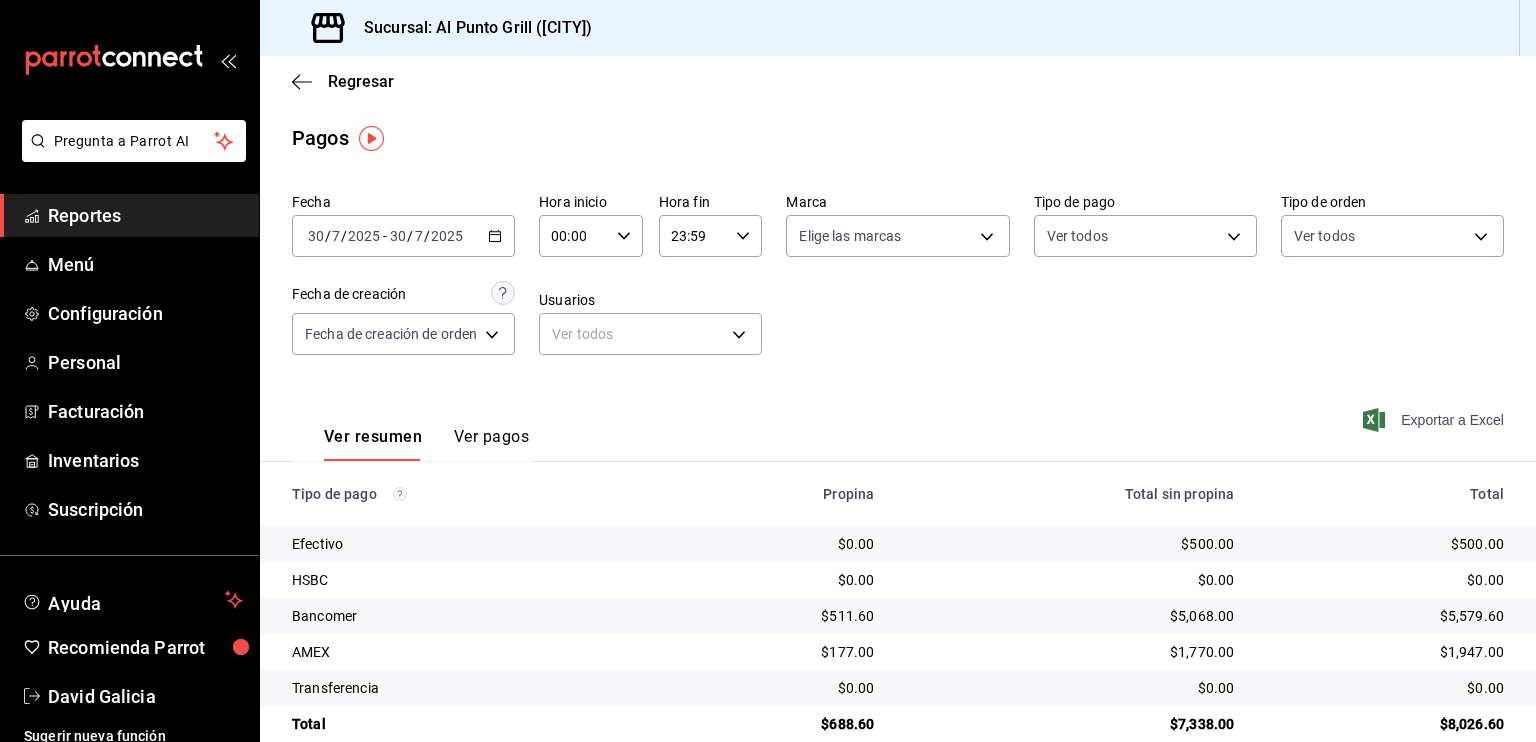 click on "Exportar a Excel" at bounding box center (1435, 420) 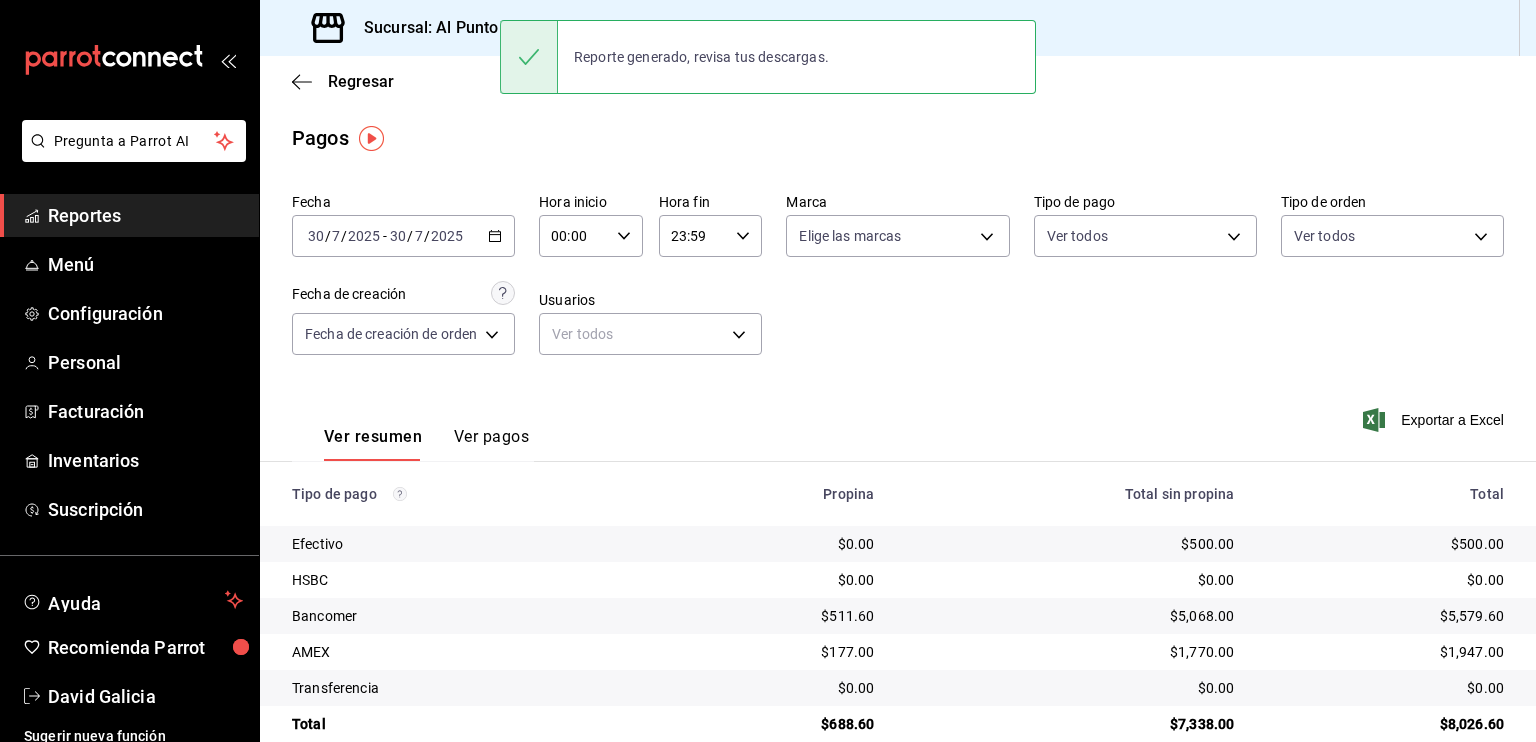 click on "2025-07-30 30 / 7 / 2025 - 2025-07-30 30 / 7 / 2025" at bounding box center (403, 236) 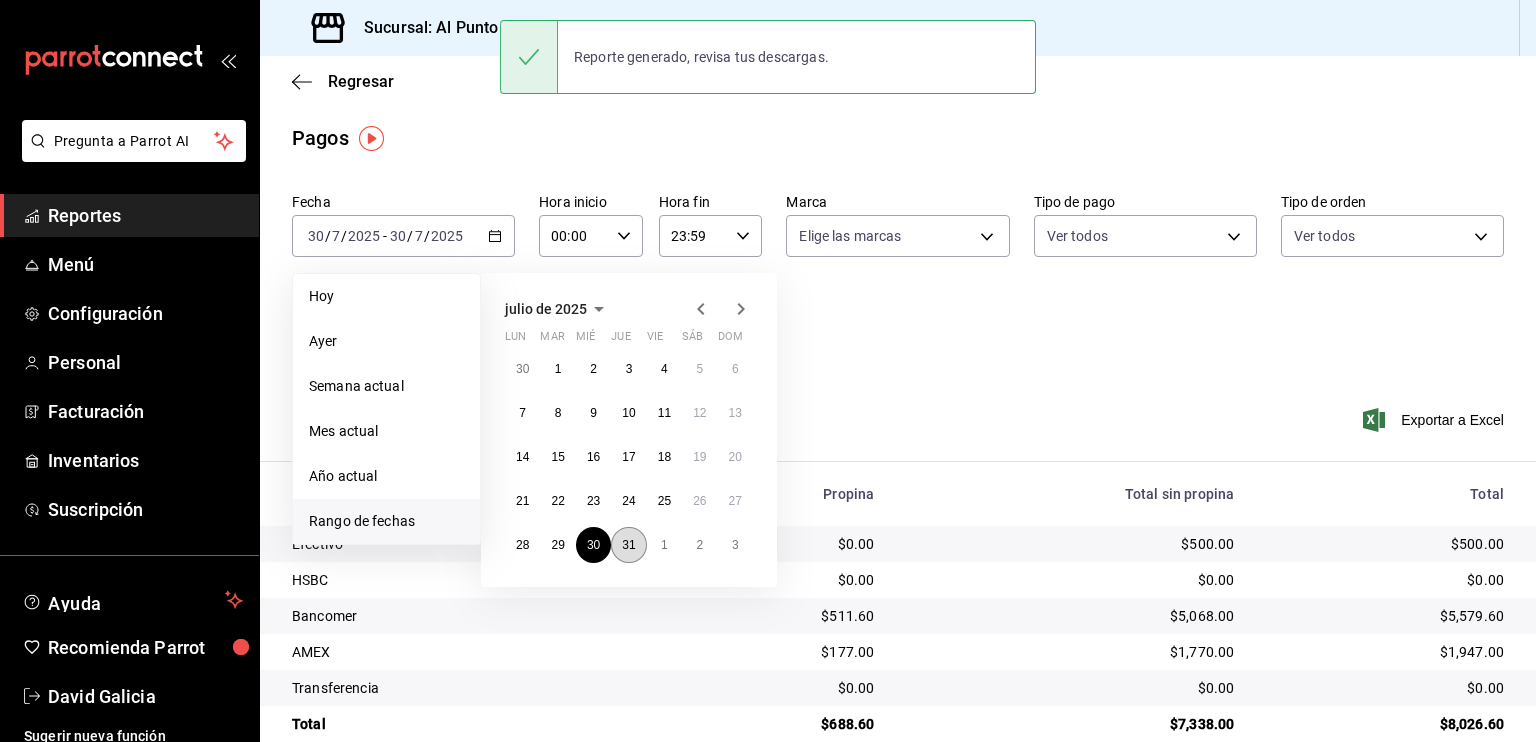 click on "31" at bounding box center [628, 545] 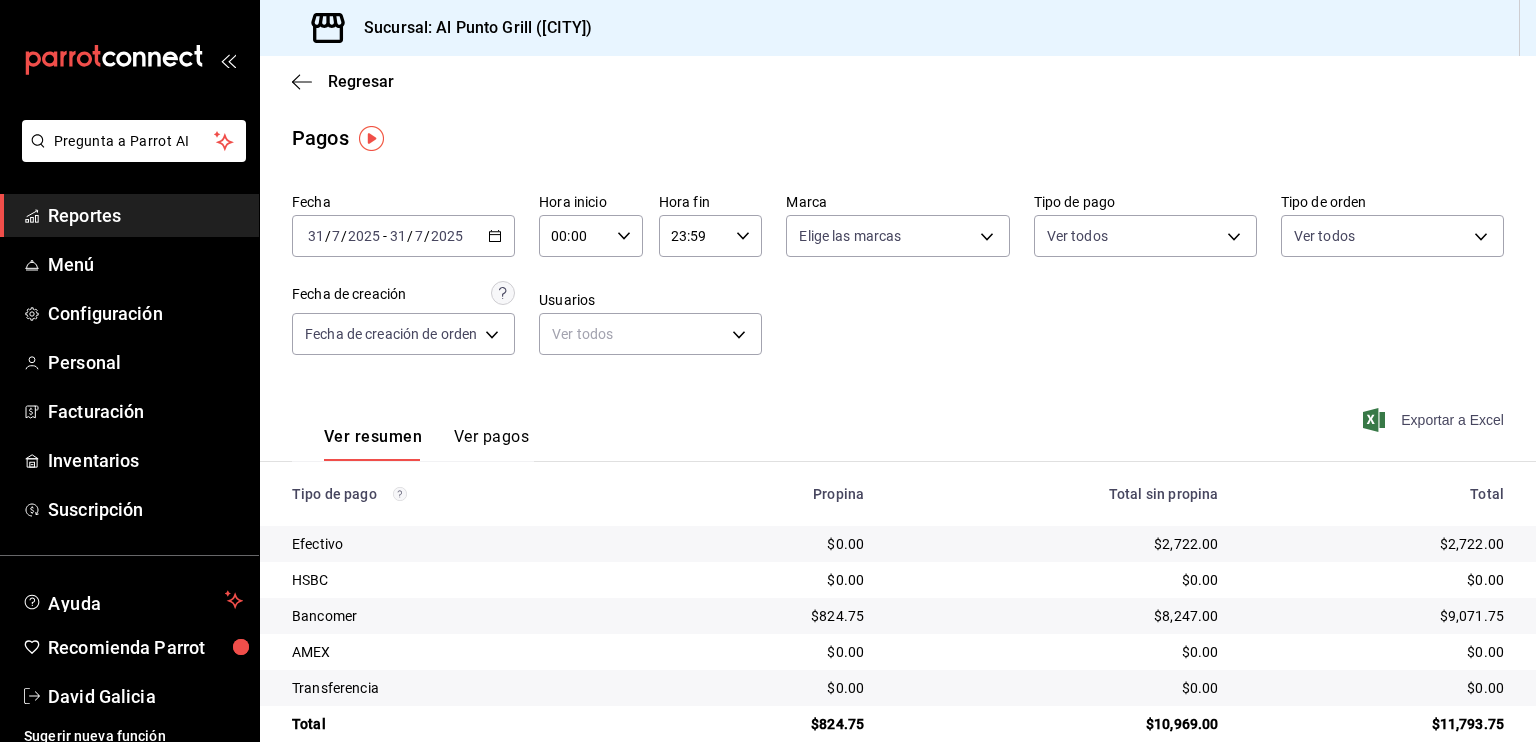 click on "Exportar a Excel" at bounding box center (1435, 420) 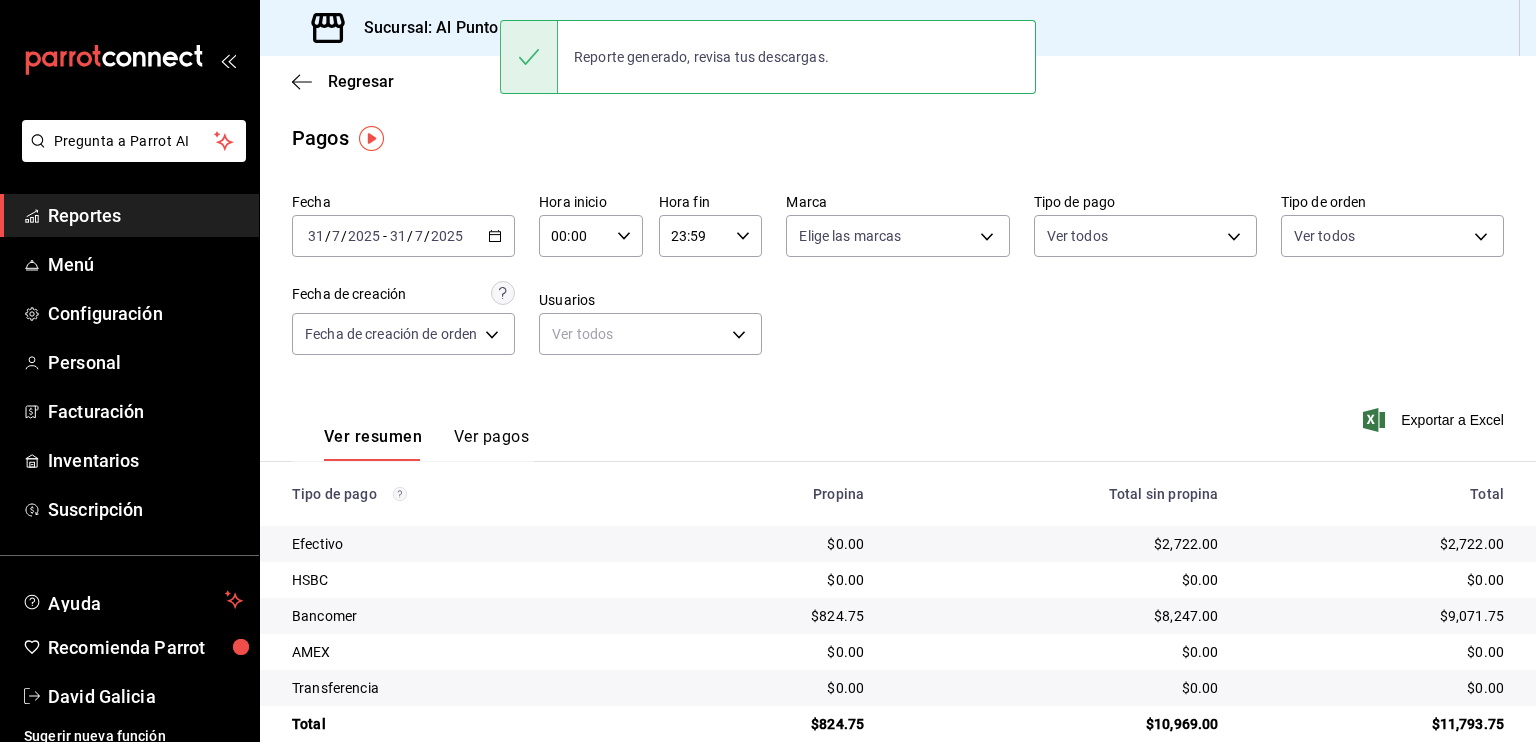 click on "2025" at bounding box center [364, 236] 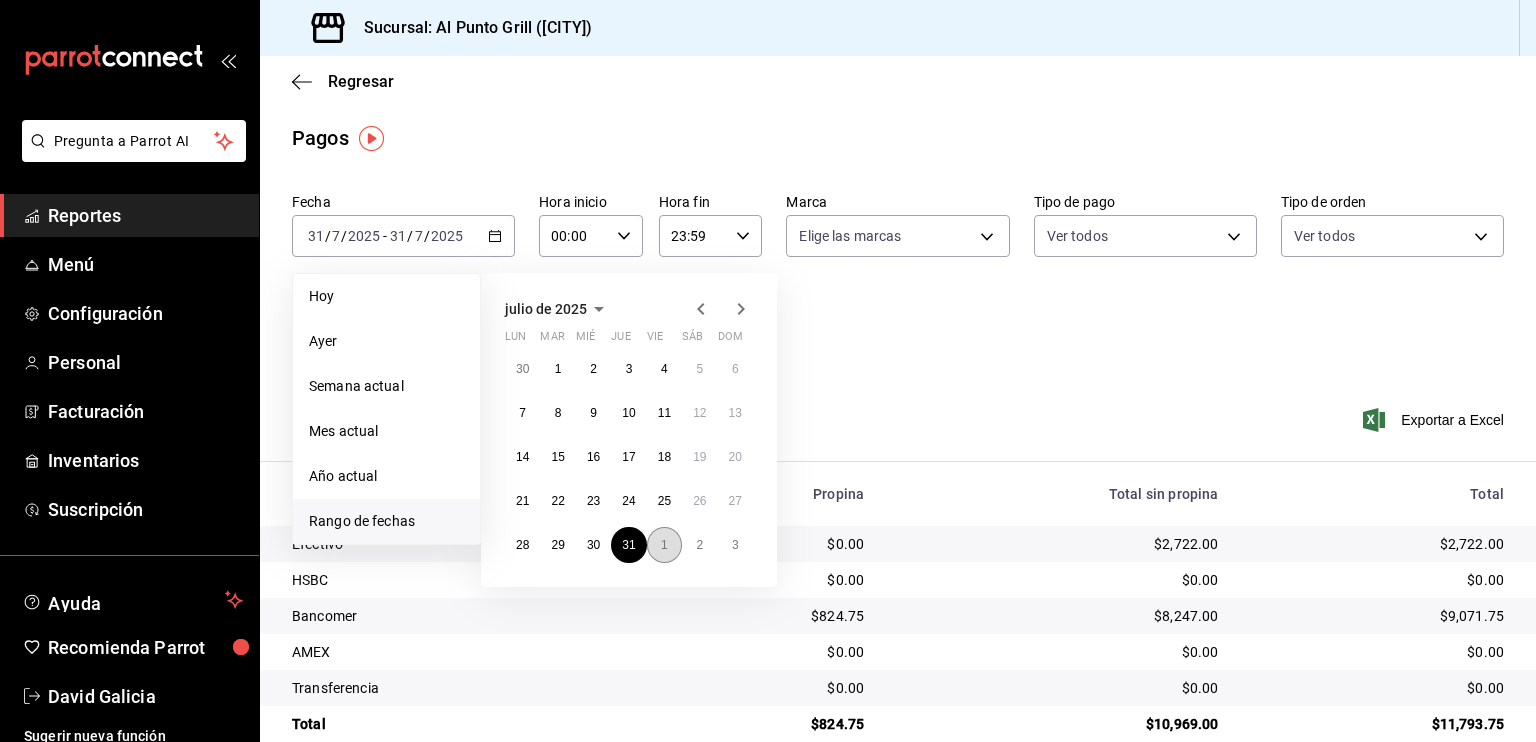 click on "1" at bounding box center [664, 545] 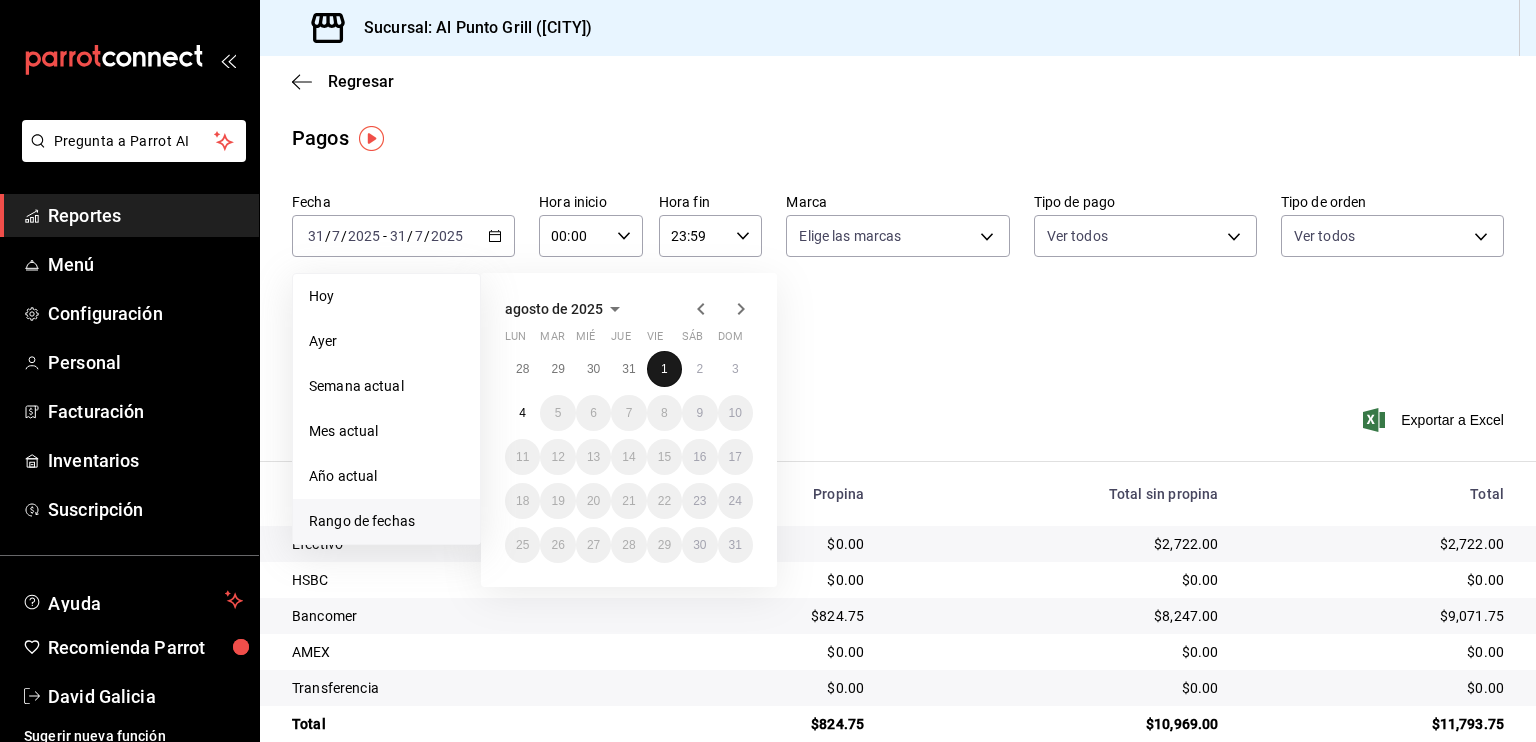 click on "1" at bounding box center [664, 369] 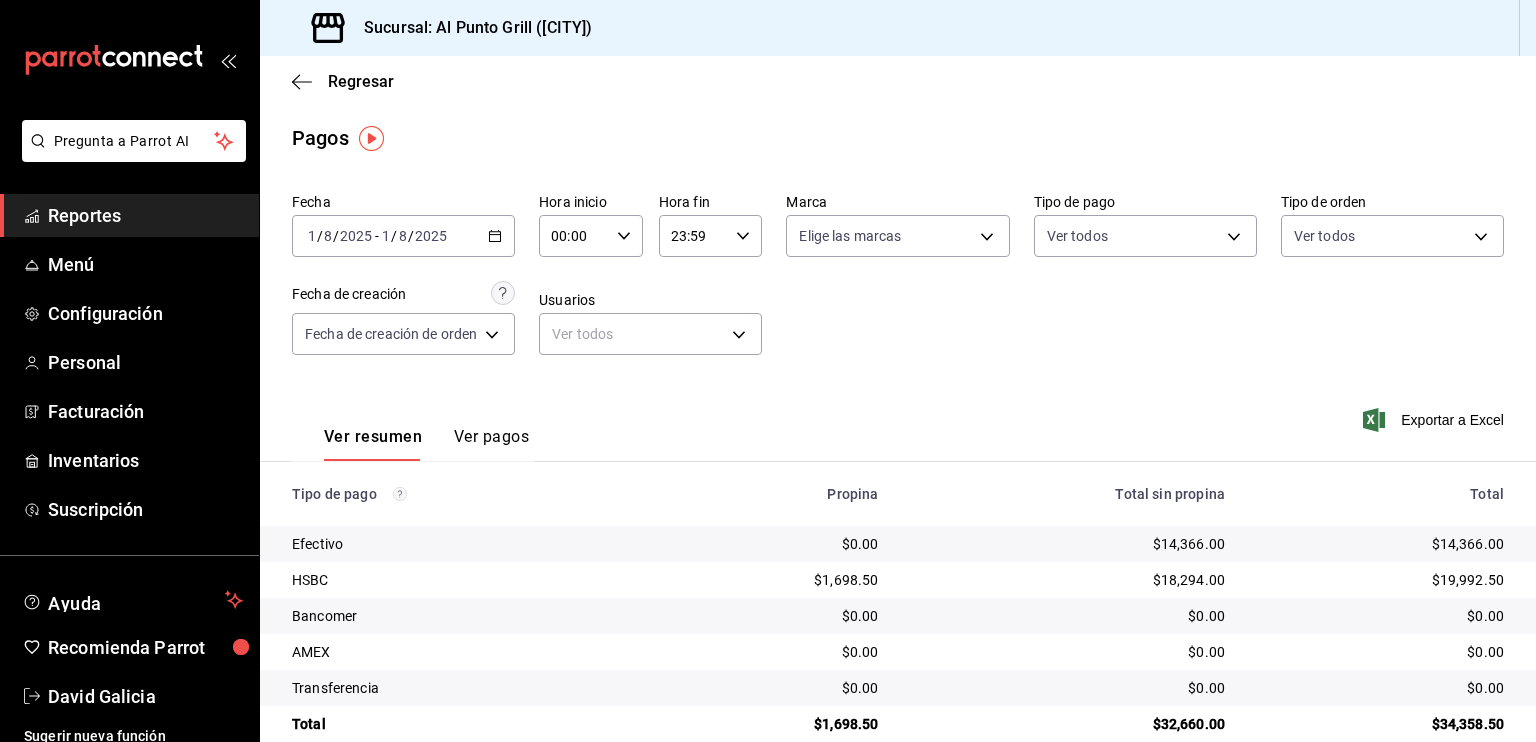 click on "Exportar a Excel" at bounding box center [1383, 420] 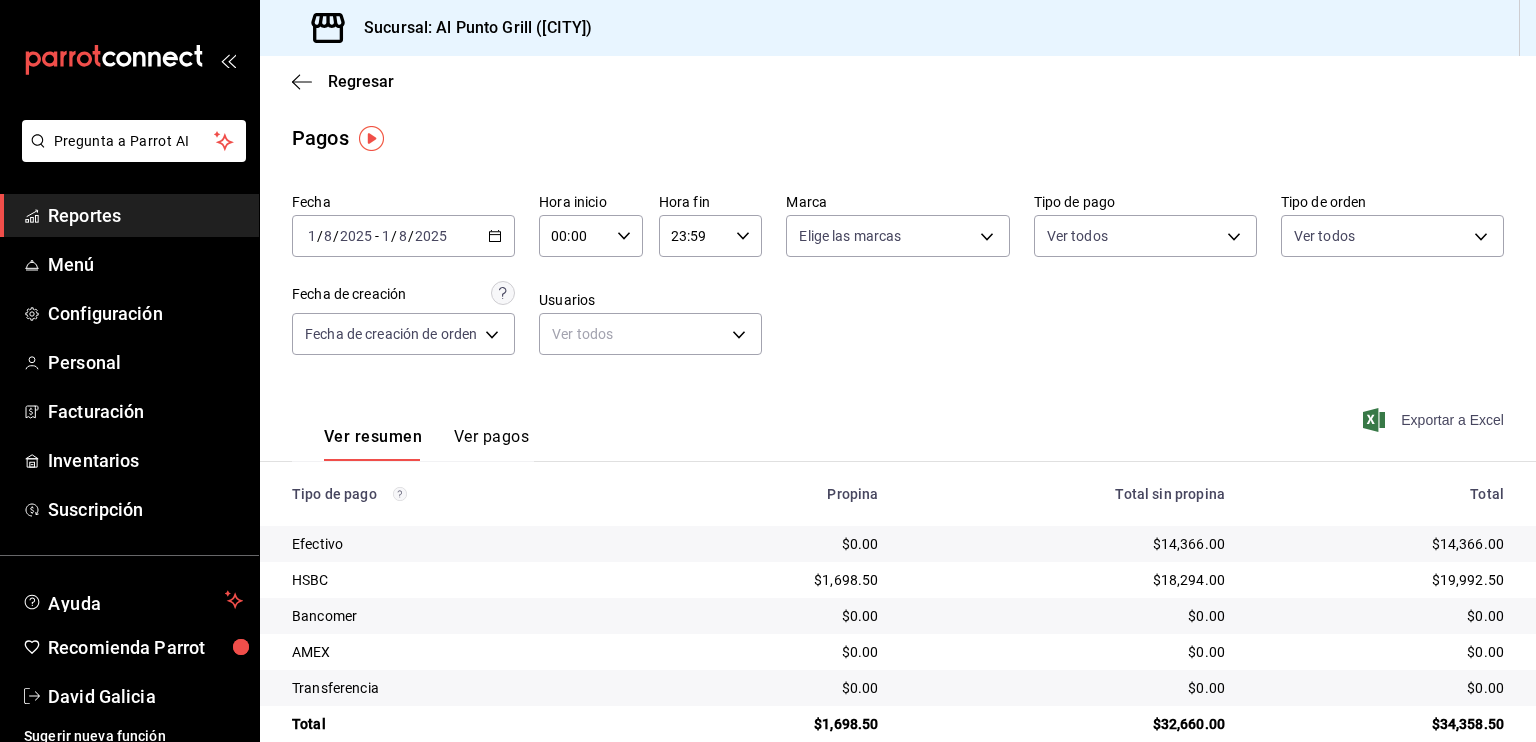 click on "Exportar a Excel" at bounding box center [1435, 420] 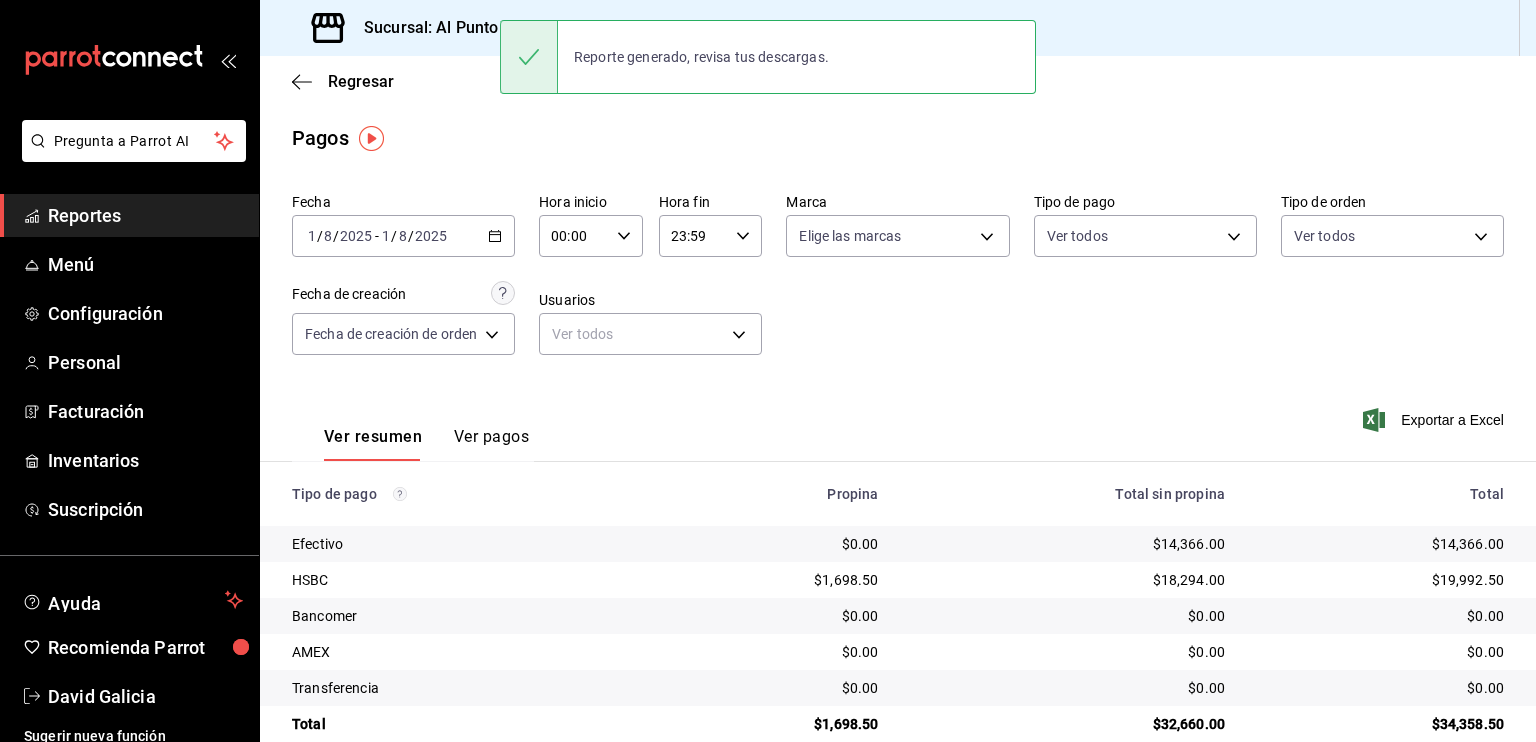click on "[DATE] [DATE]" at bounding box center [414, 236] 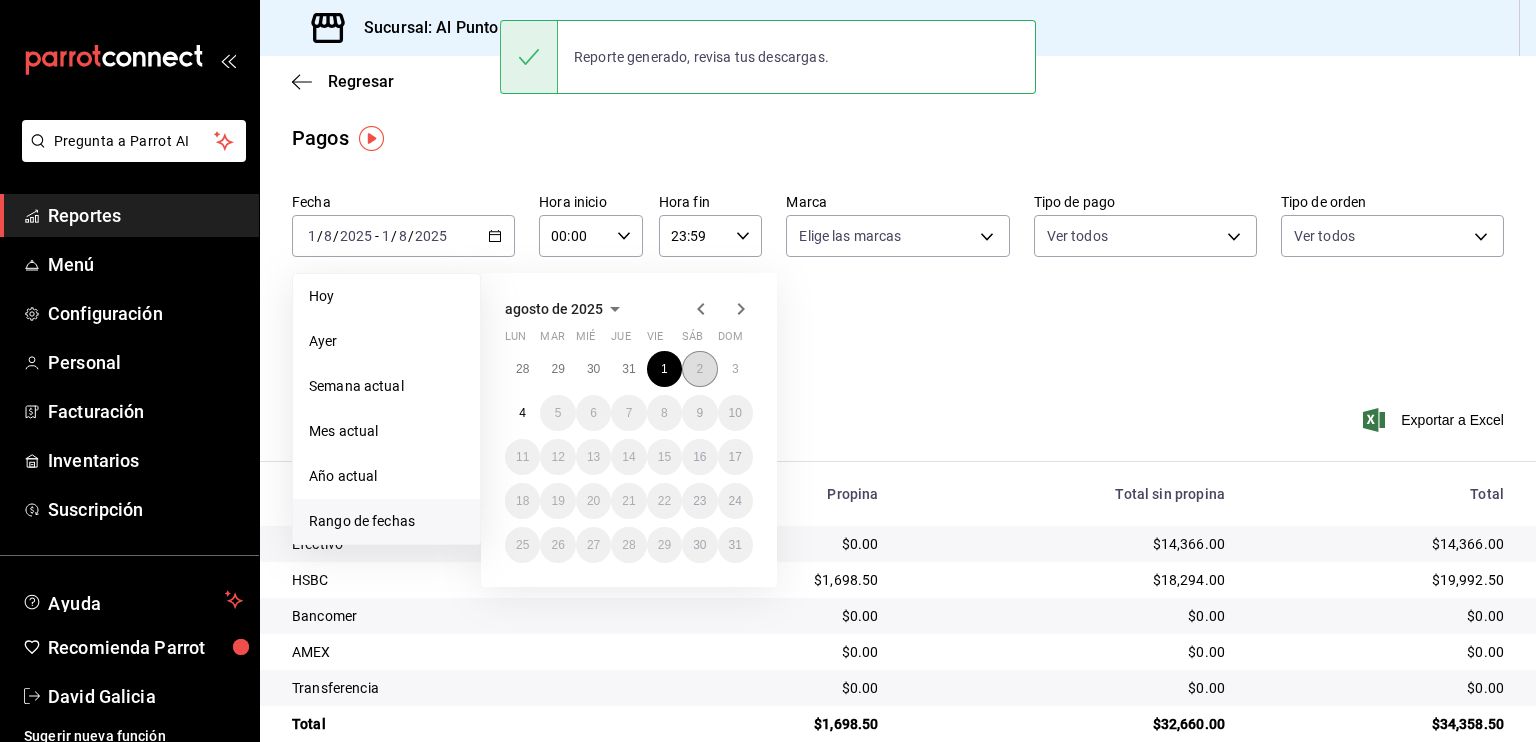 click on "2" at bounding box center [699, 369] 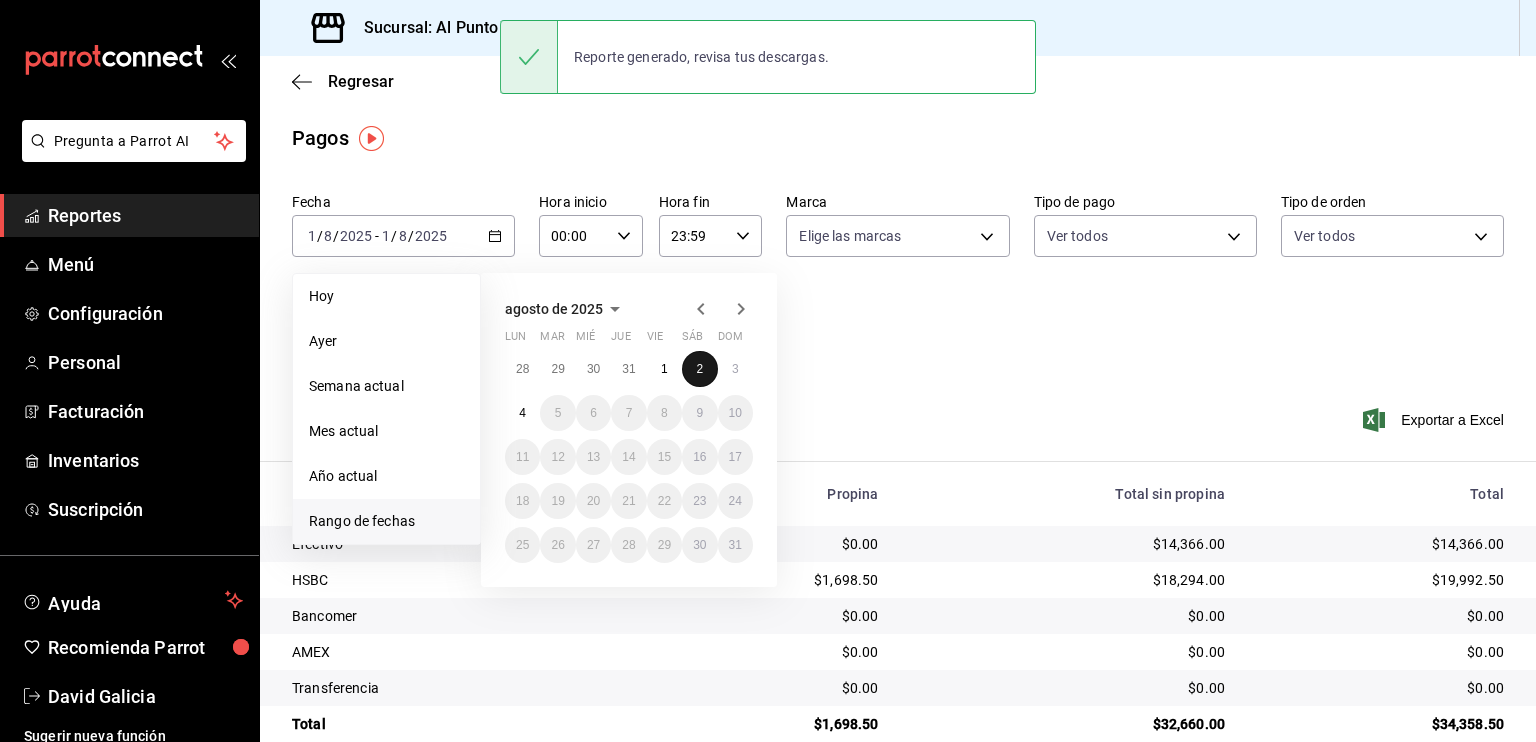 click on "2" at bounding box center (699, 369) 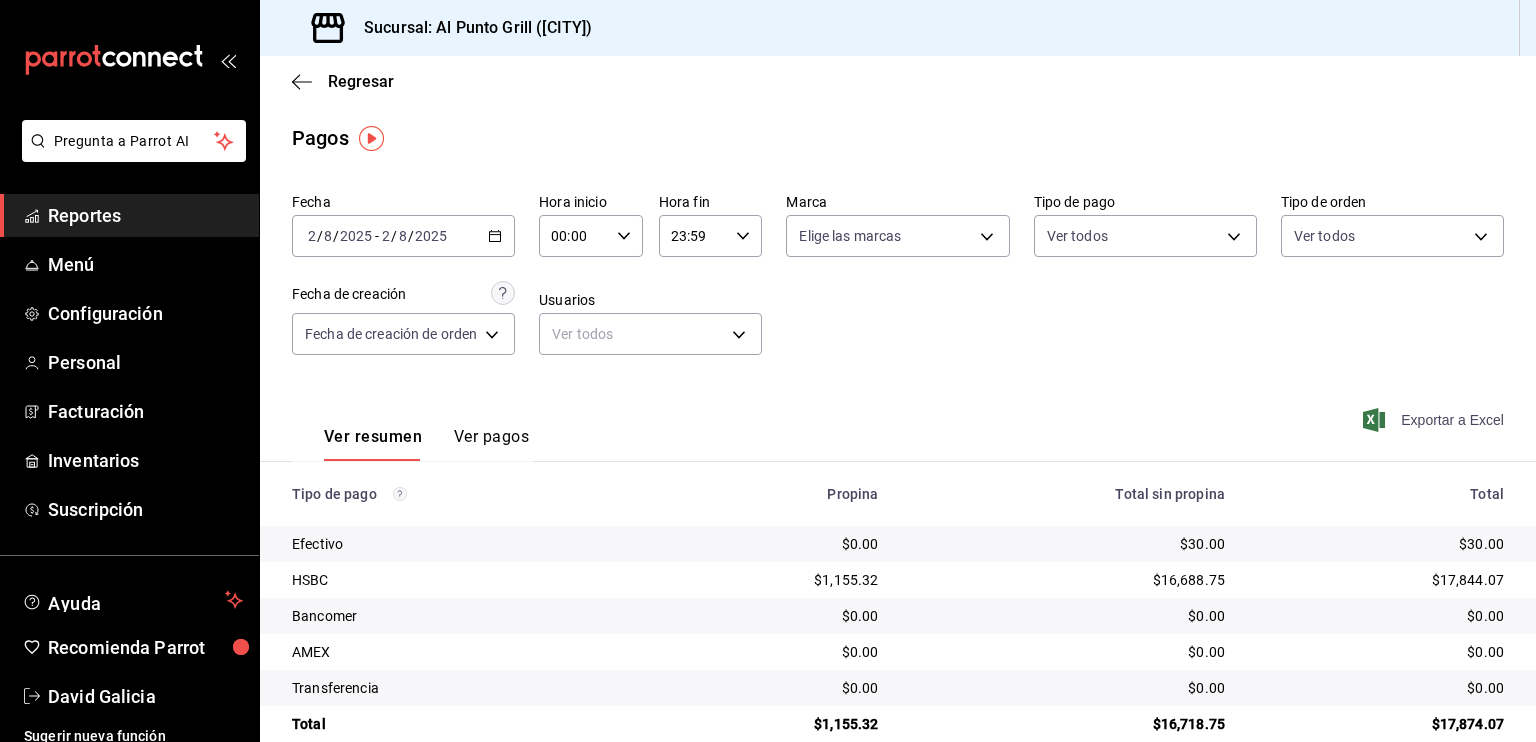 click on "Exportar a Excel" at bounding box center [1435, 420] 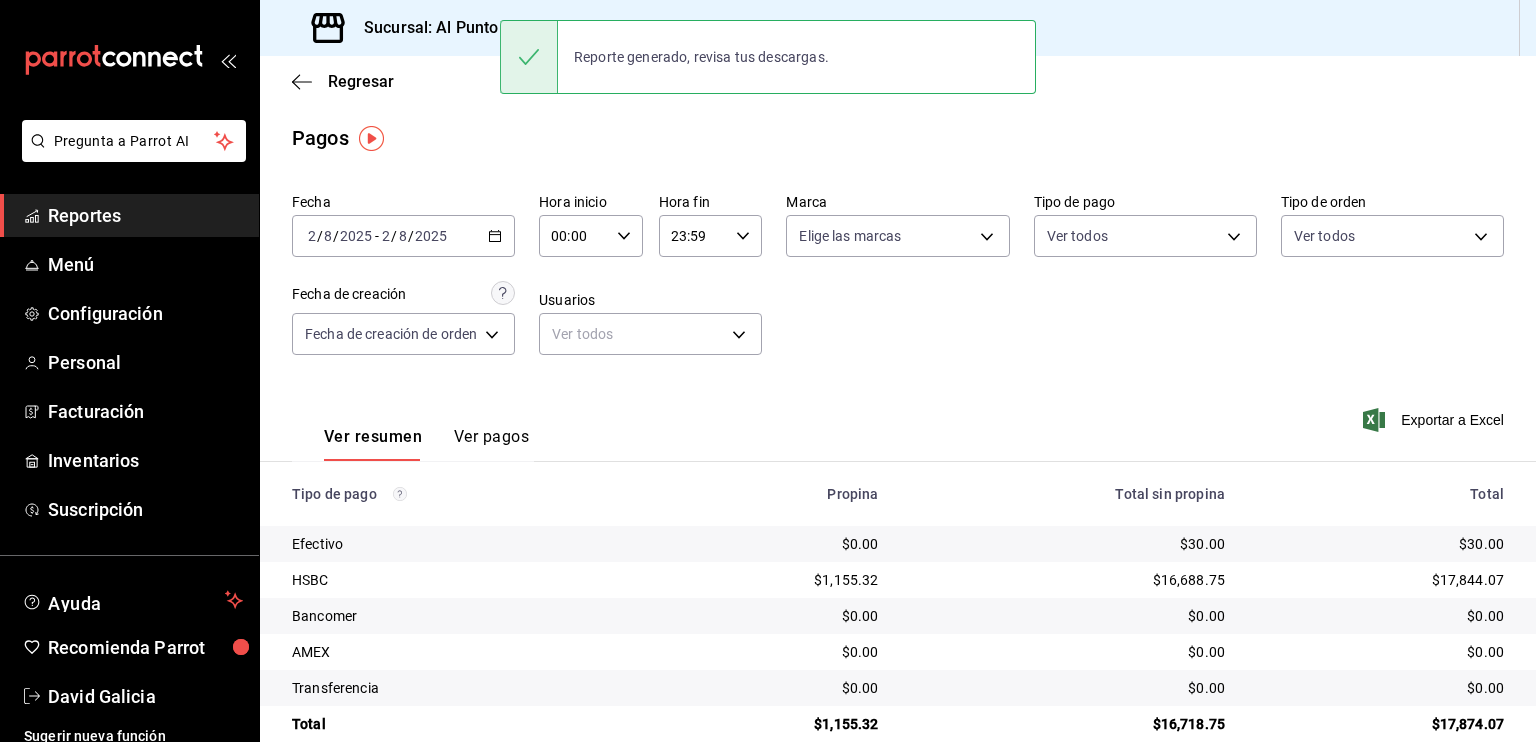 click on "2025" at bounding box center [431, 236] 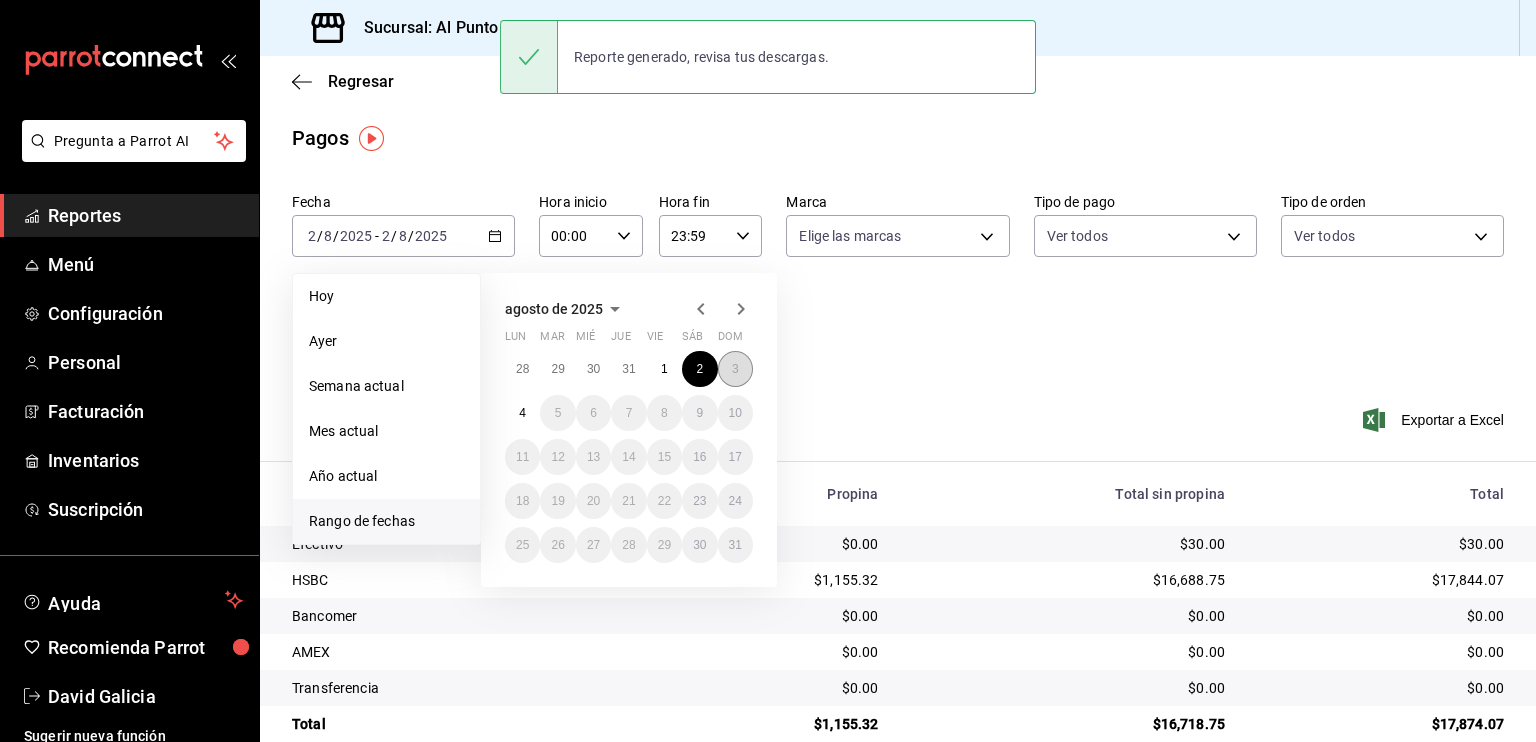 click on "3" at bounding box center [735, 369] 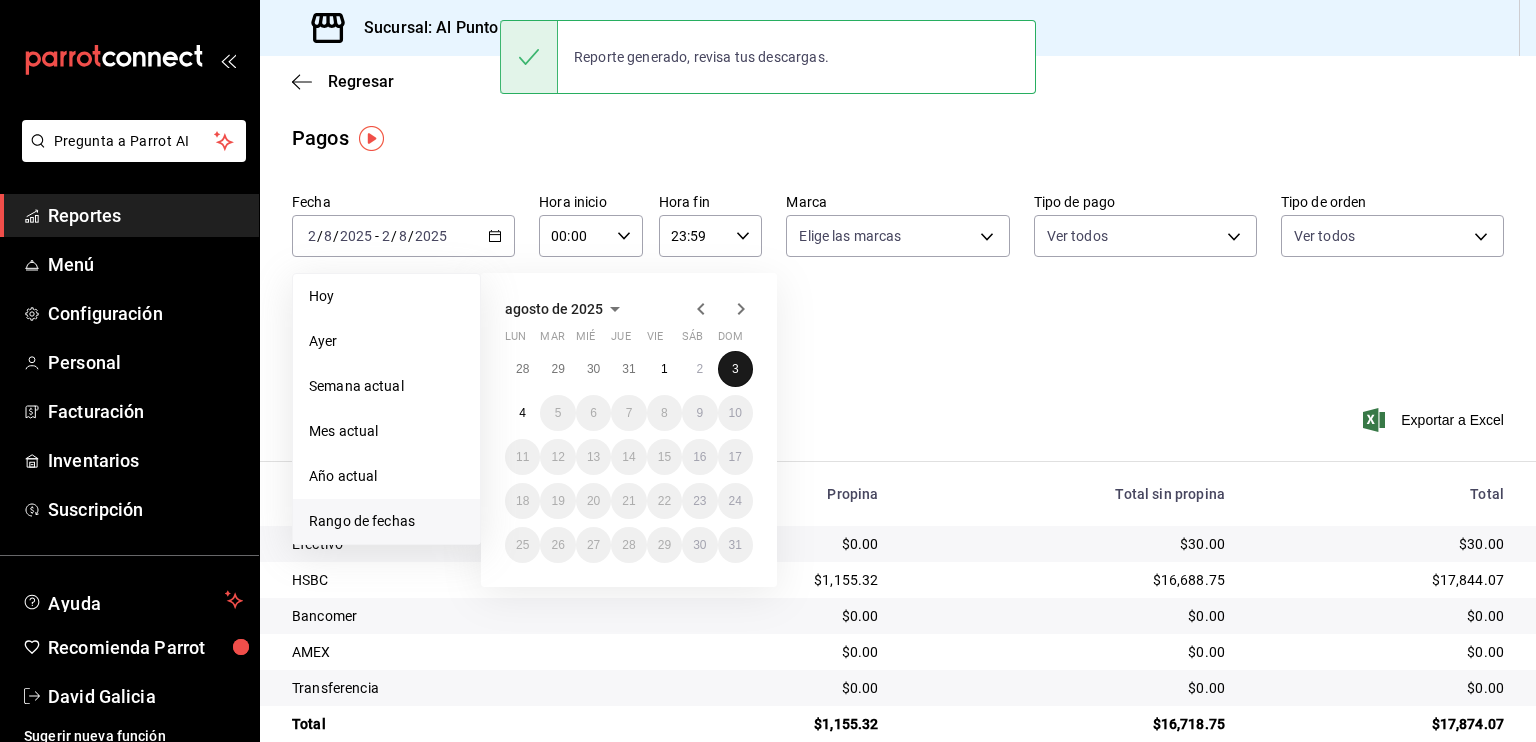 click on "3" at bounding box center (735, 369) 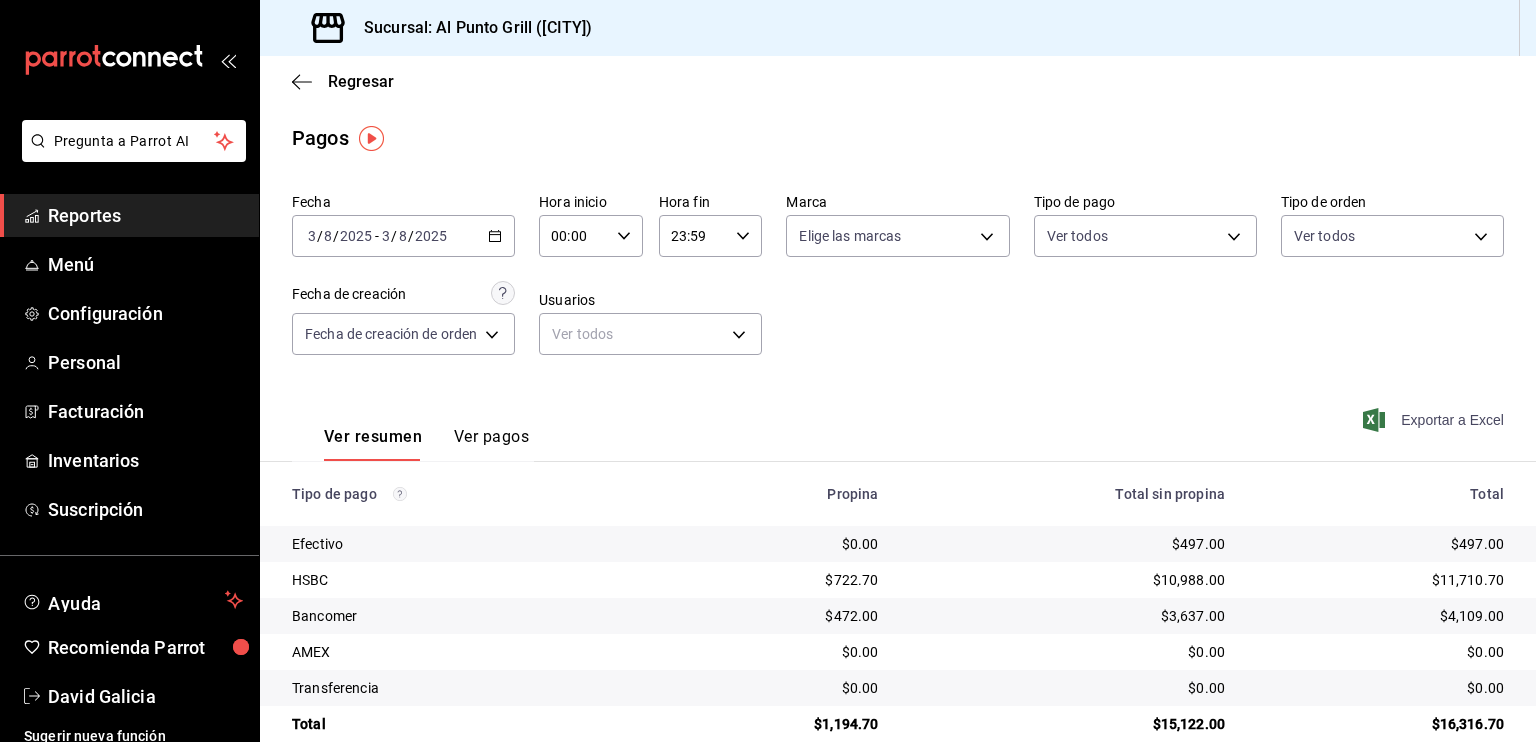 click on "Exportar a Excel" at bounding box center [1435, 420] 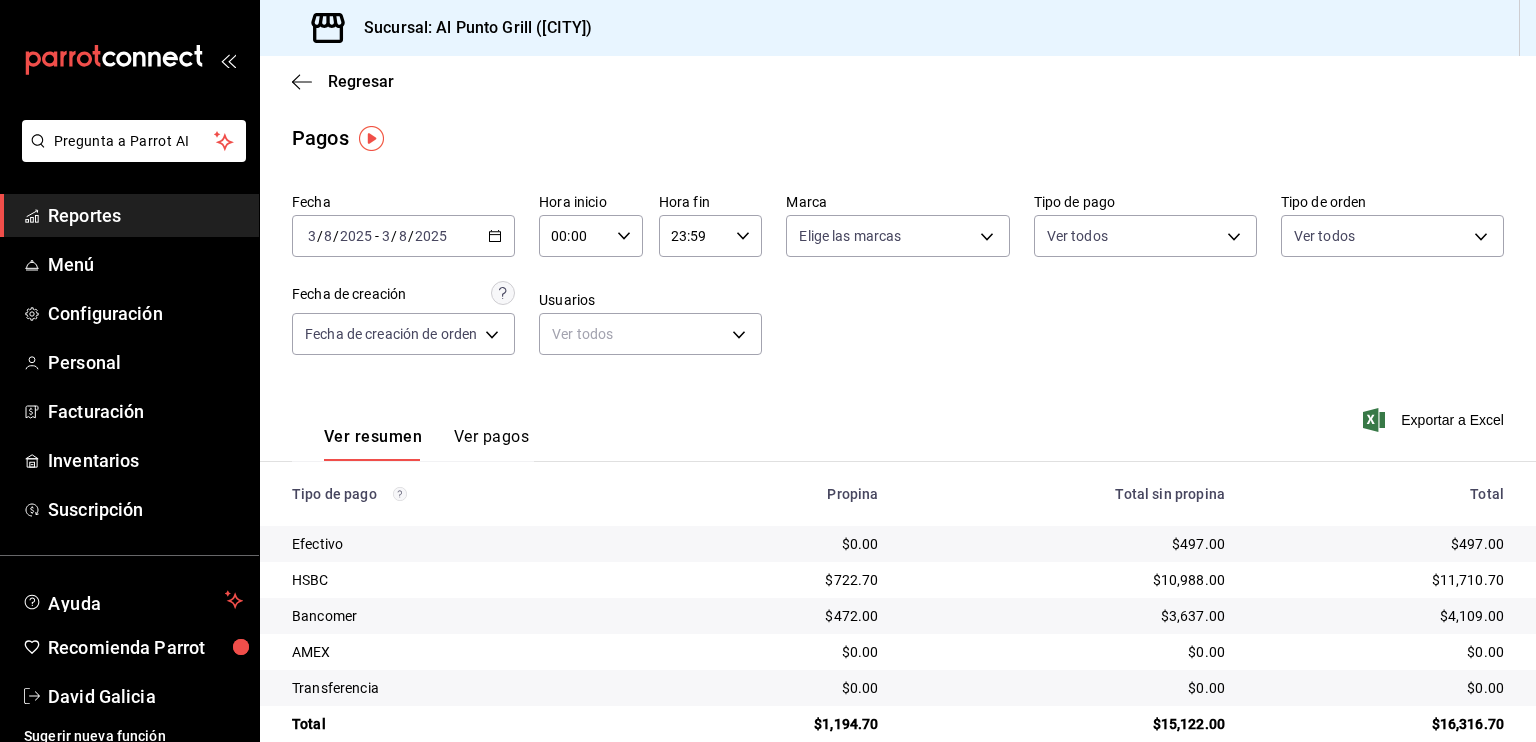 click on "Pagos" at bounding box center (898, 138) 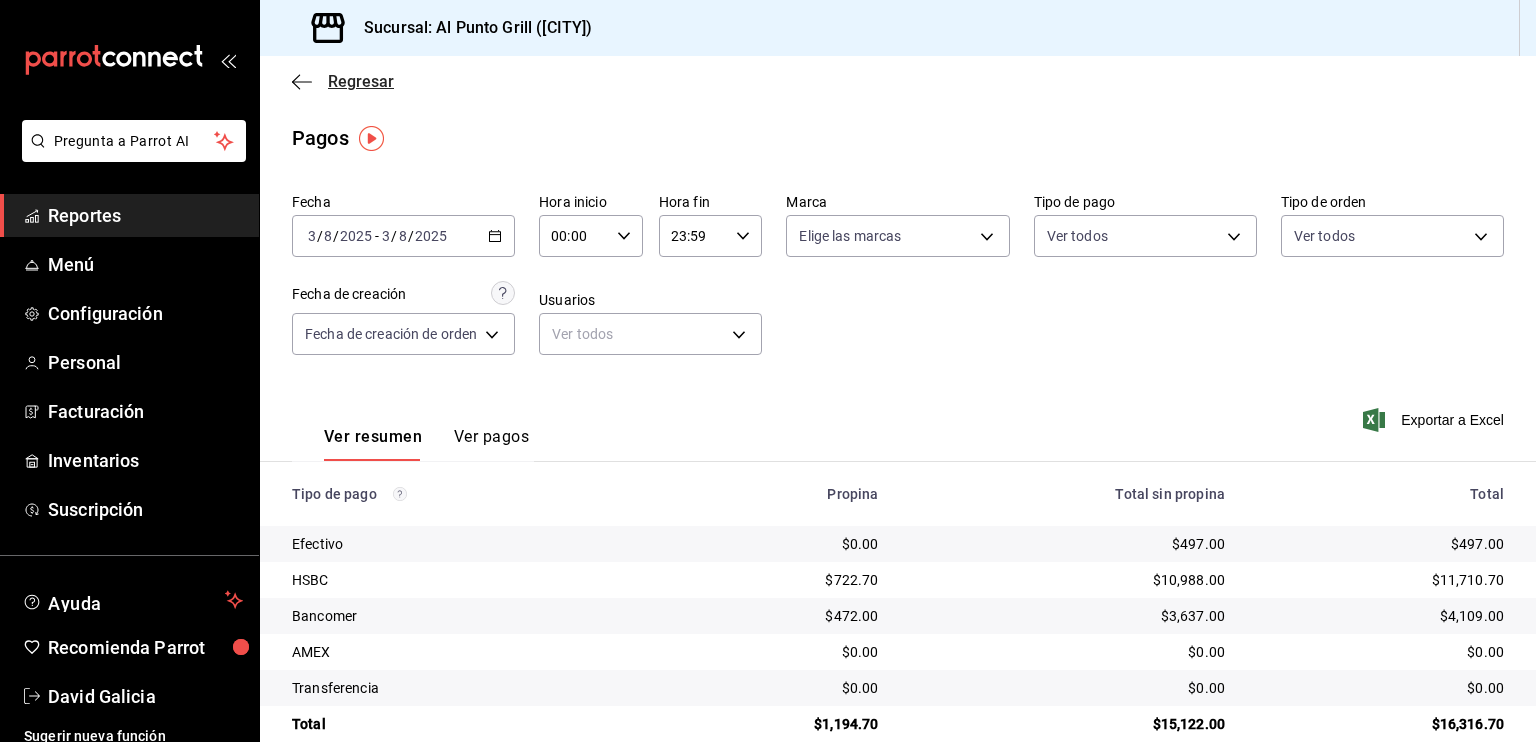 click 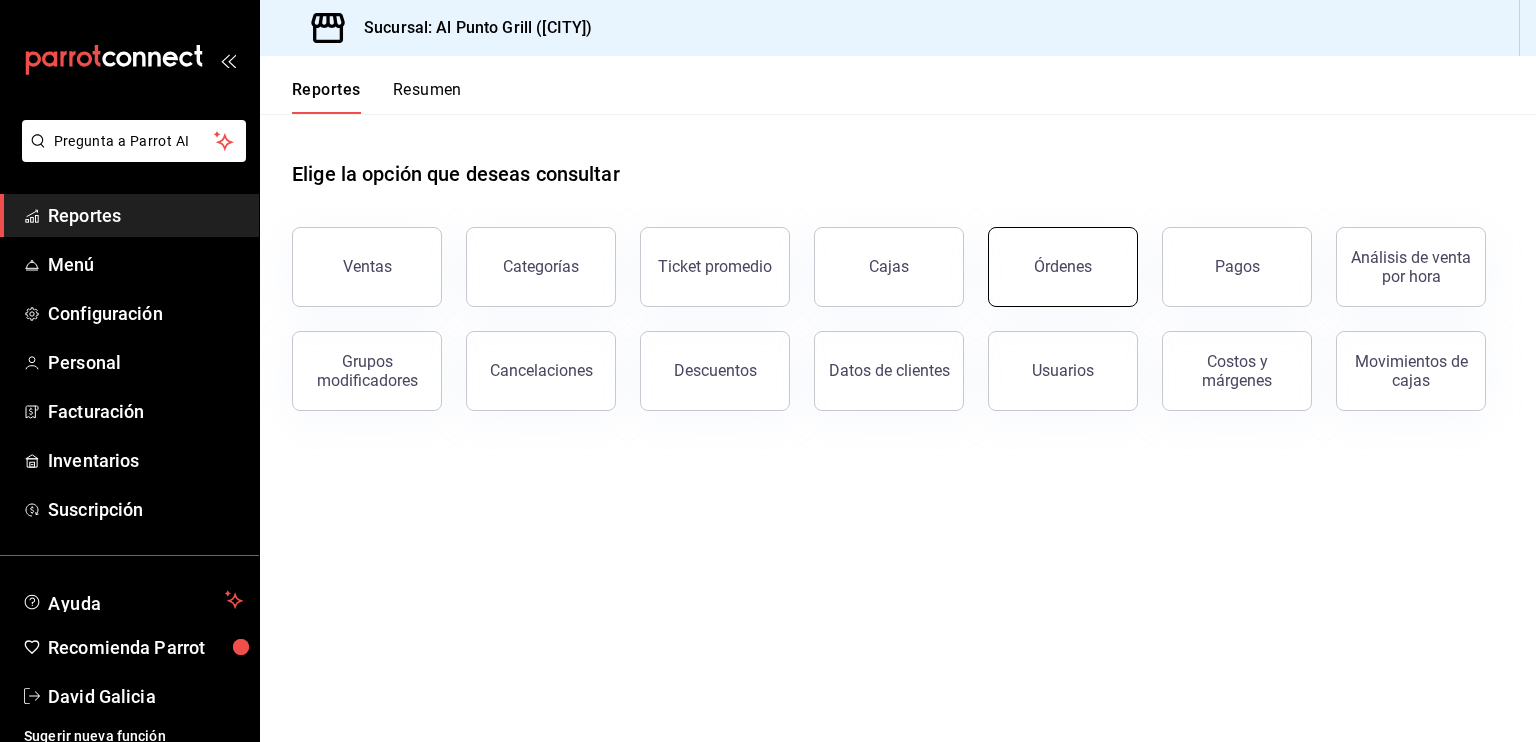 click on "Órdenes" at bounding box center (1063, 266) 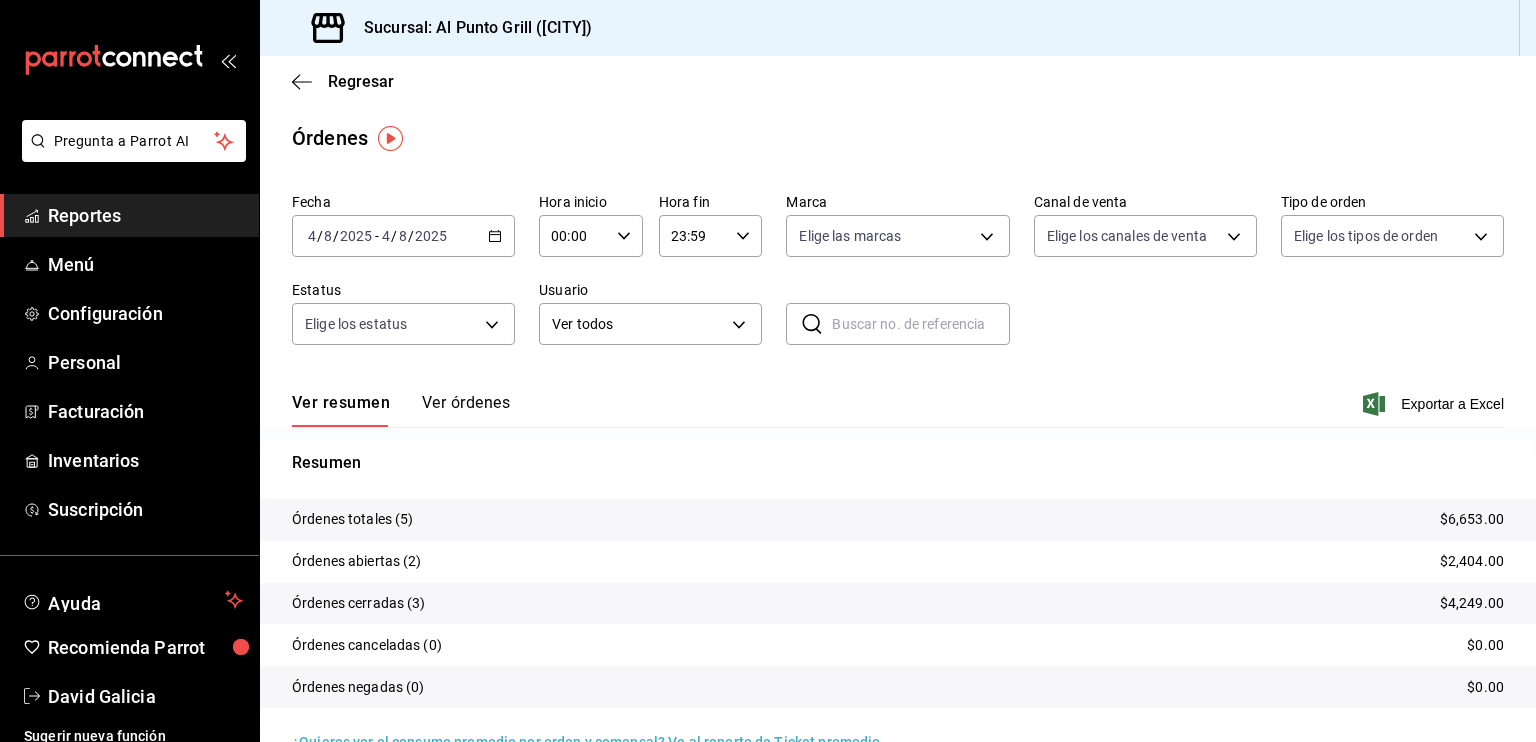 click on "2025" at bounding box center [431, 236] 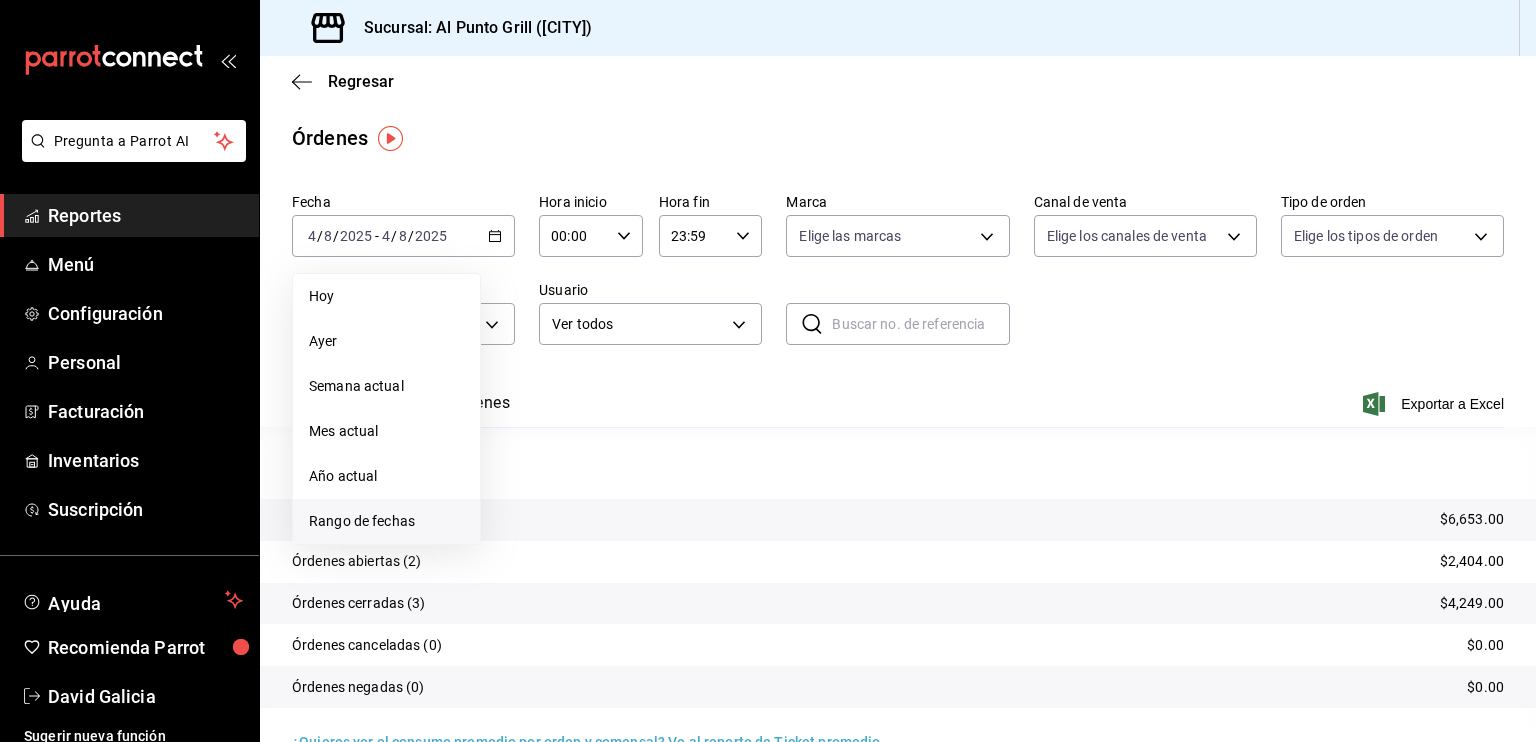 click on "Rango de fechas" at bounding box center (386, 521) 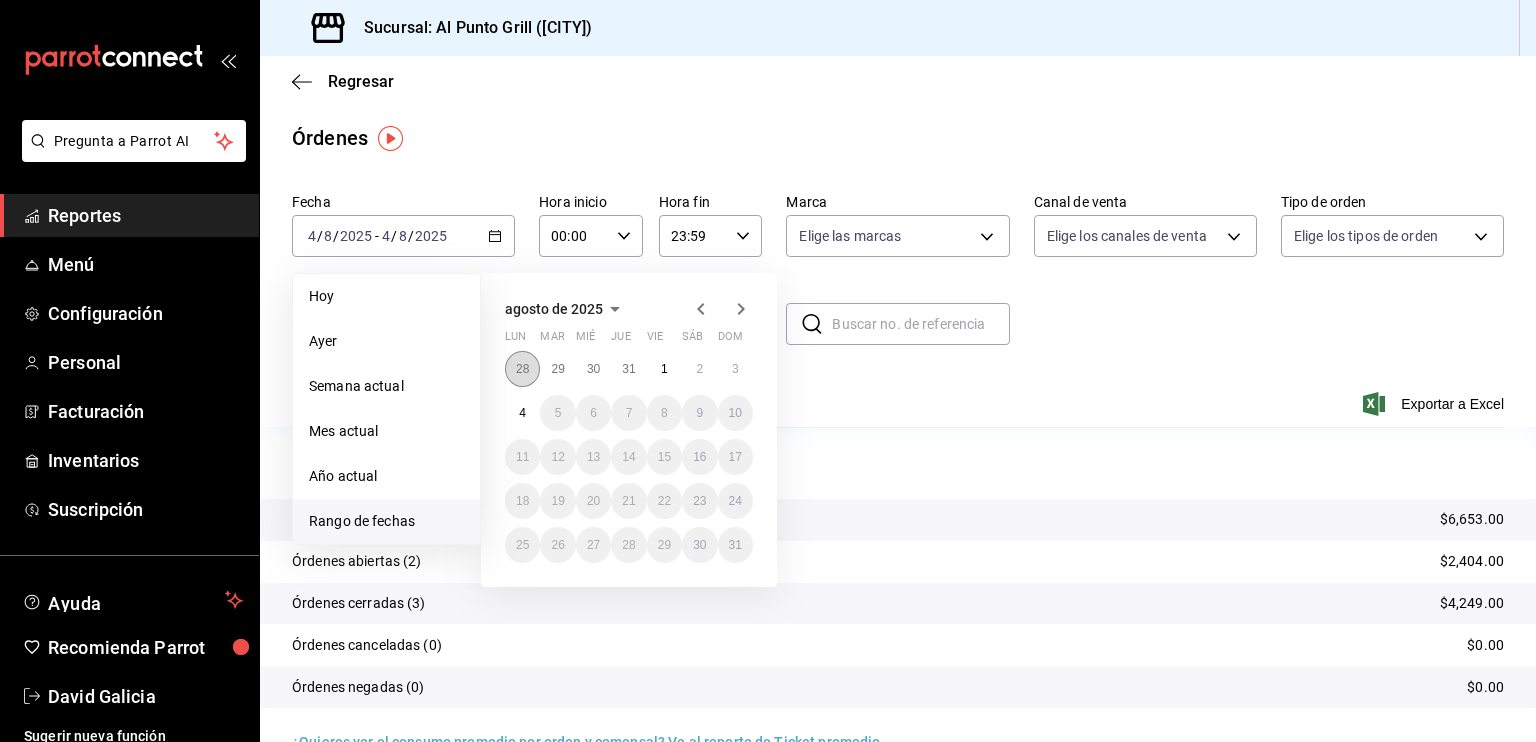 click on "28" at bounding box center (522, 369) 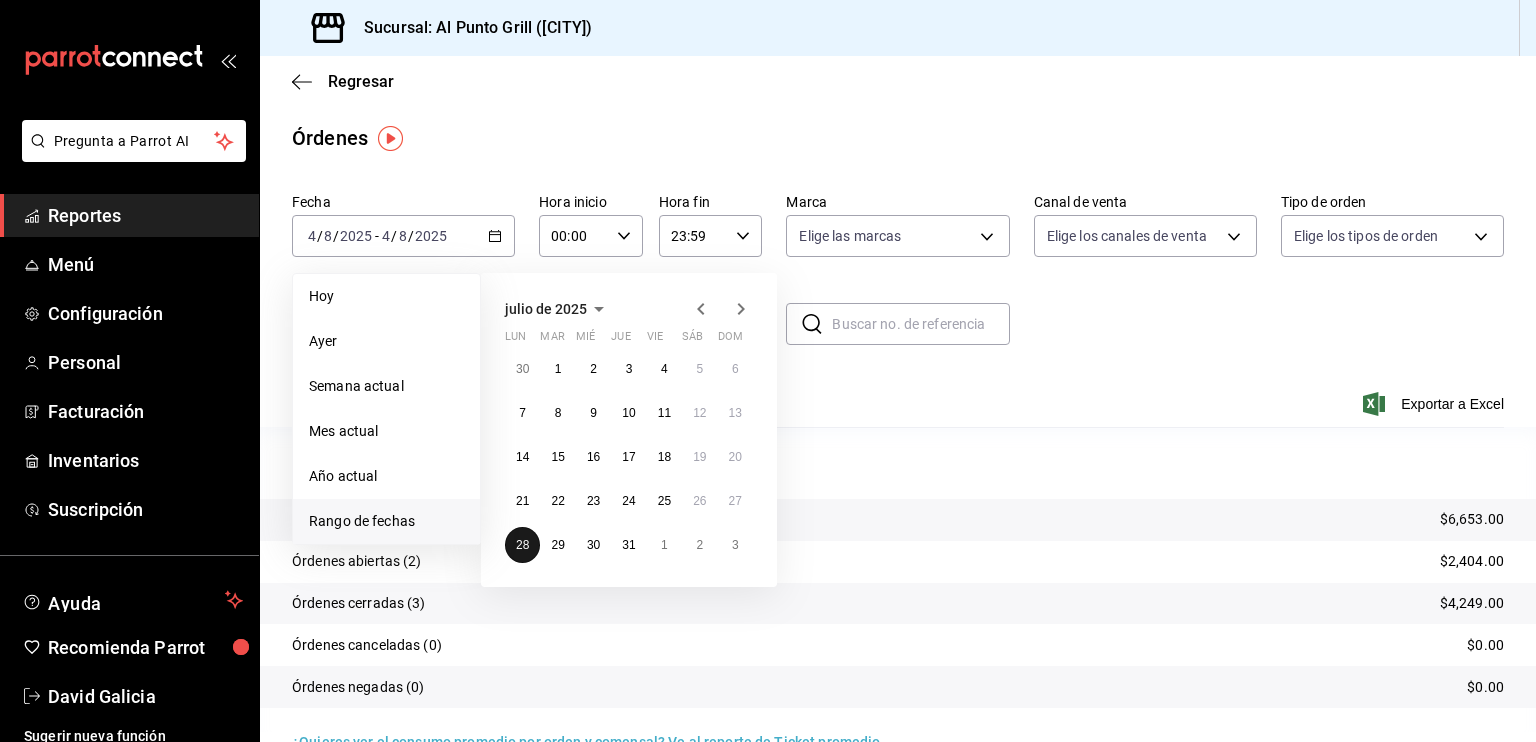 click on "28" at bounding box center [522, 545] 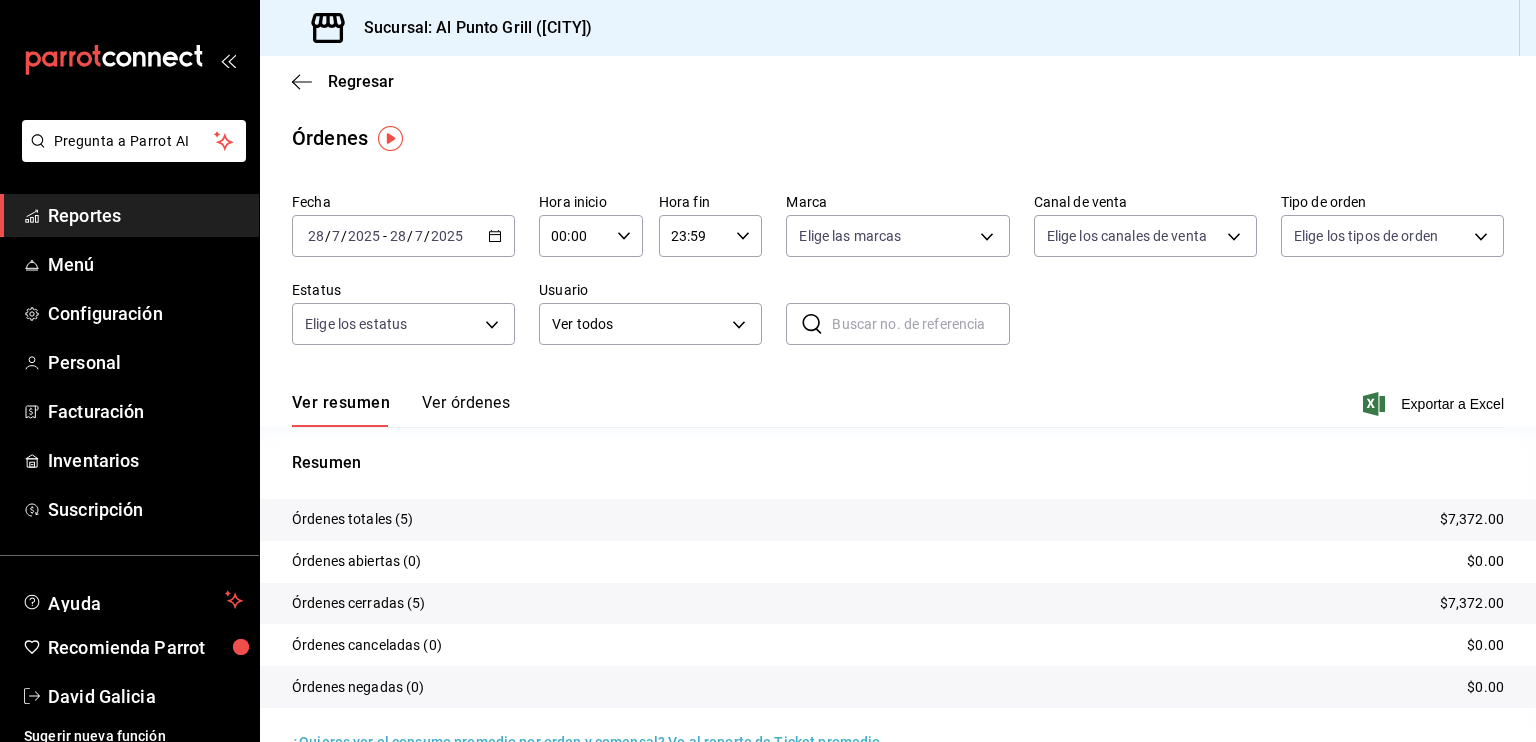 click on "Ver órdenes" at bounding box center [466, 410] 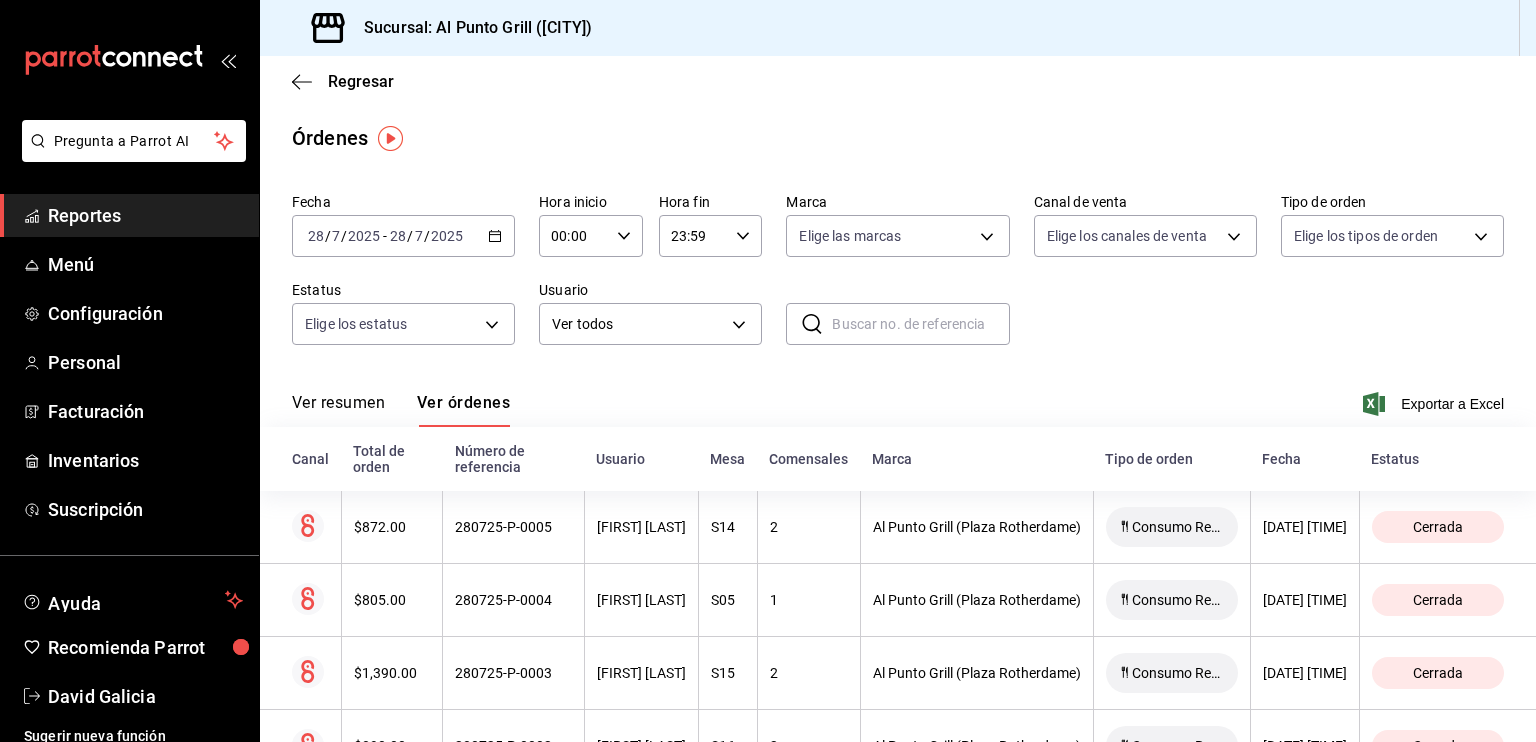 click 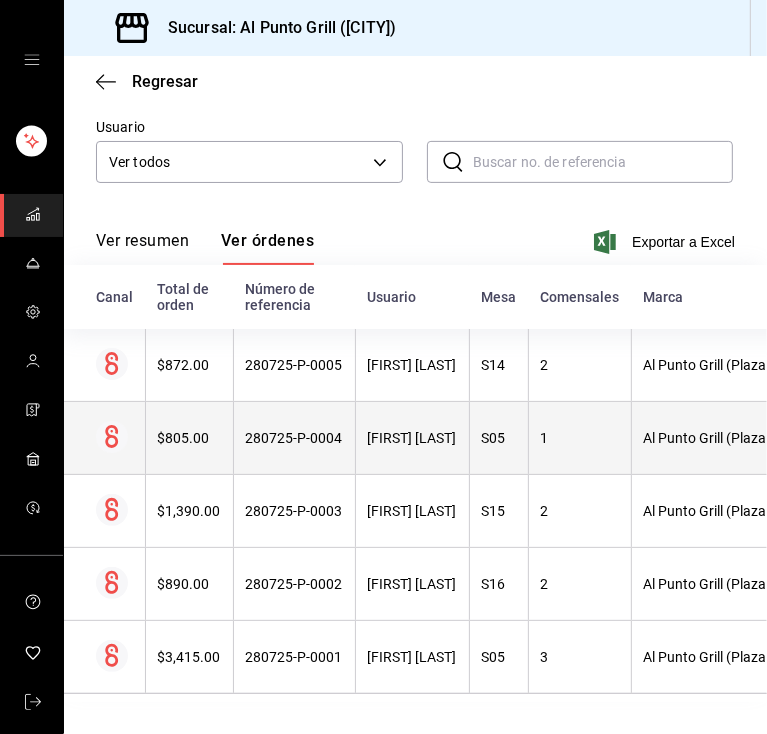 scroll, scrollTop: 0, scrollLeft: 0, axis: both 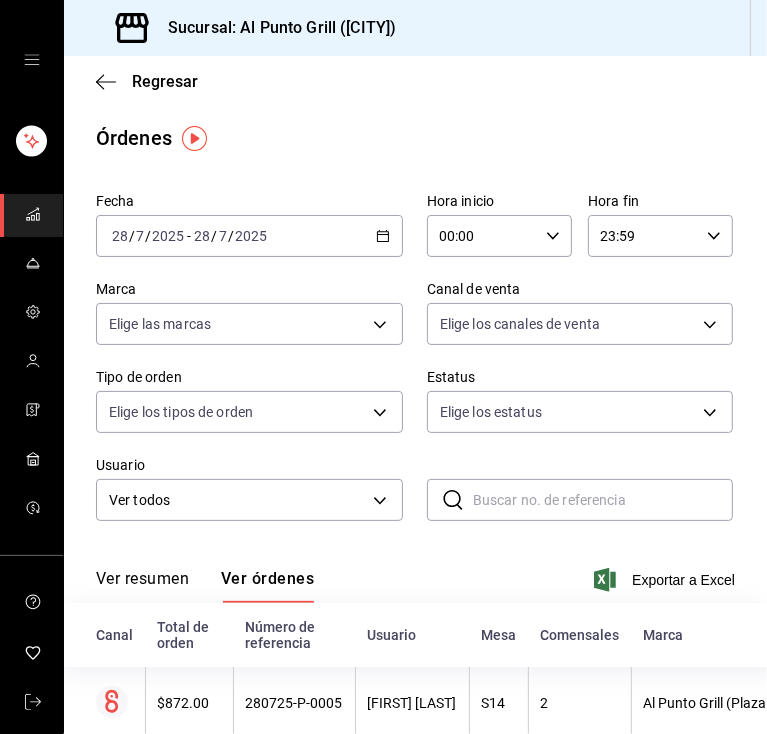 click on "2025-07-28 28 / 7 / 2025 - 2025-07-28 28 / 7 / 2025" at bounding box center [249, 236] 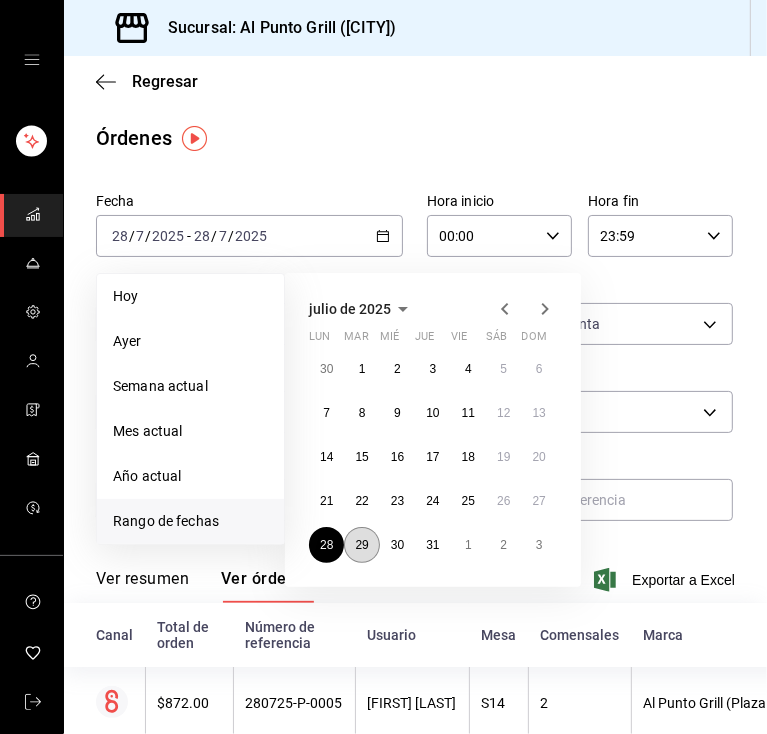 click on "29" at bounding box center [361, 545] 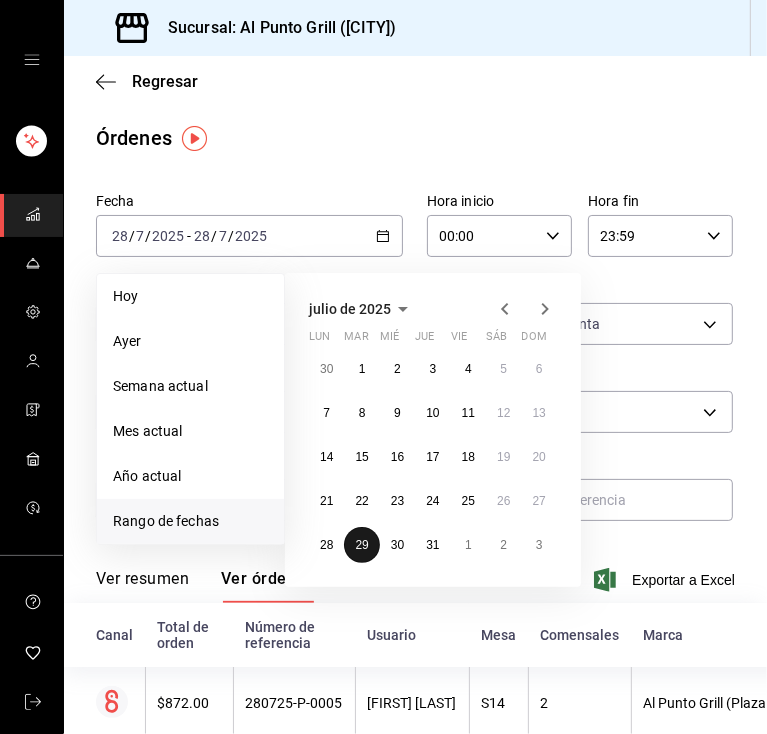 click on "29" at bounding box center (361, 545) 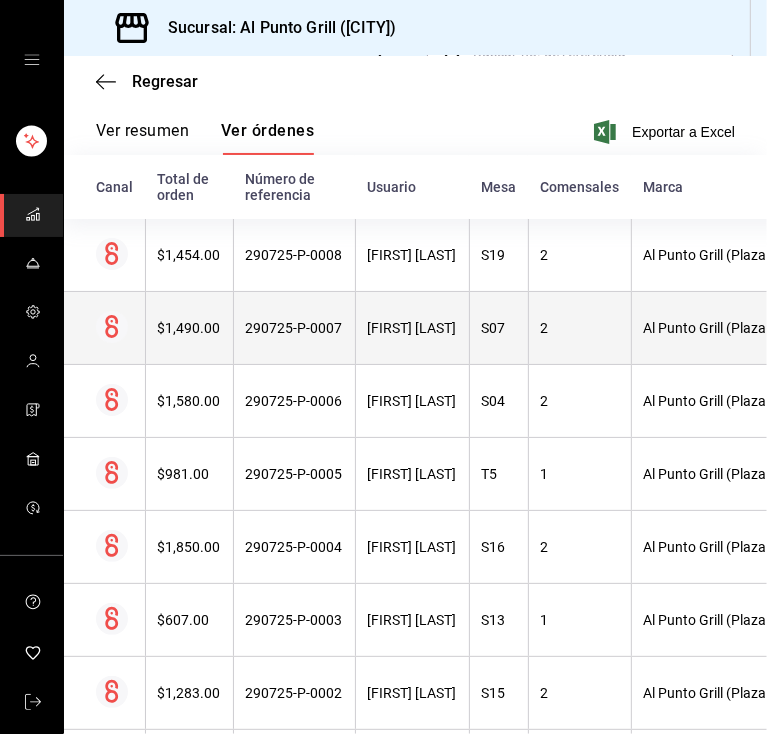 scroll, scrollTop: 0, scrollLeft: 0, axis: both 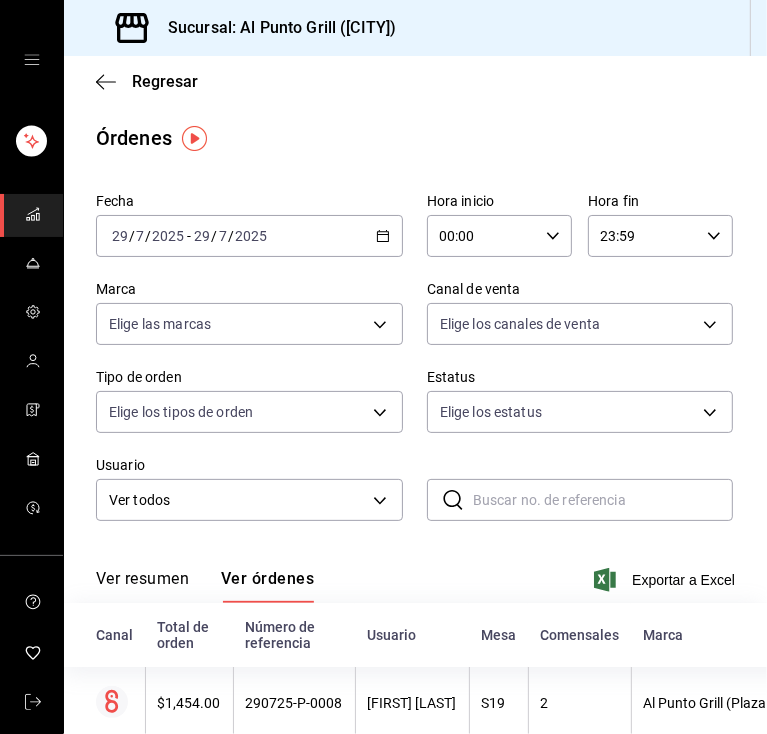 click on "2025-07-29 29 / 7 / 2025 - 2025-07-29 29 / 7 / 2025" at bounding box center [249, 236] 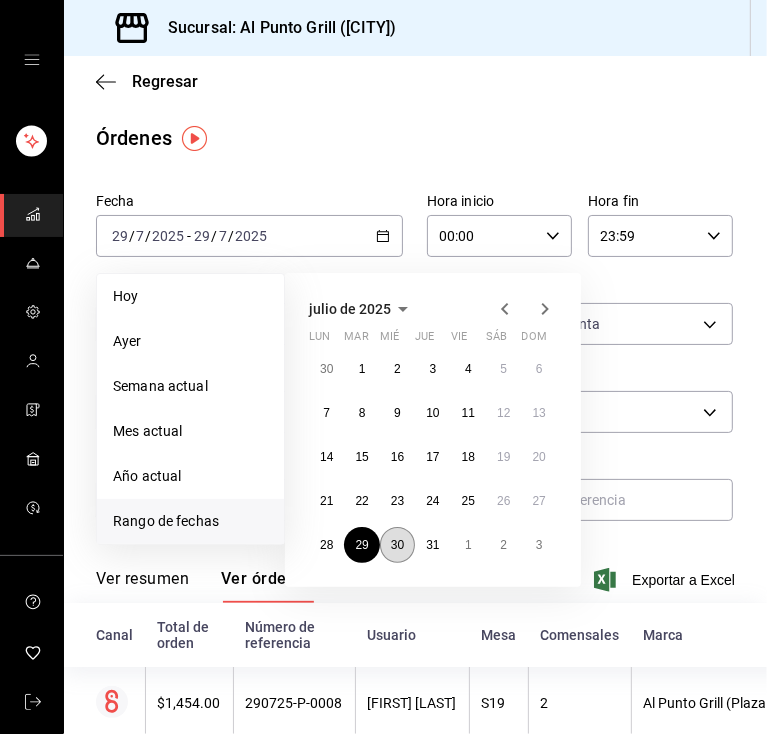 click on "30" at bounding box center (397, 545) 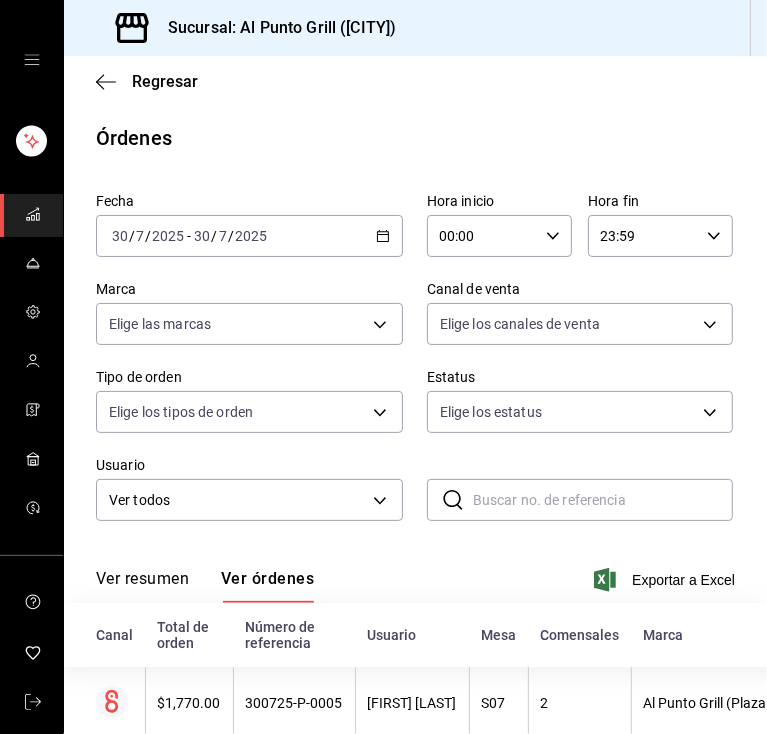 scroll, scrollTop: 353, scrollLeft: 0, axis: vertical 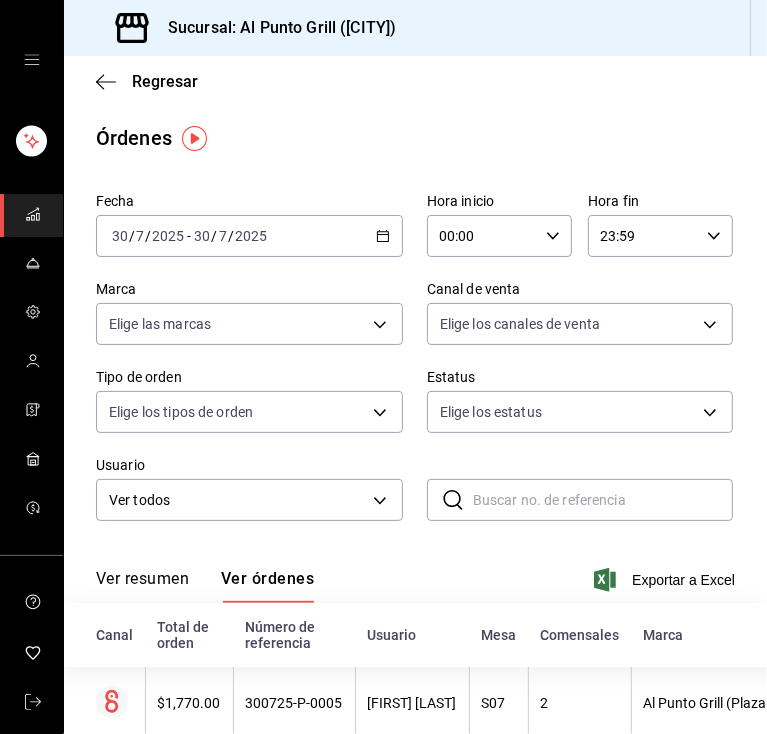 click on "2025" at bounding box center (251, 236) 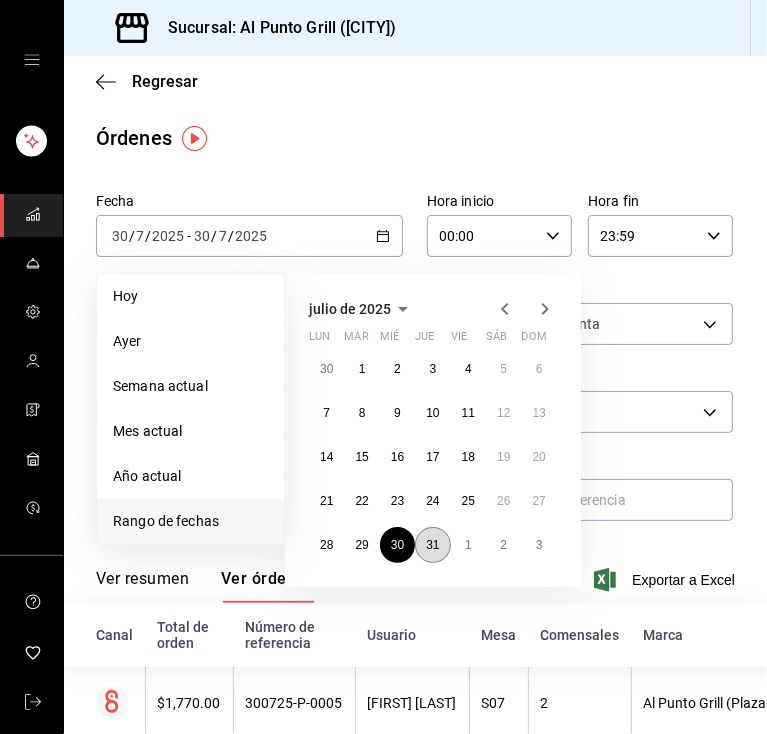 click on "31" at bounding box center [432, 545] 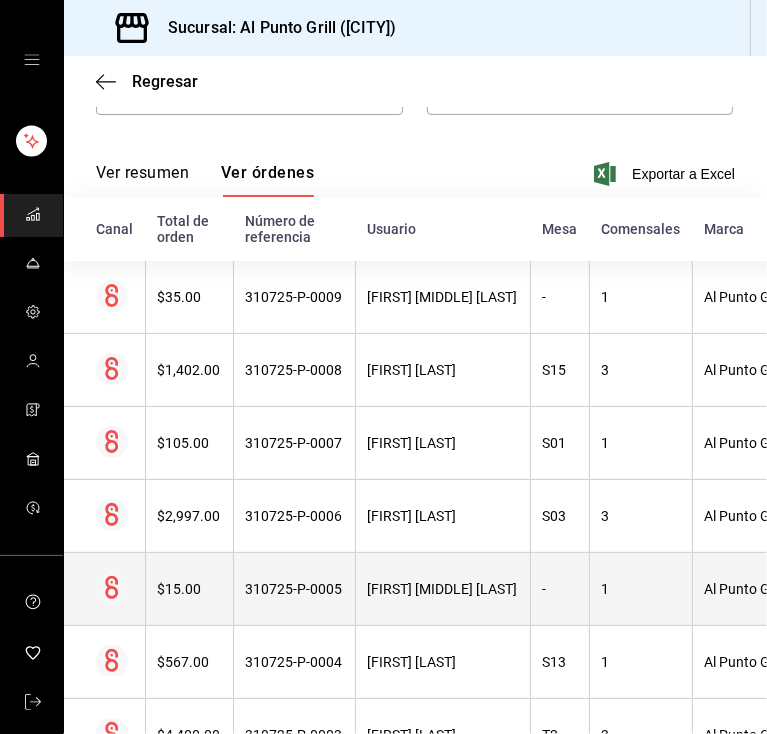 scroll, scrollTop: 408, scrollLeft: 0, axis: vertical 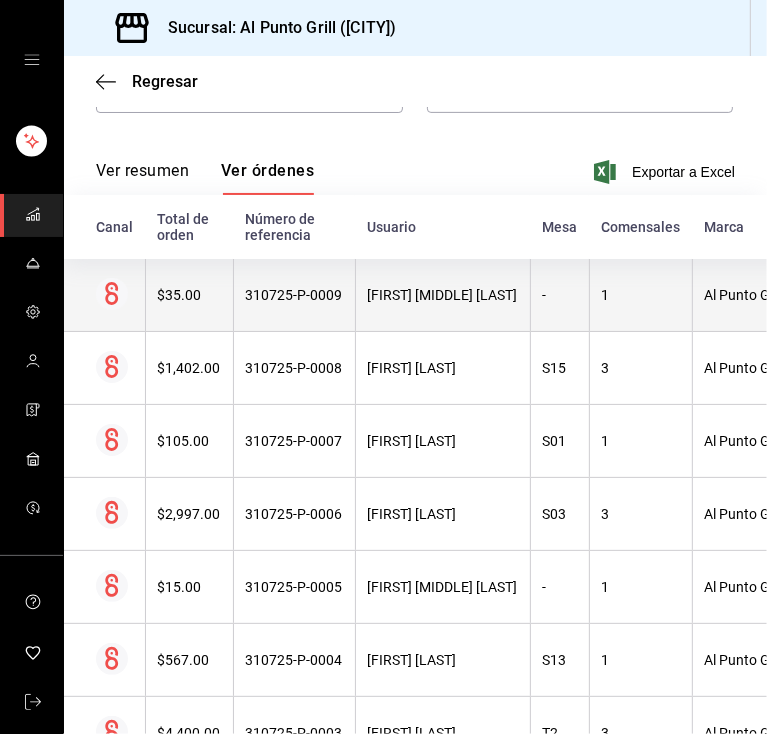 click on "[FIRST] [MIDDLE] [LAST]" at bounding box center [442, 295] 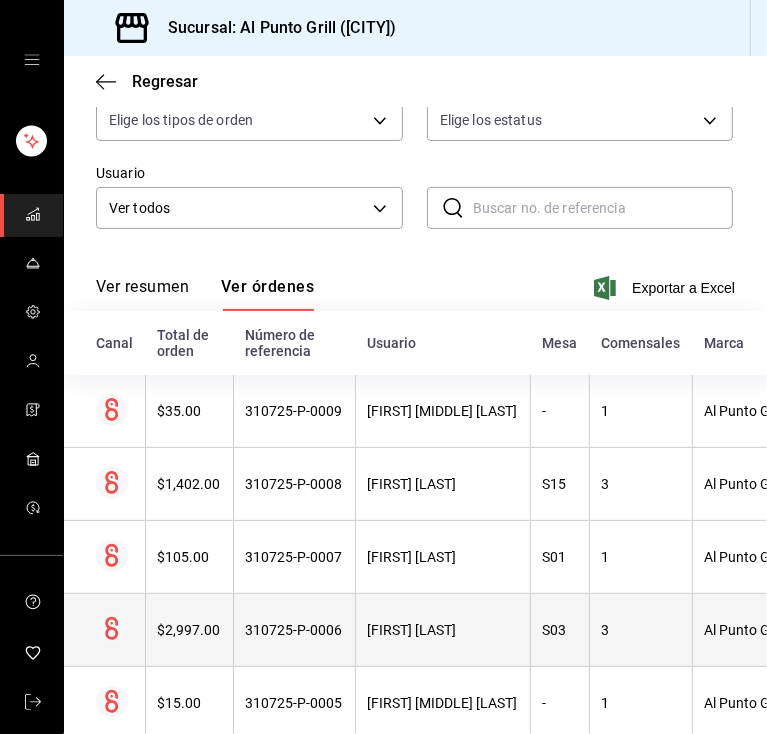 scroll, scrollTop: 0, scrollLeft: 0, axis: both 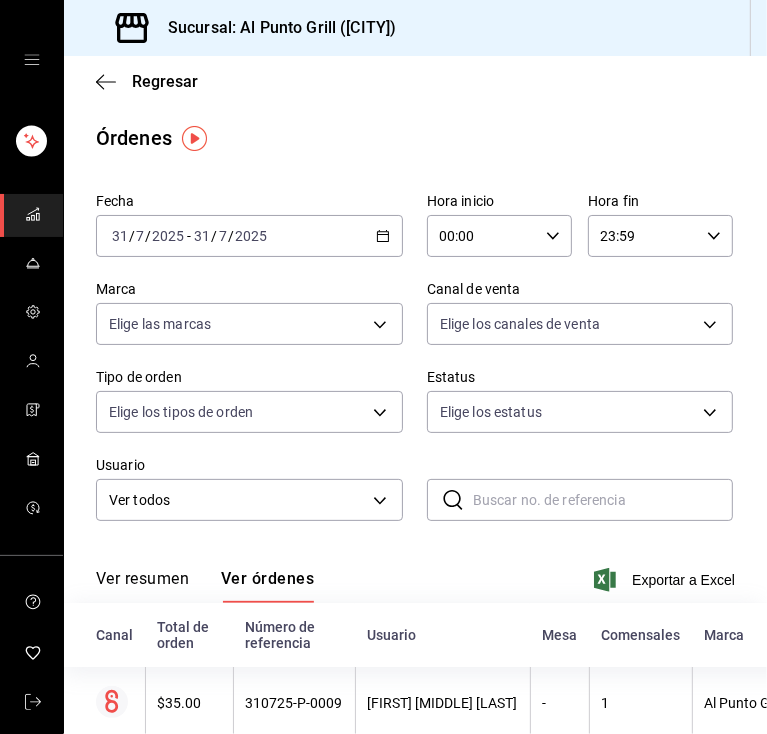 click on "2025" at bounding box center (168, 236) 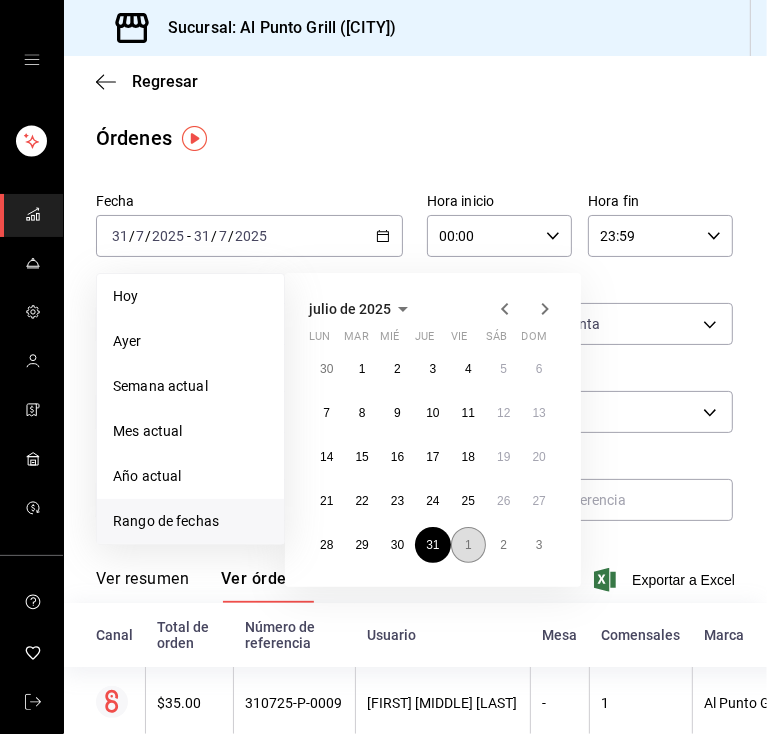 click on "1" at bounding box center [468, 545] 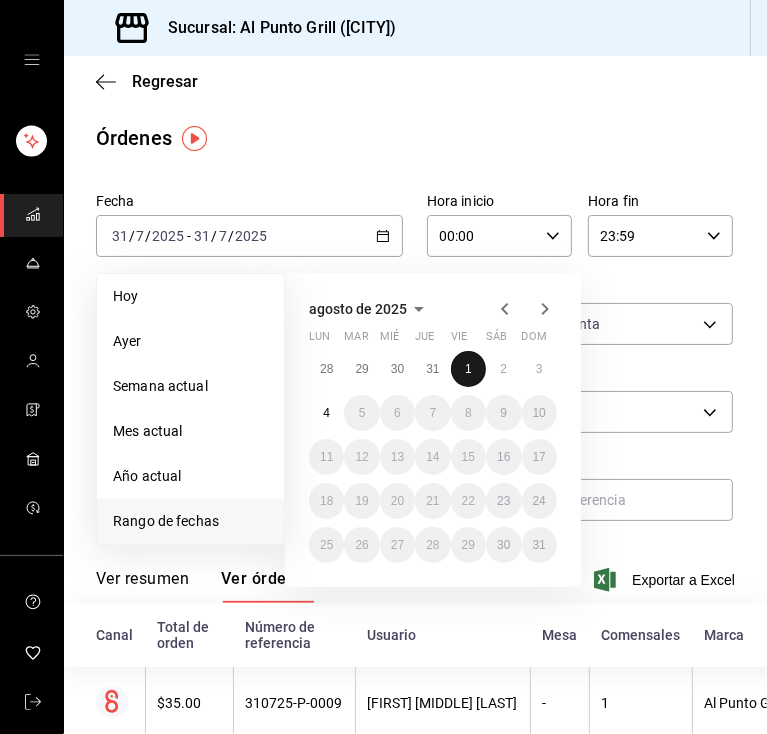 click on "1" at bounding box center (468, 369) 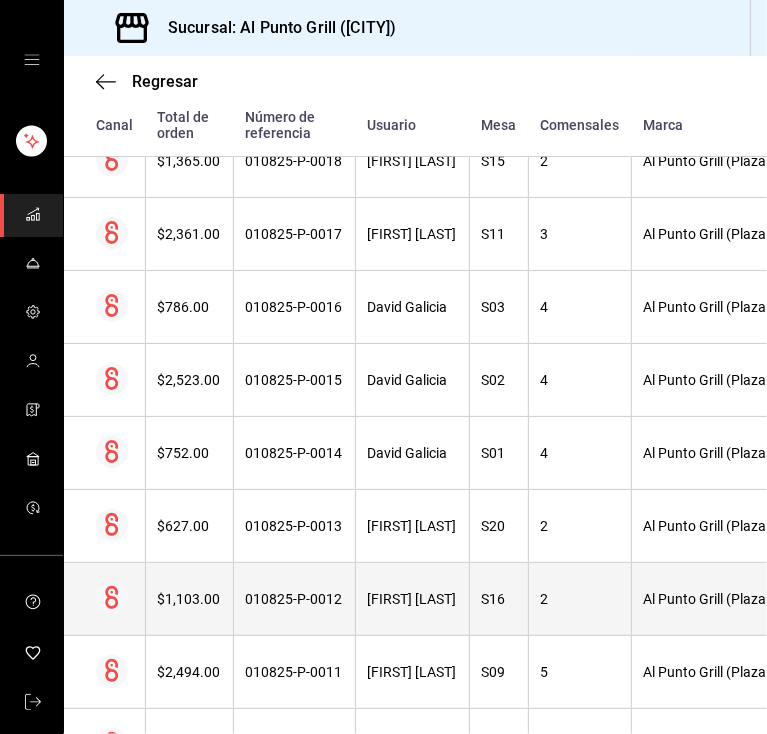 scroll, scrollTop: 584, scrollLeft: 0, axis: vertical 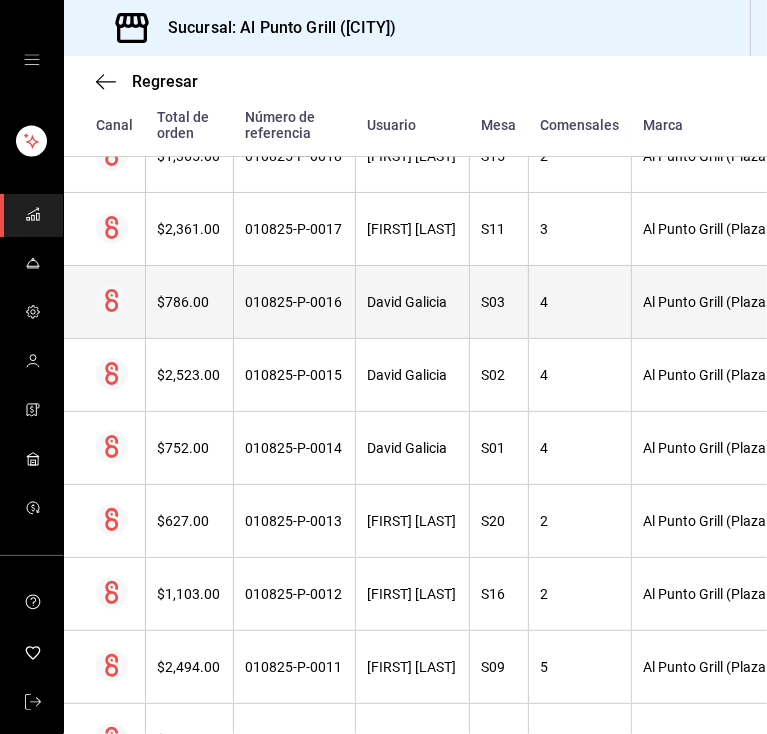 click on "David Galicia" at bounding box center (412, 302) 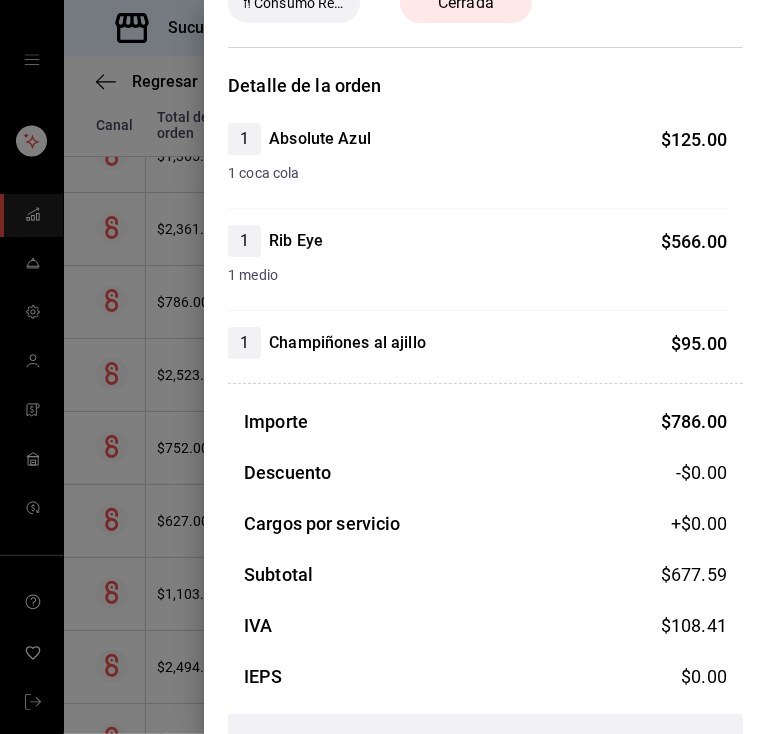 scroll, scrollTop: 0, scrollLeft: 0, axis: both 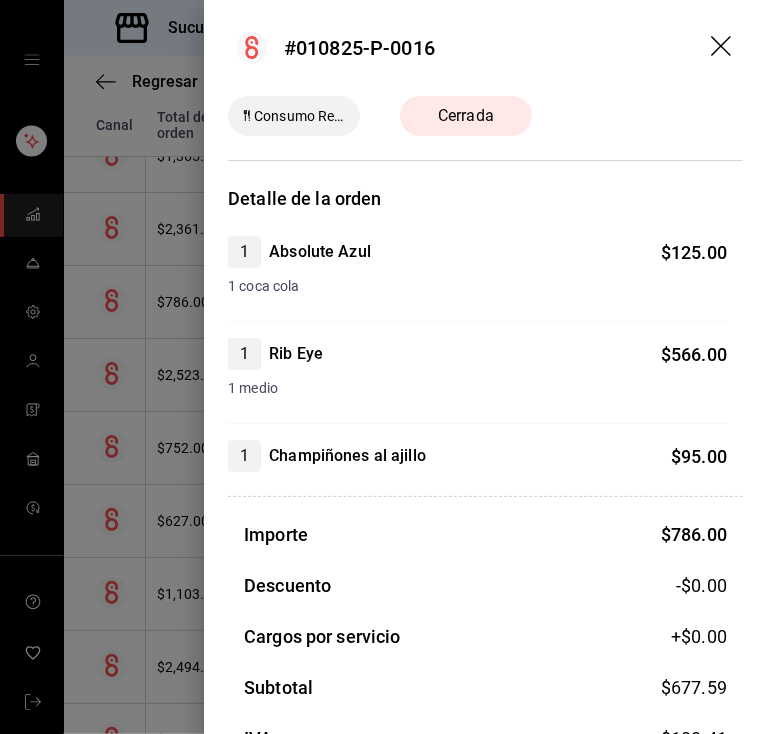 click 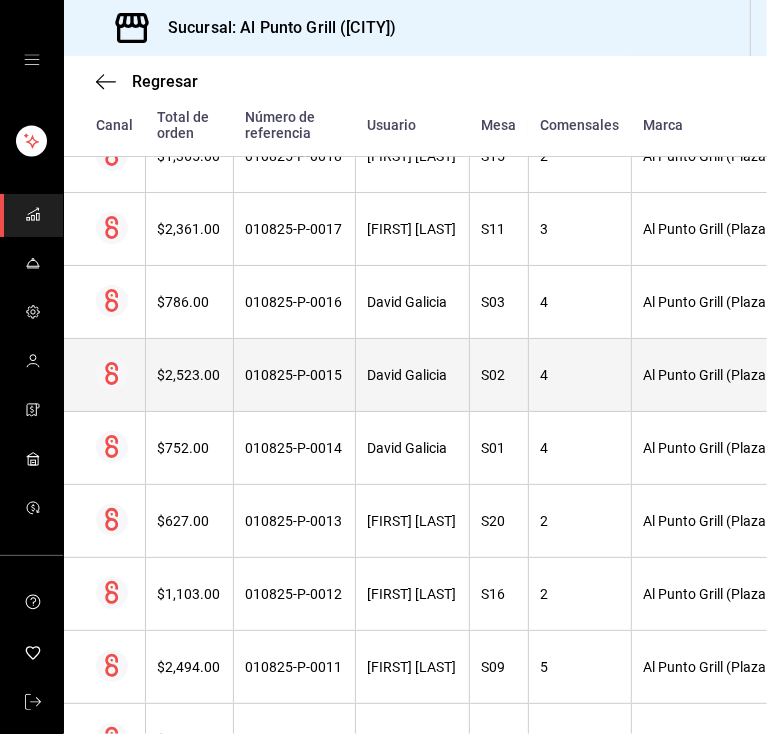 click on "David Galicia" at bounding box center (412, 375) 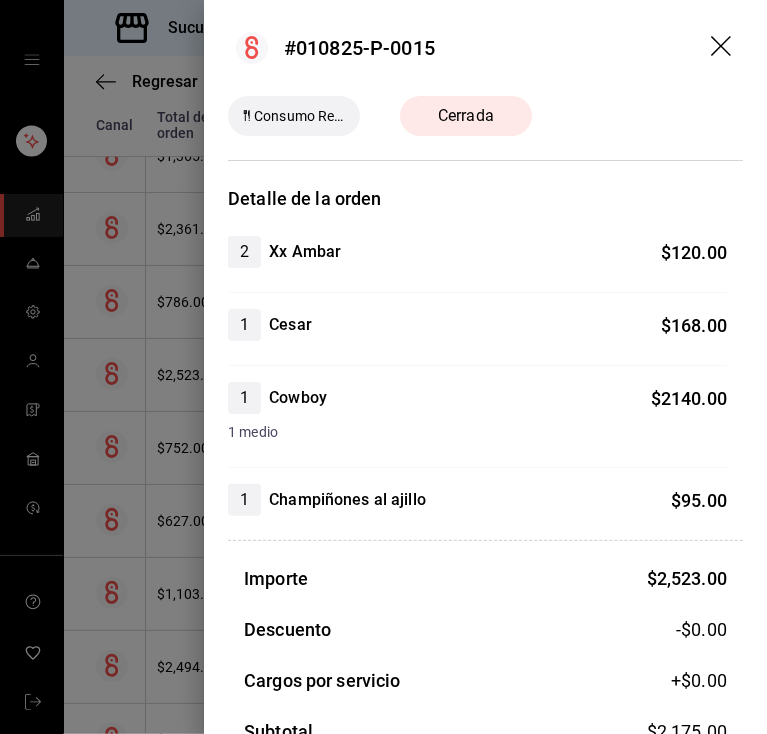click 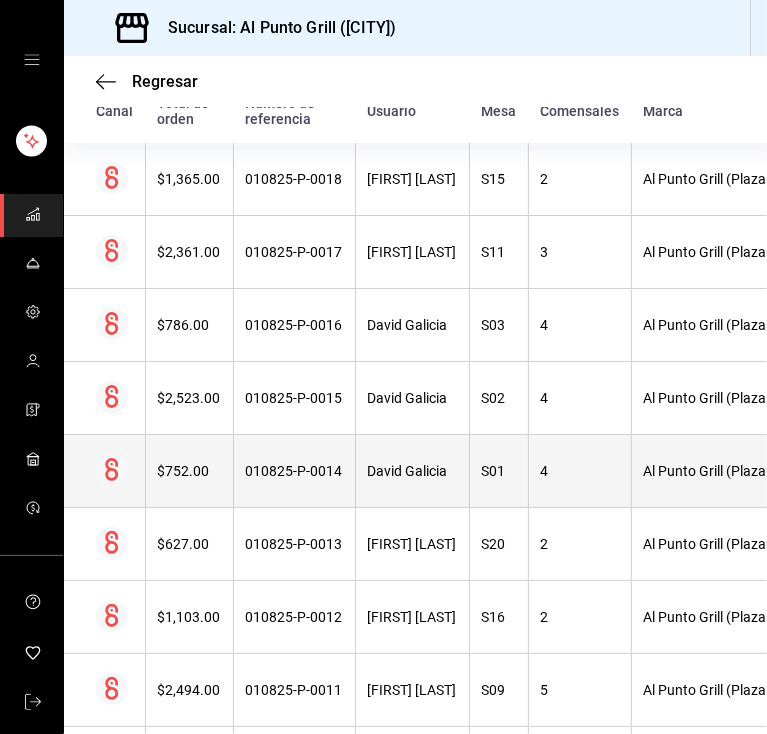 scroll, scrollTop: 524, scrollLeft: 0, axis: vertical 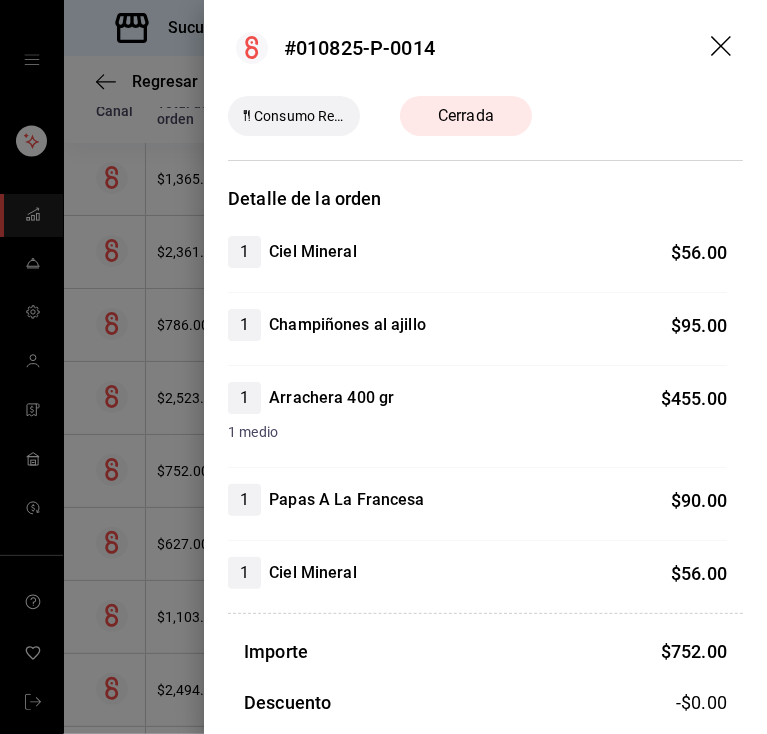 click 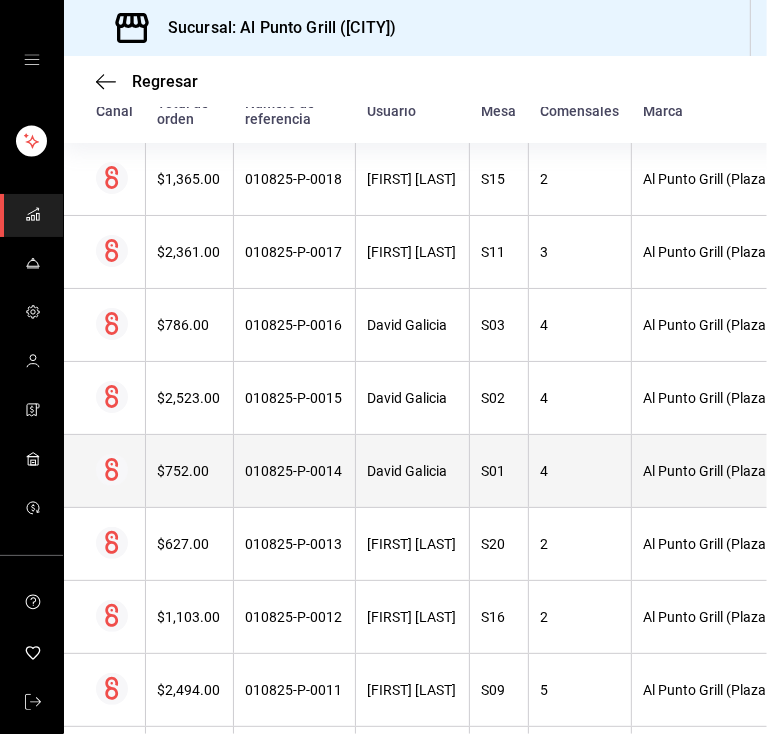 click on "David Galicia" at bounding box center [412, 471] 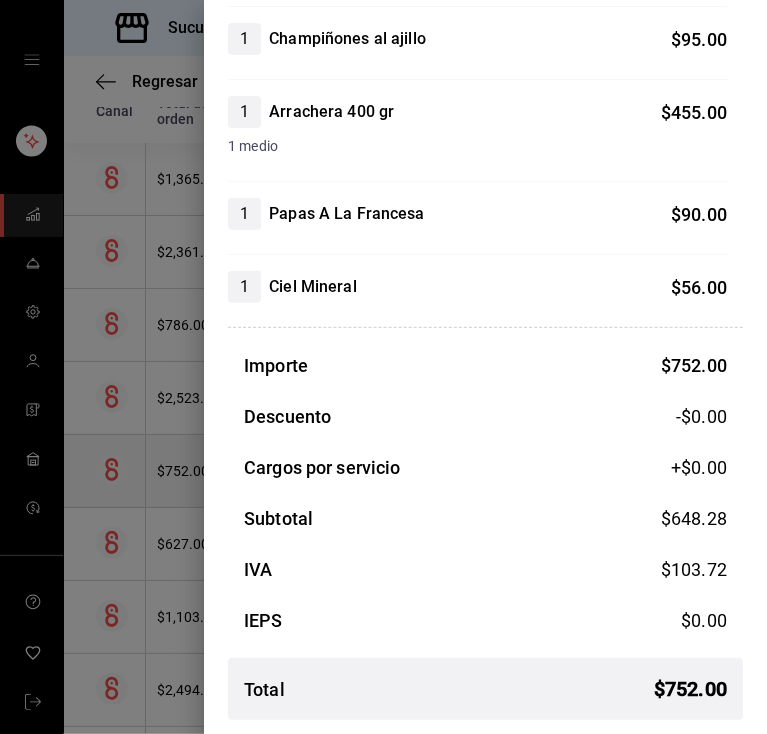 scroll, scrollTop: 0, scrollLeft: 0, axis: both 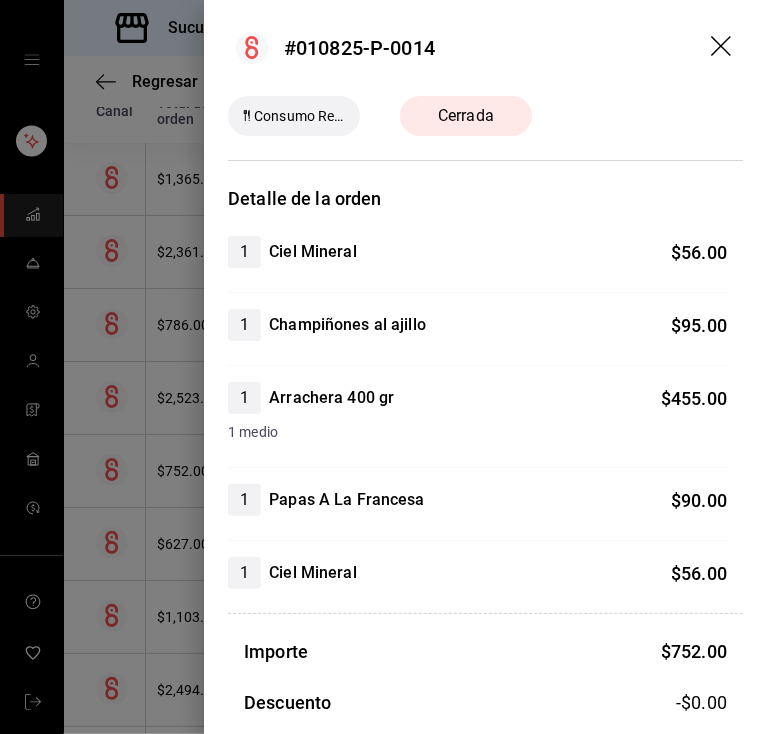 click 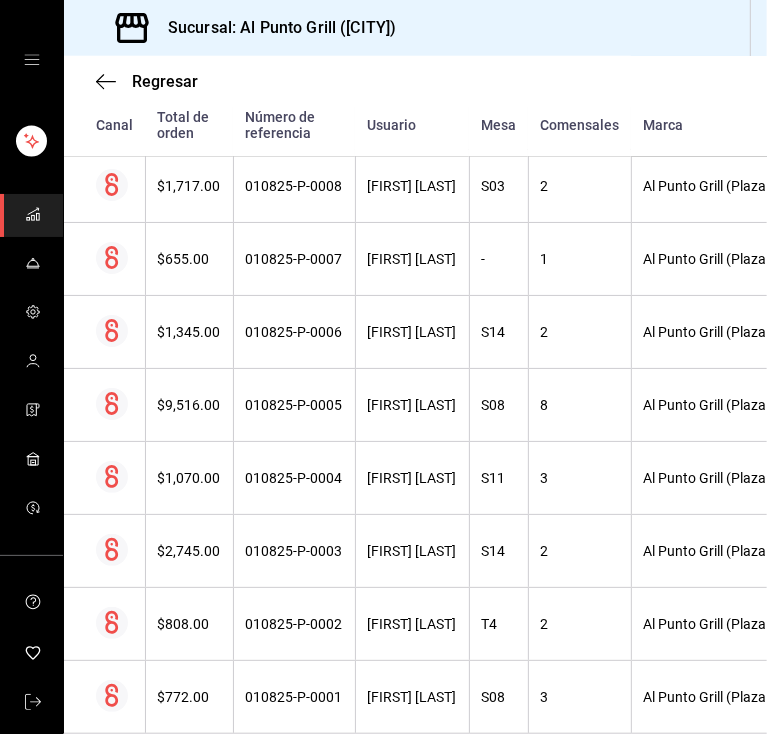 scroll, scrollTop: 1272, scrollLeft: 0, axis: vertical 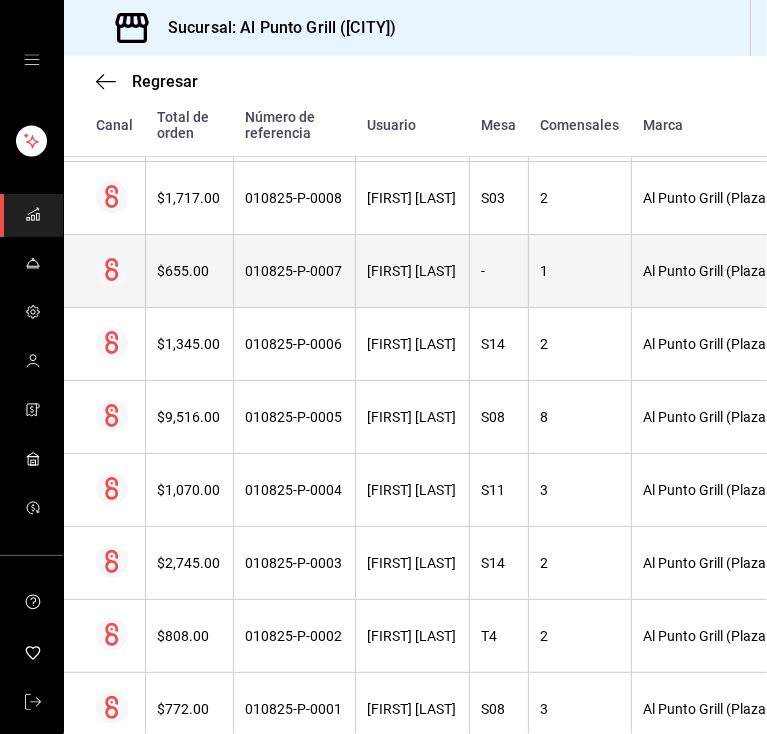 click on "[FIRST] [LAST]" at bounding box center (412, 271) 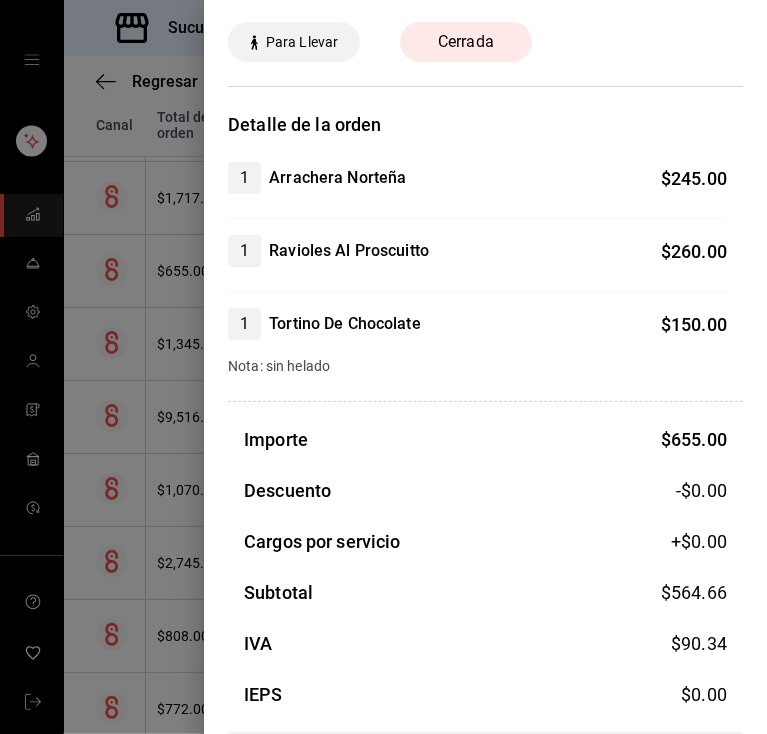 scroll, scrollTop: 0, scrollLeft: 0, axis: both 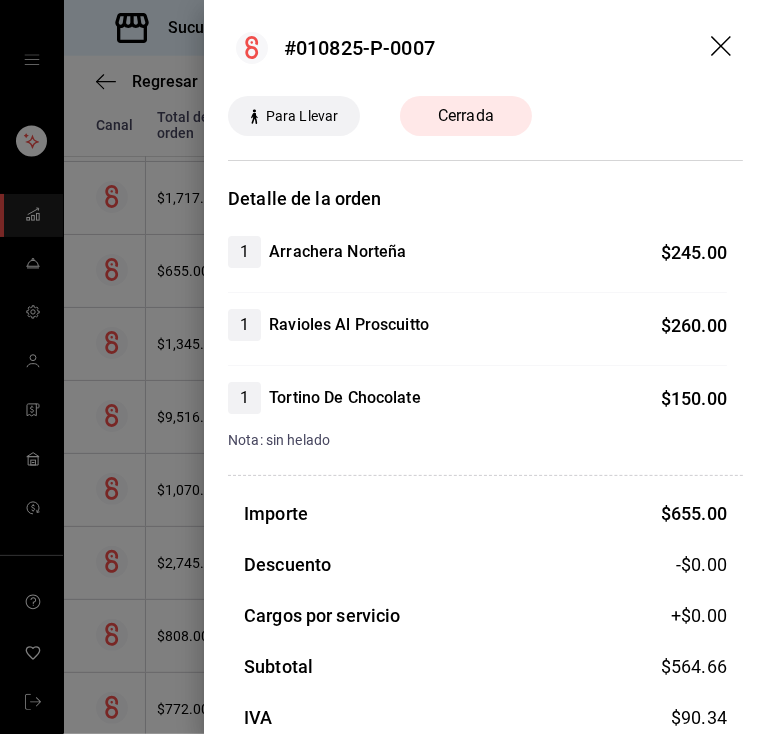 click 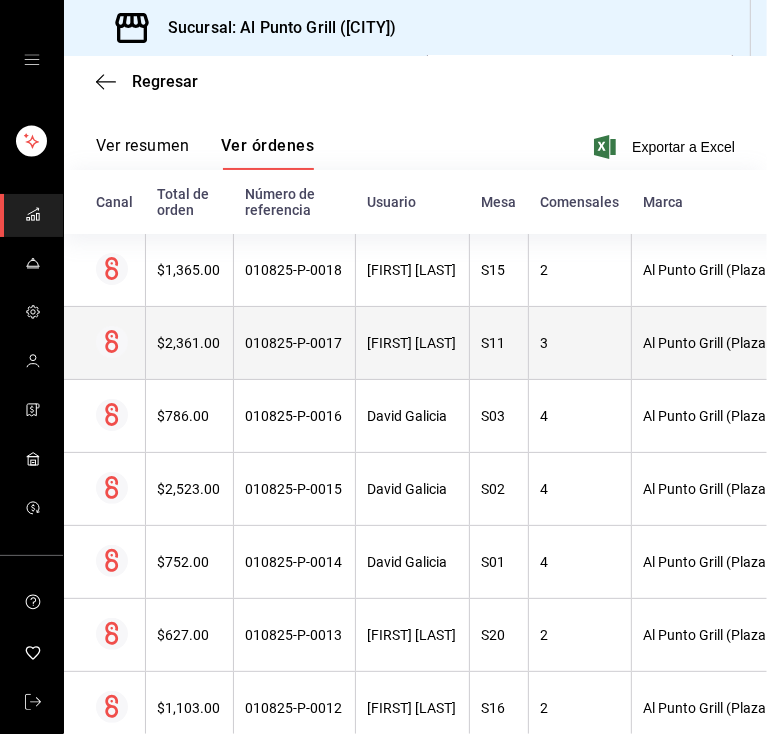 scroll, scrollTop: 0, scrollLeft: 0, axis: both 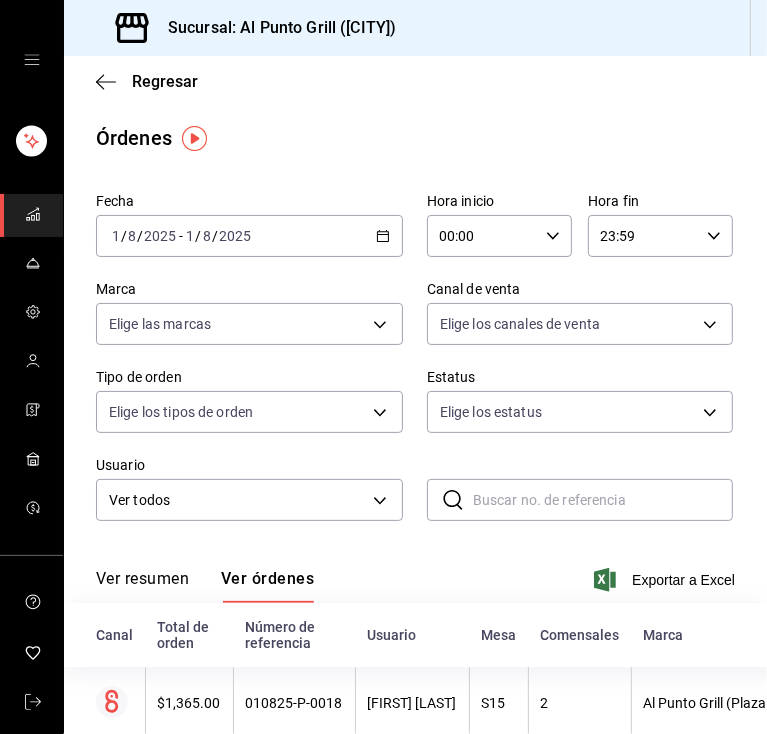 click on "2025-08-01 1 / 8 / 2025 - 2025-08-01 1 / 8 / 2025" at bounding box center [249, 236] 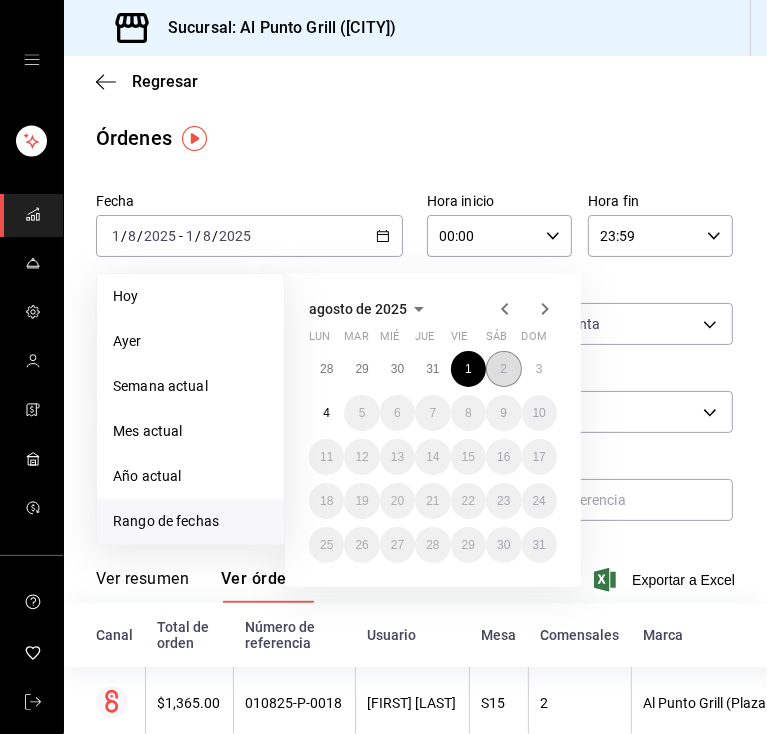 click on "2" at bounding box center (503, 369) 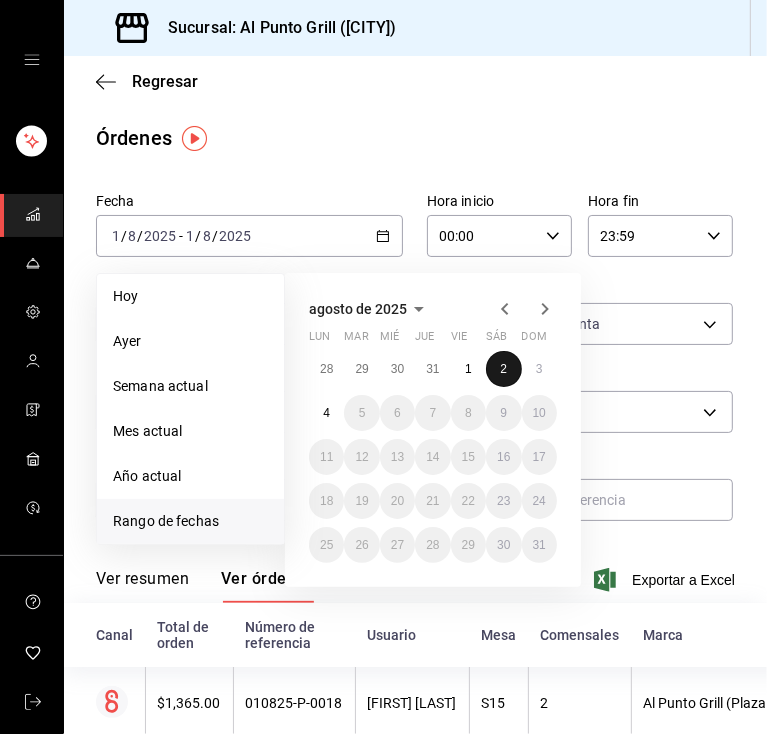 click on "2" at bounding box center [503, 369] 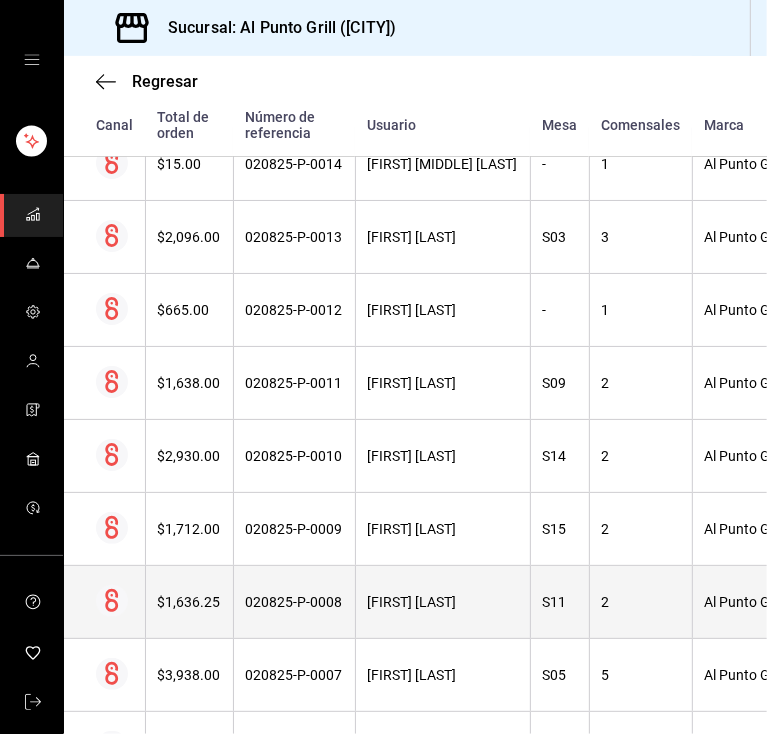 scroll, scrollTop: 461, scrollLeft: 0, axis: vertical 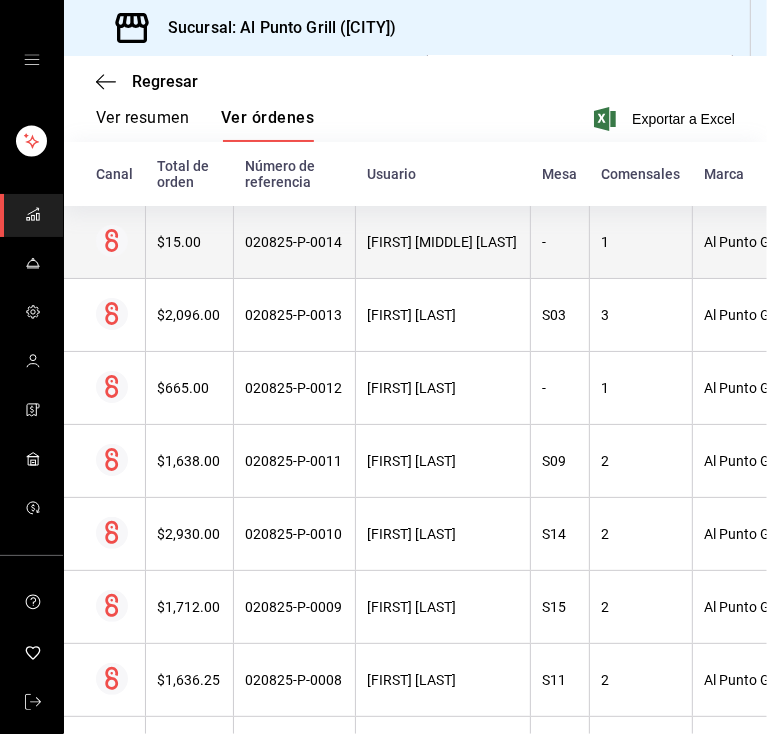 click on "[FIRST] [MIDDLE] [LAST]" at bounding box center (443, 242) 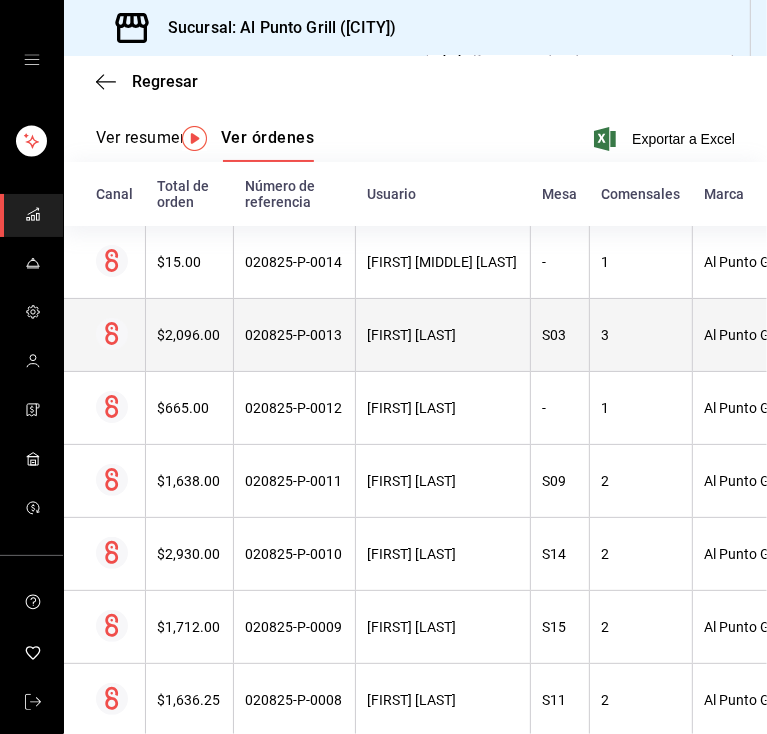 scroll, scrollTop: 0, scrollLeft: 0, axis: both 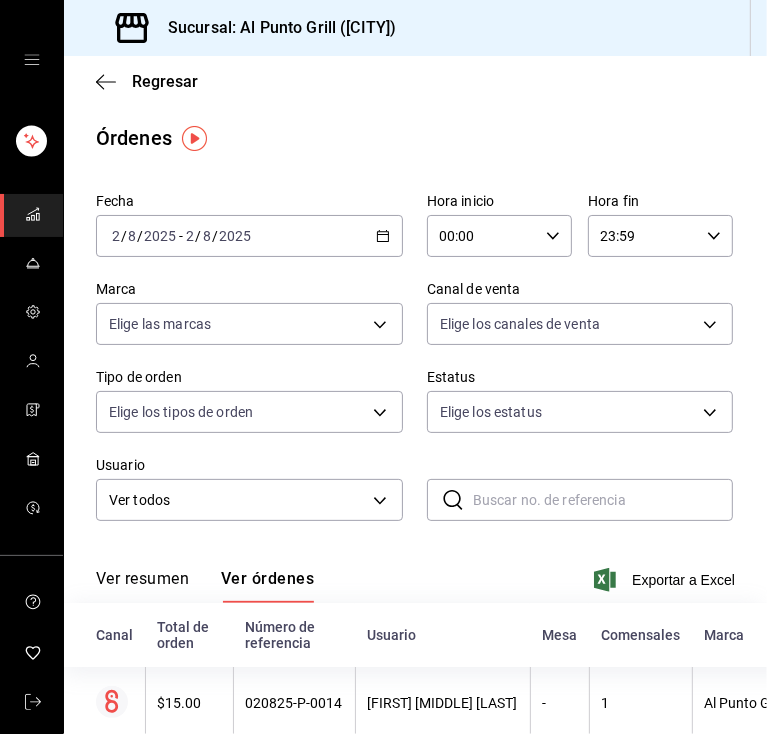 click on "2025-08-02 2 / 8 / 2025 - 2025-08-02 2 / 8 / 2025" at bounding box center (249, 236) 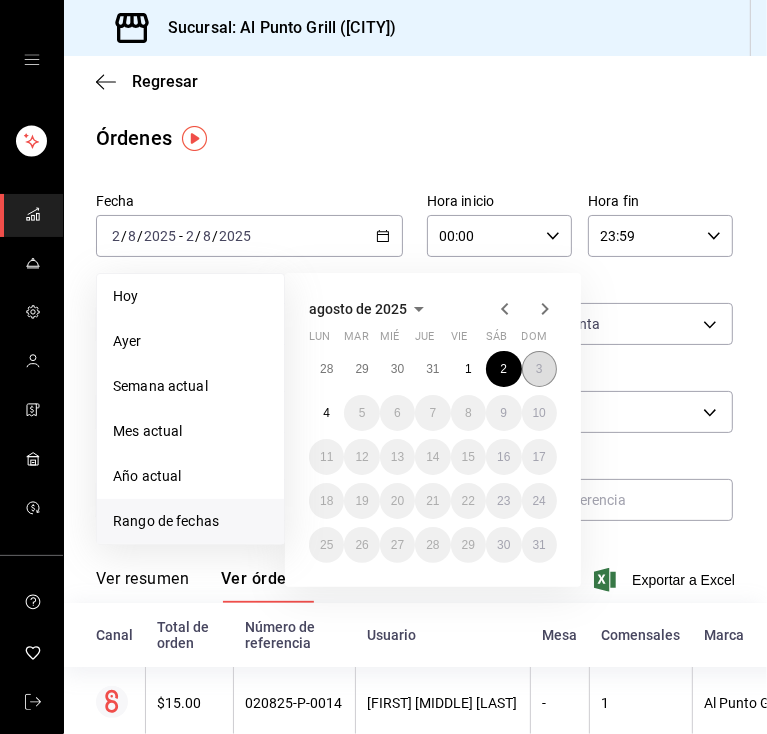 click on "3" at bounding box center [539, 369] 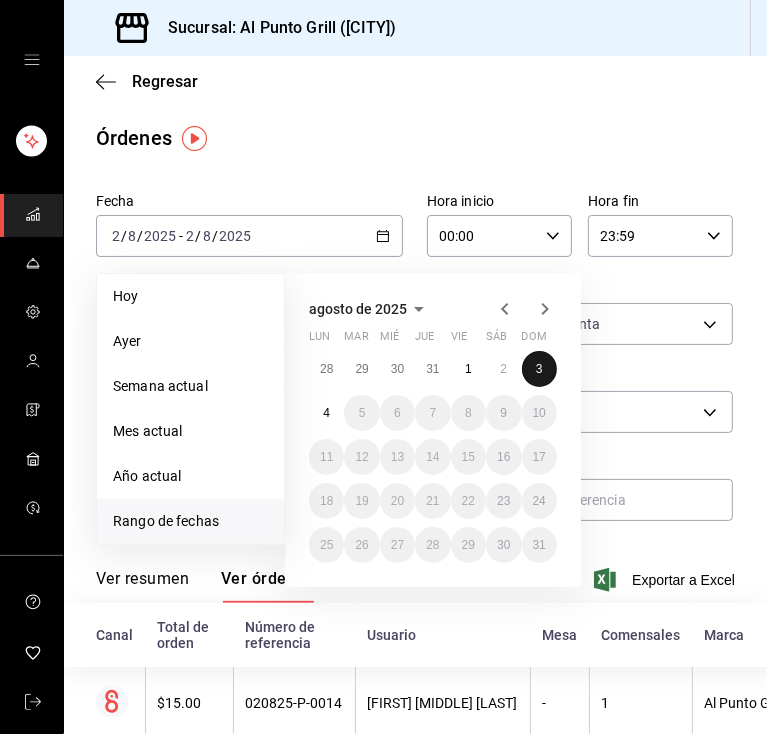 click on "3" at bounding box center (539, 369) 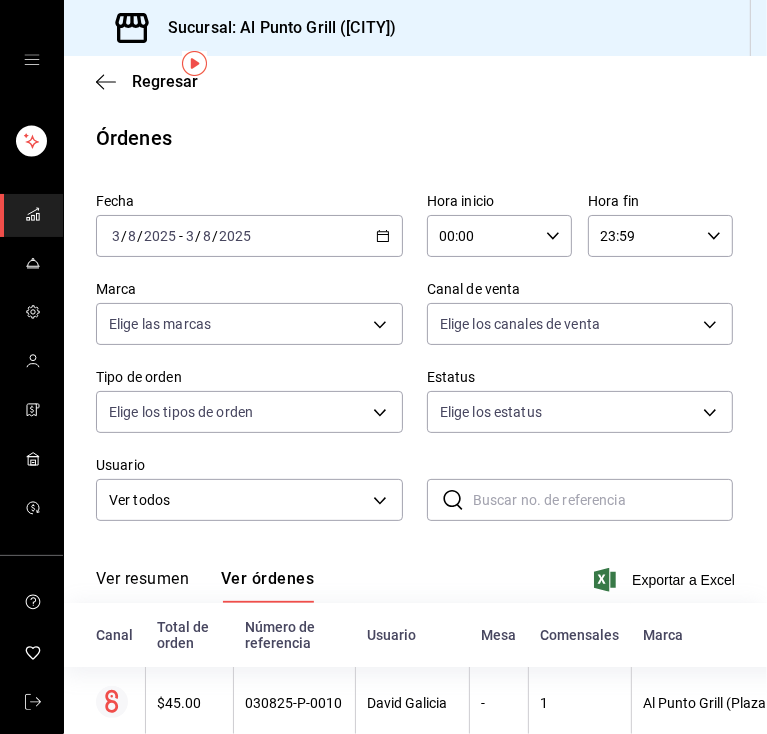 scroll, scrollTop: 754, scrollLeft: 0, axis: vertical 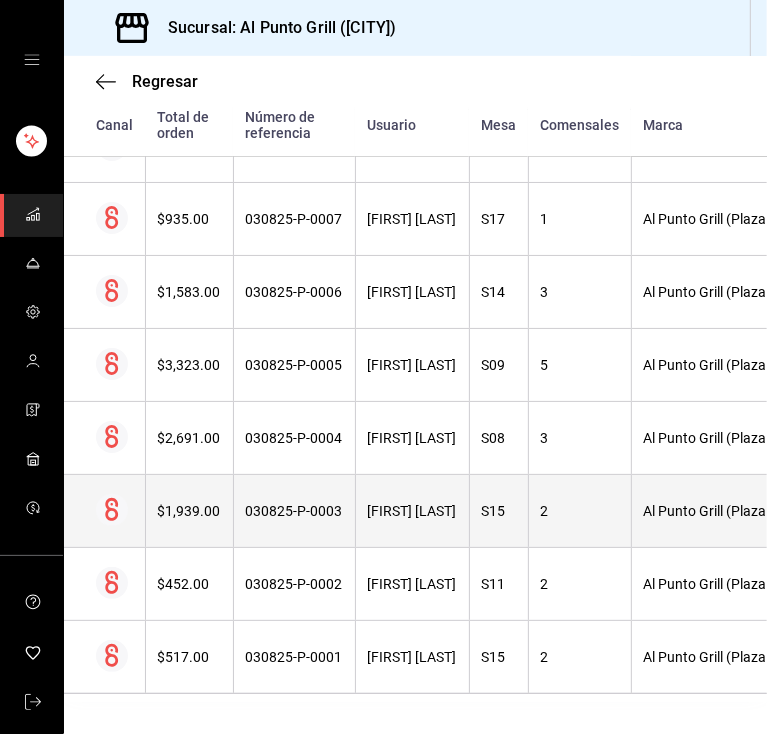 click on "2" at bounding box center (579, 511) 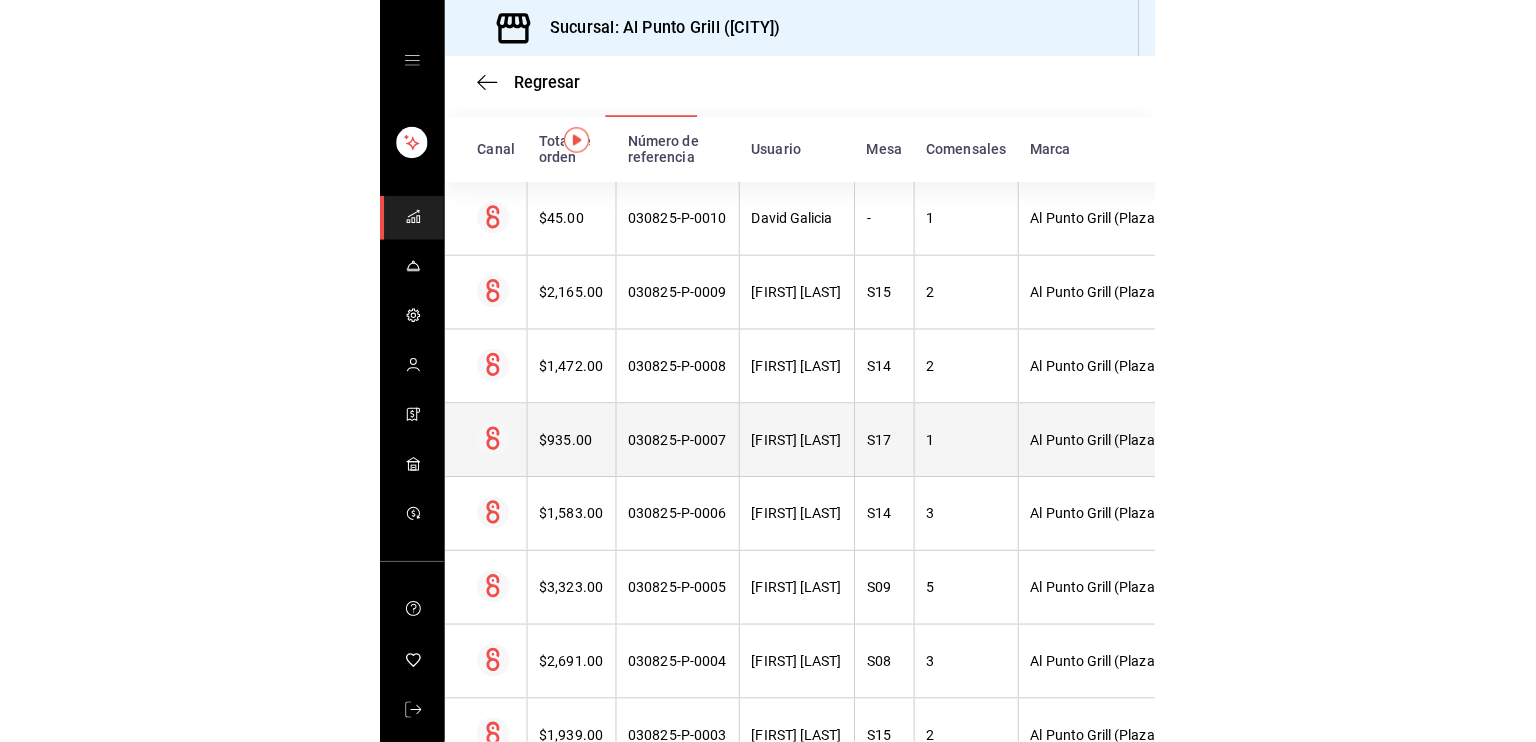 scroll, scrollTop: 0, scrollLeft: 0, axis: both 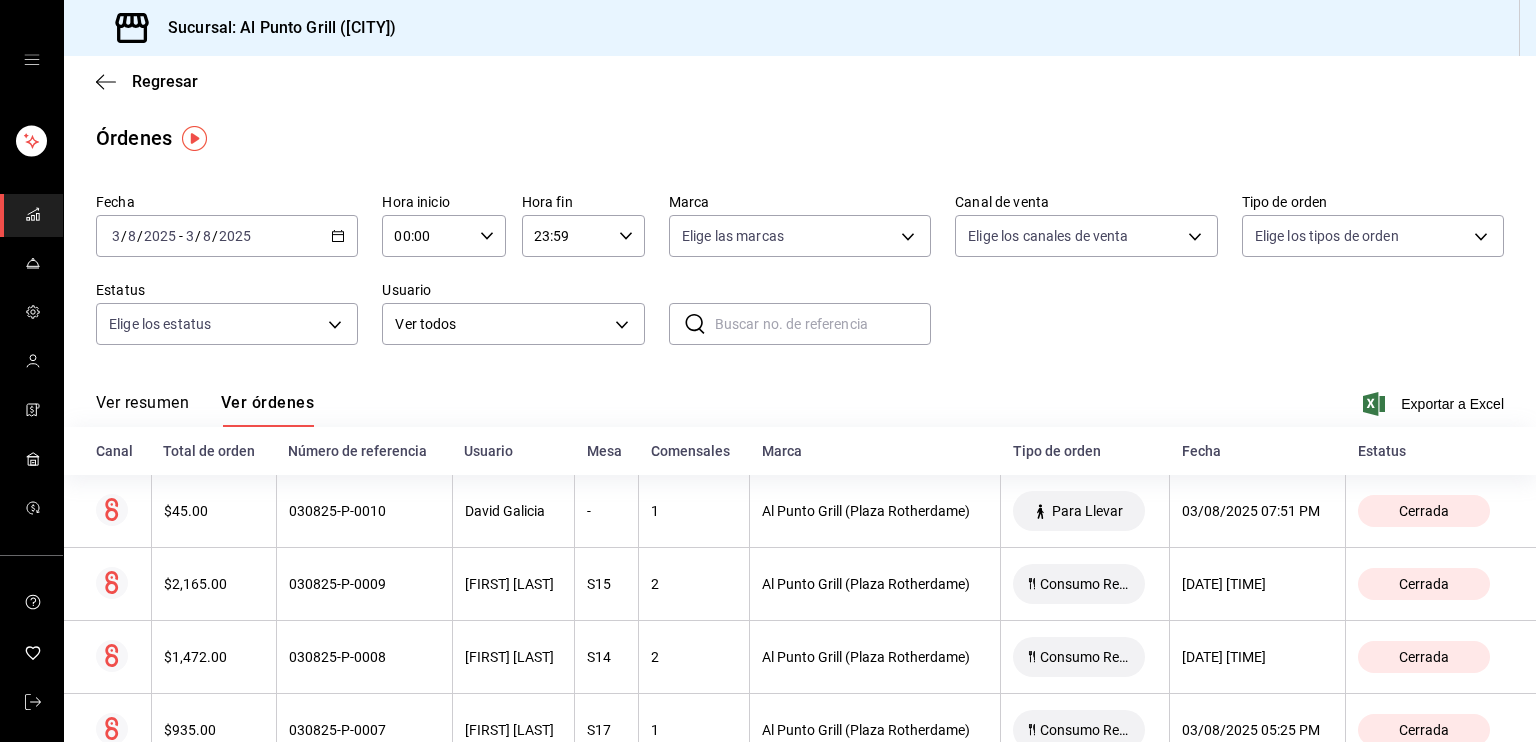 click at bounding box center (31, 60) 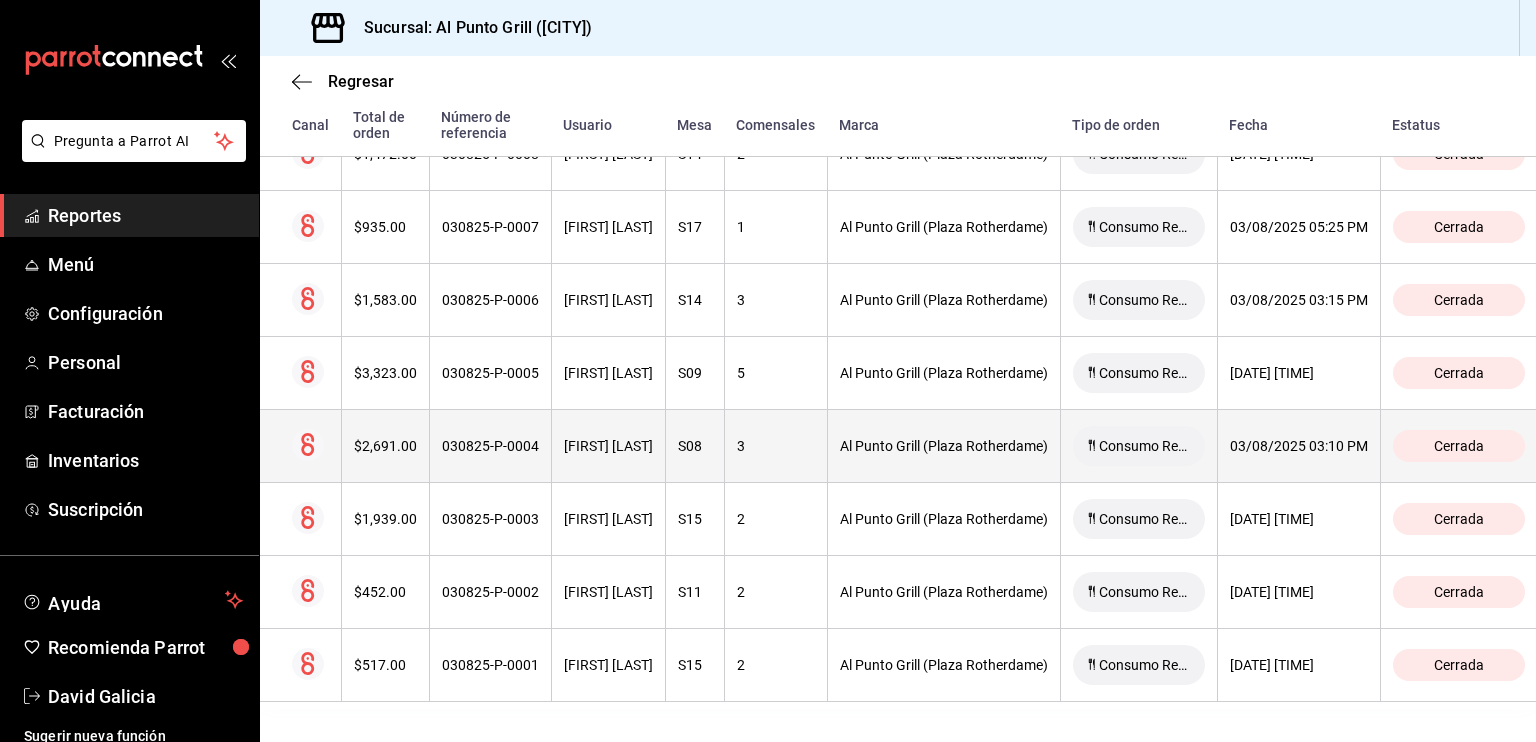scroll, scrollTop: 0, scrollLeft: 0, axis: both 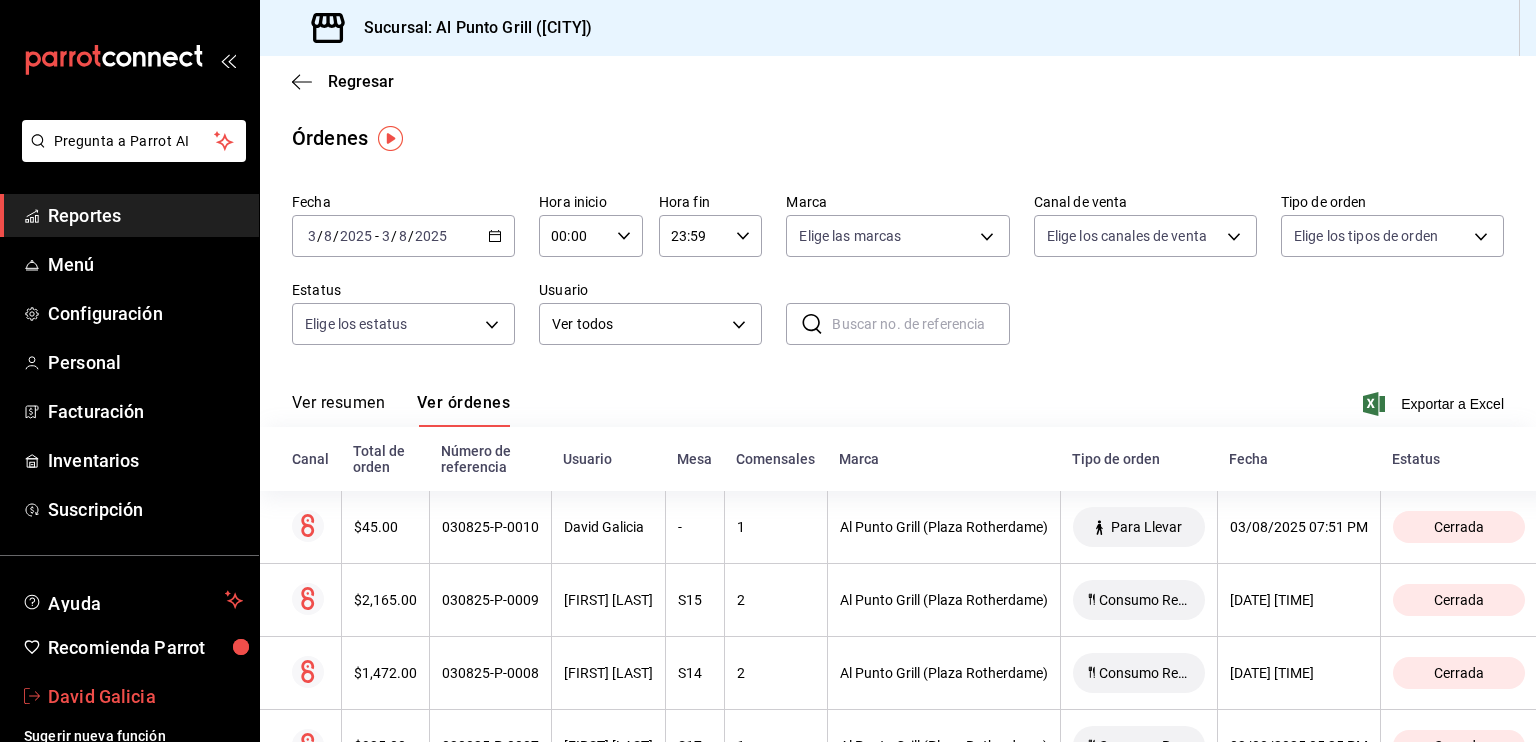 click on "David Galicia" at bounding box center (145, 696) 